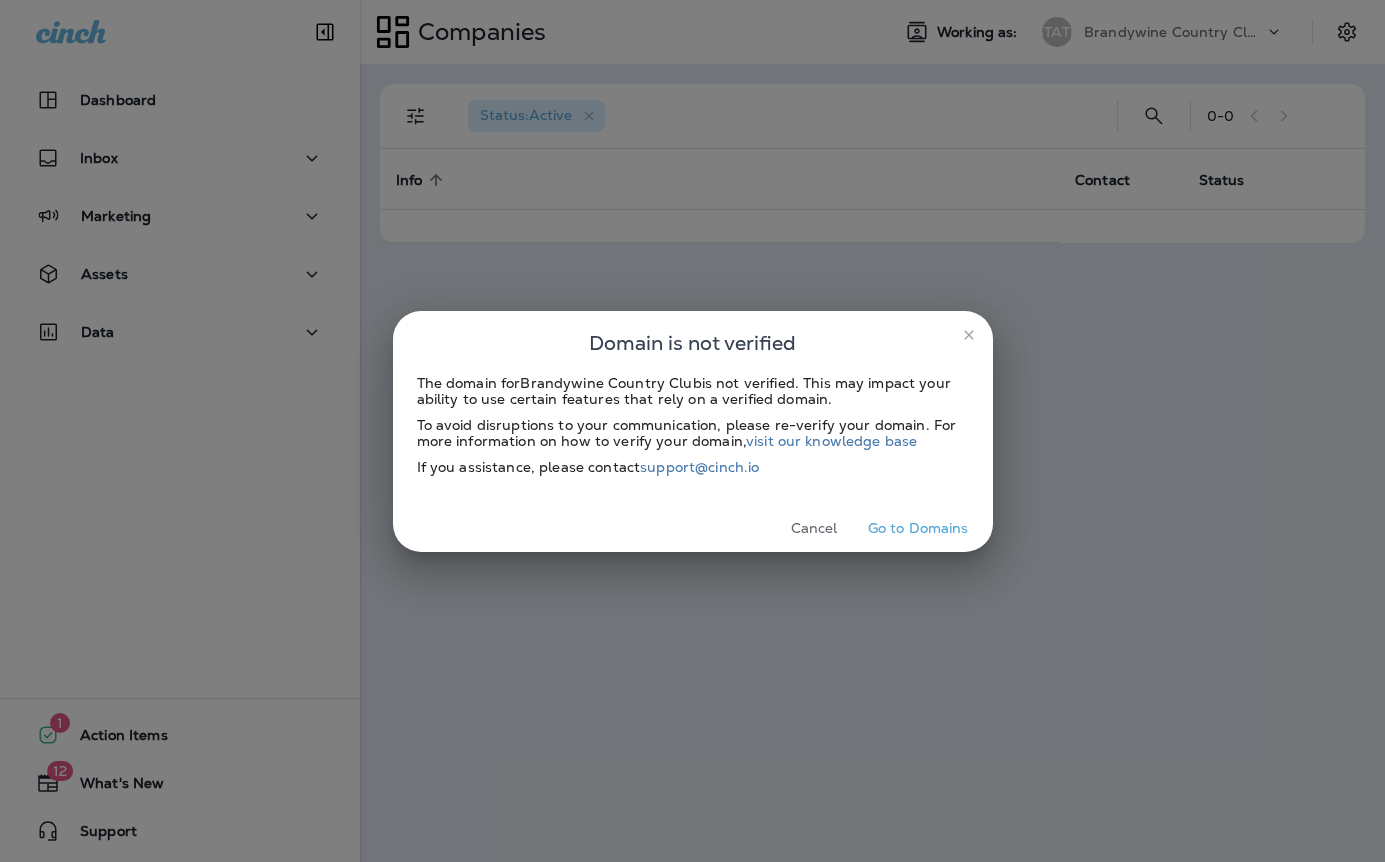 scroll, scrollTop: 0, scrollLeft: 0, axis: both 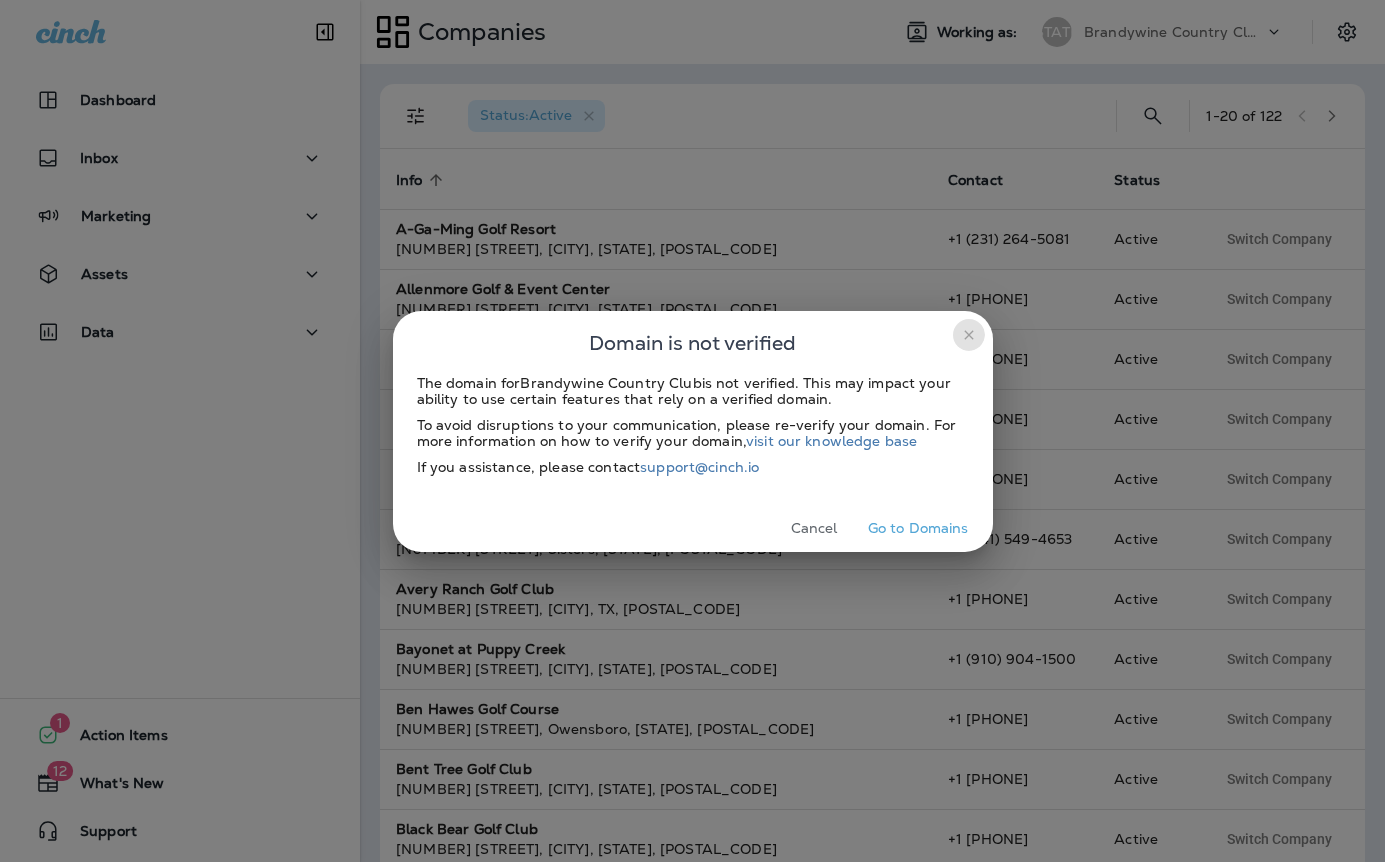 click at bounding box center [969, 335] 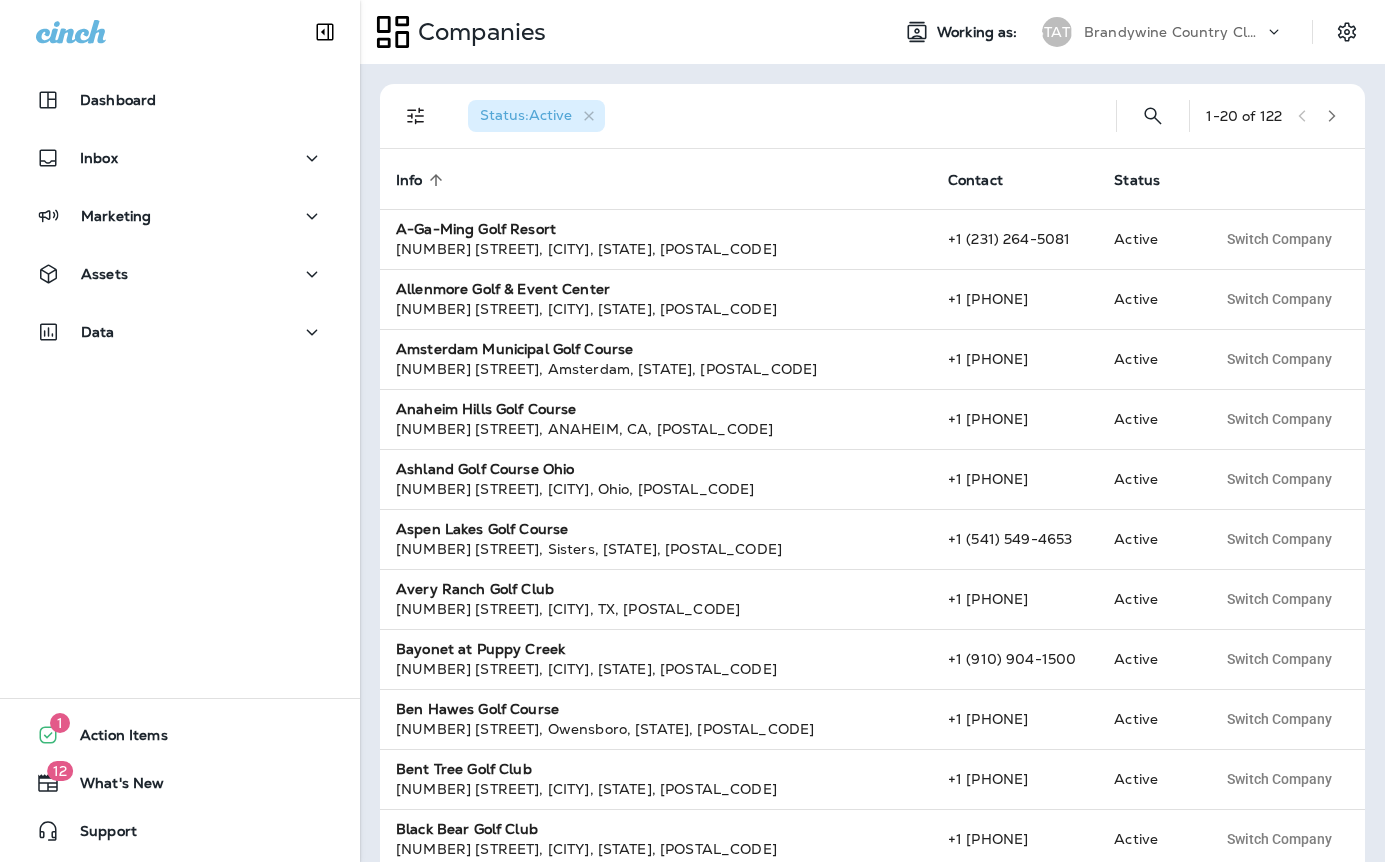 click on "Brandywine Country Club" at bounding box center (1174, 32) 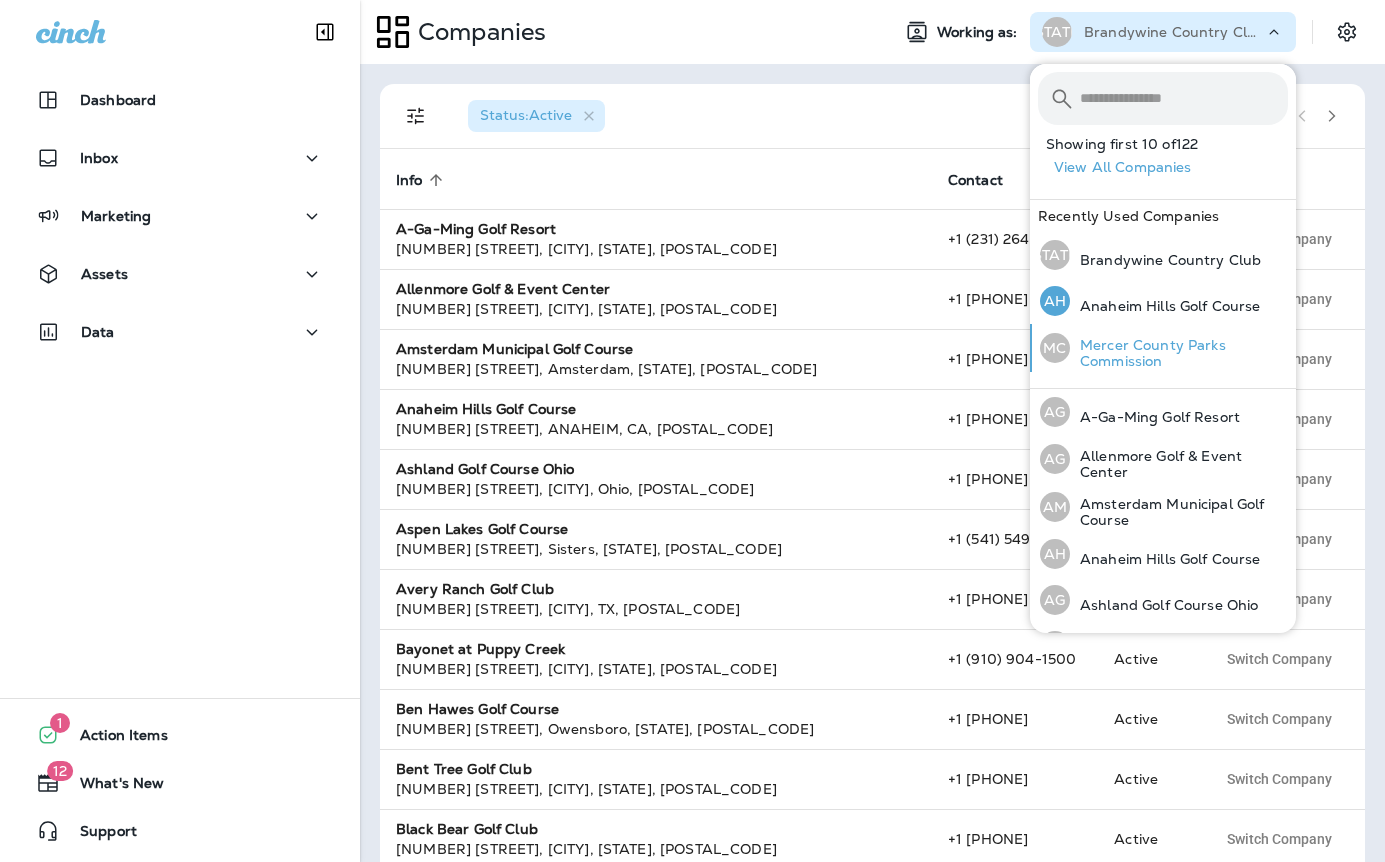 scroll, scrollTop: 2, scrollLeft: 0, axis: vertical 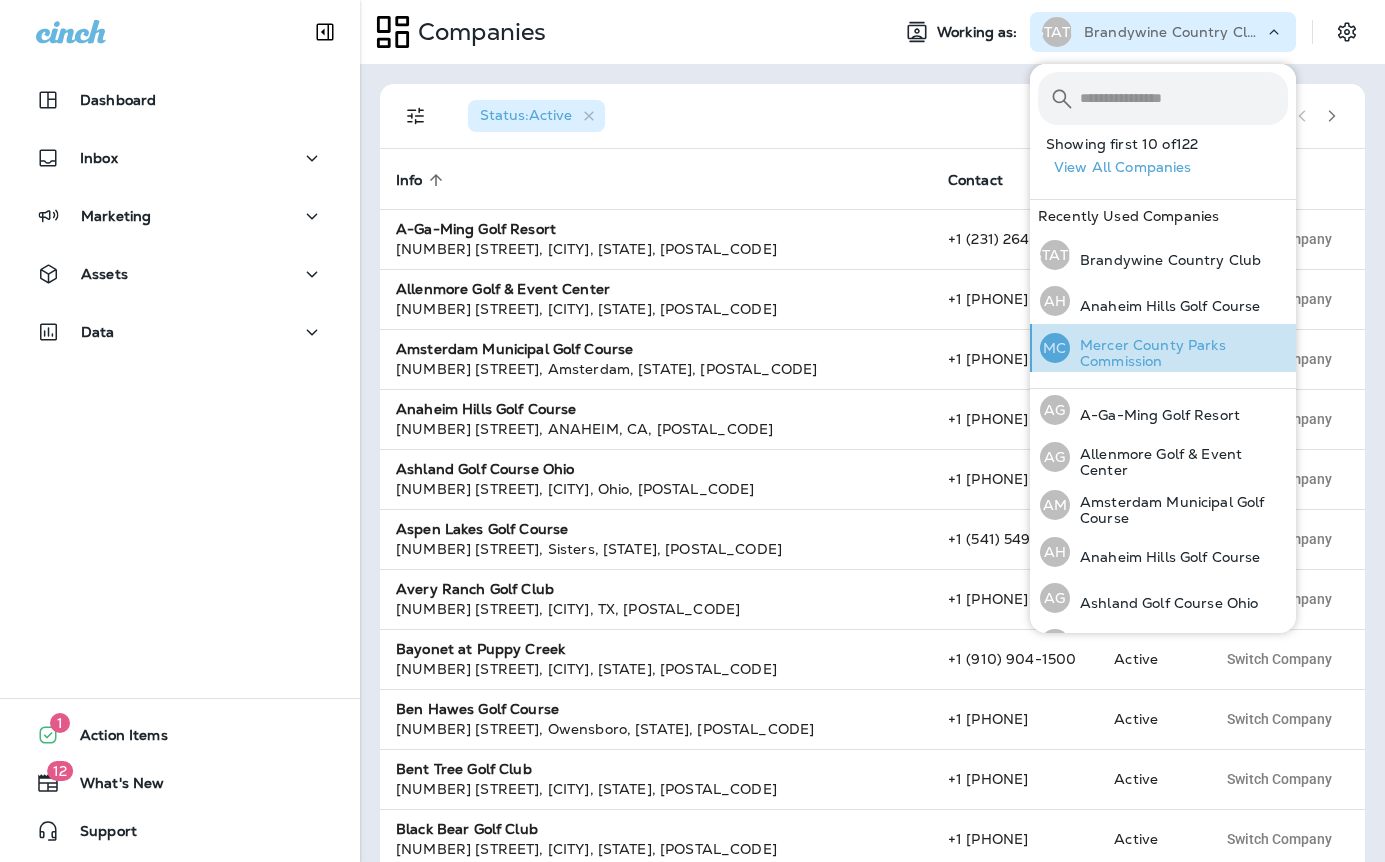 click on "Mercer County Parks Commission" at bounding box center [1179, 353] 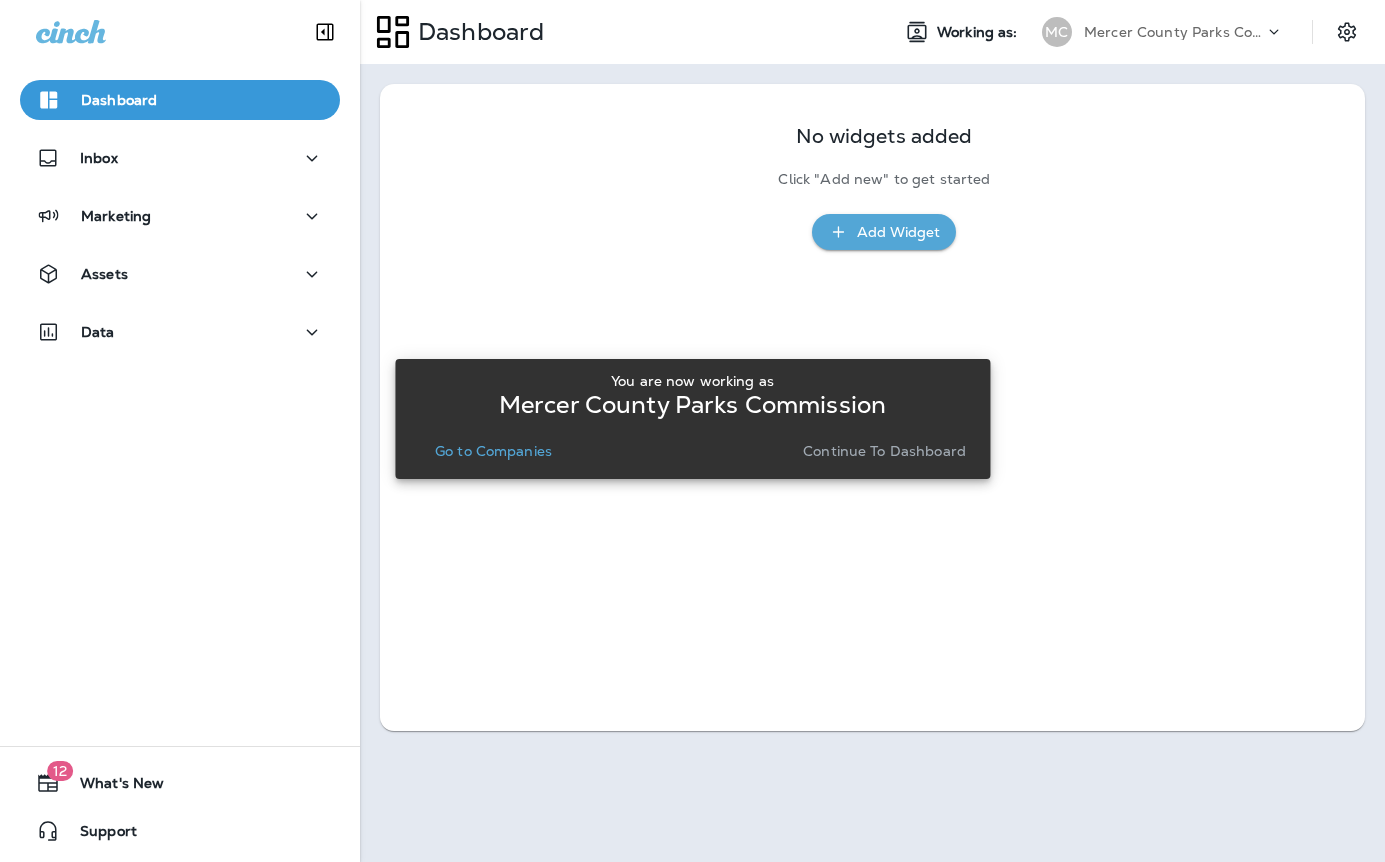 click on "Continue to Dashboard" at bounding box center [884, 451] 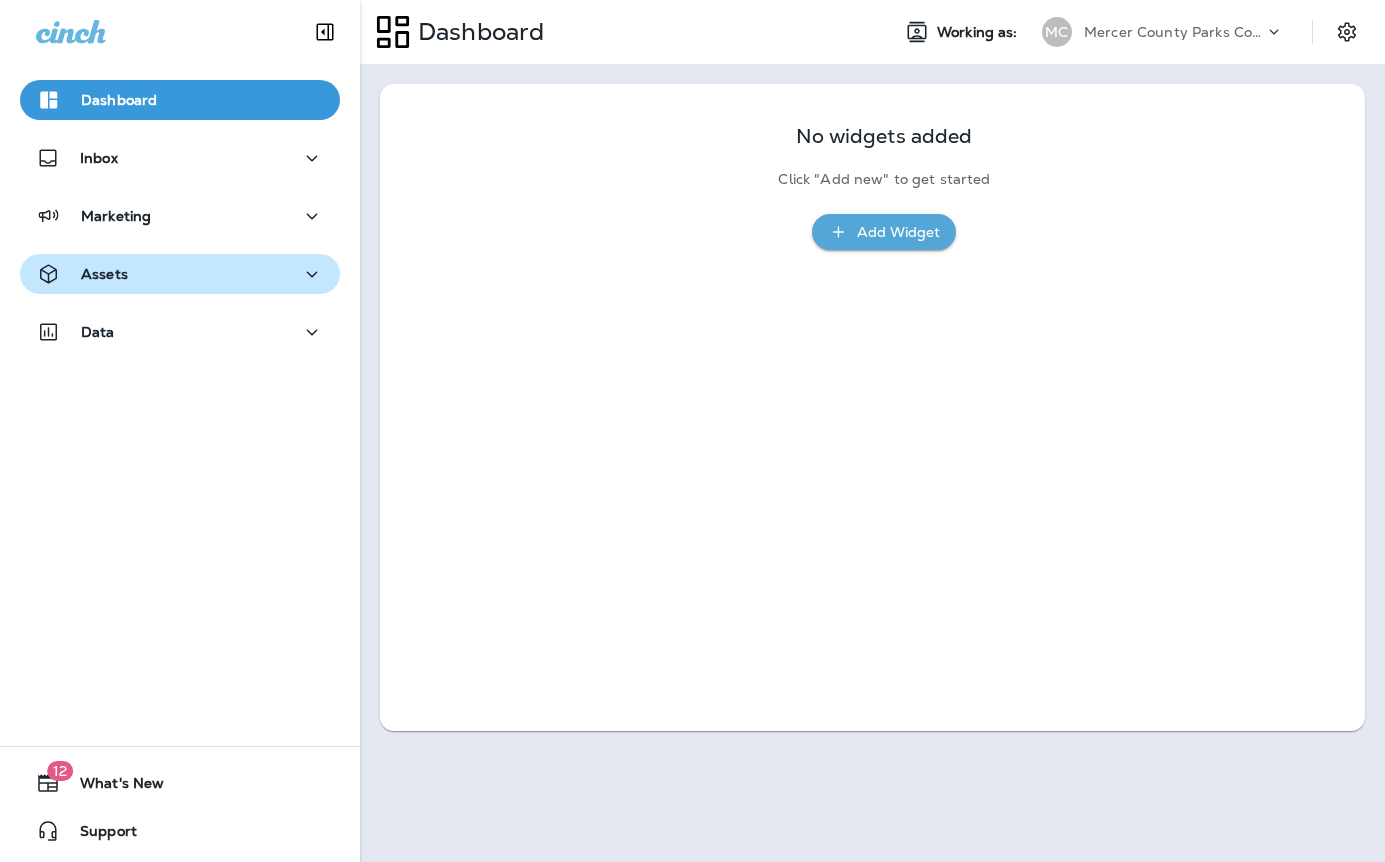 click on "Assets" at bounding box center [180, 274] 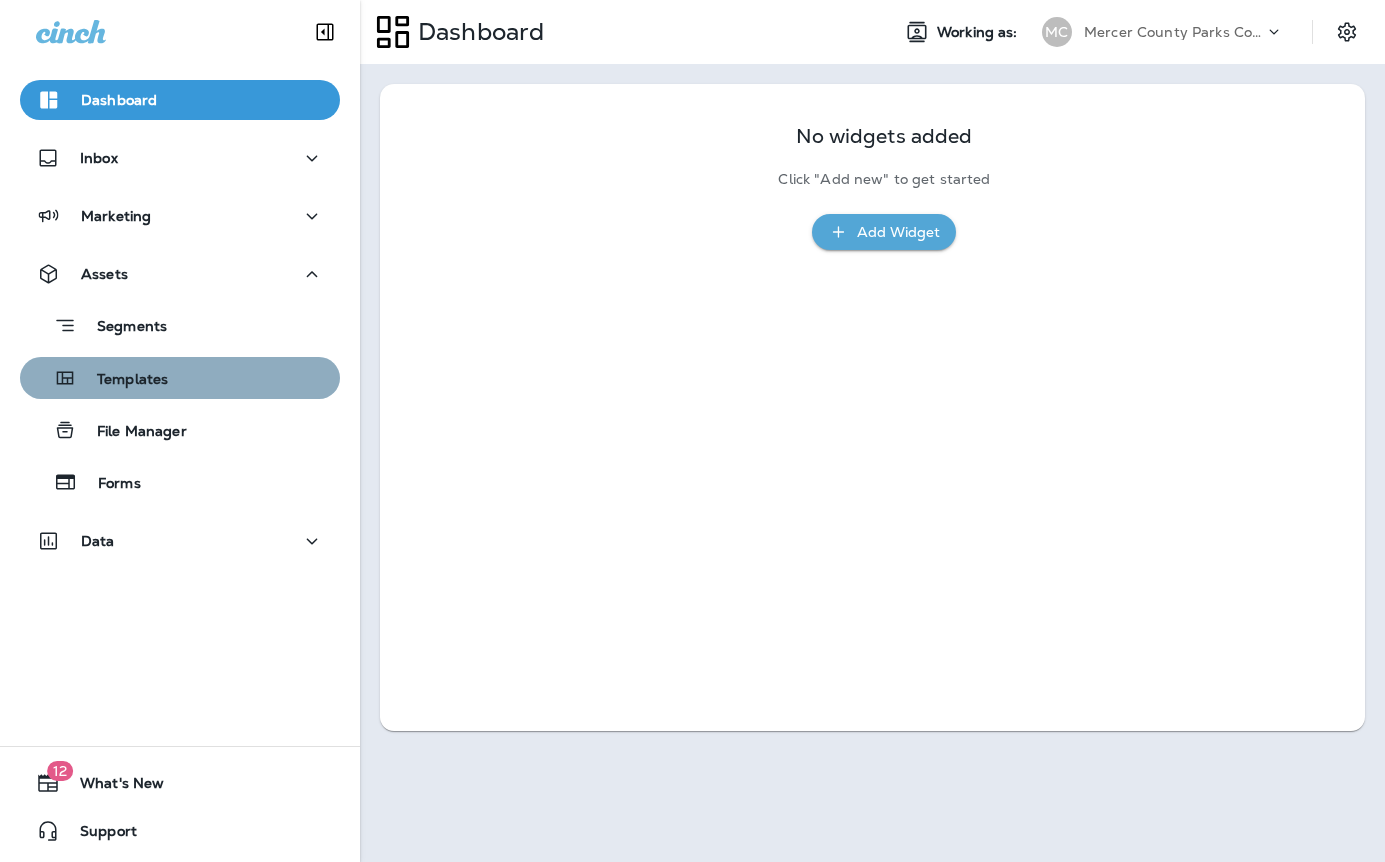 click on "Templates" at bounding box center [180, 378] 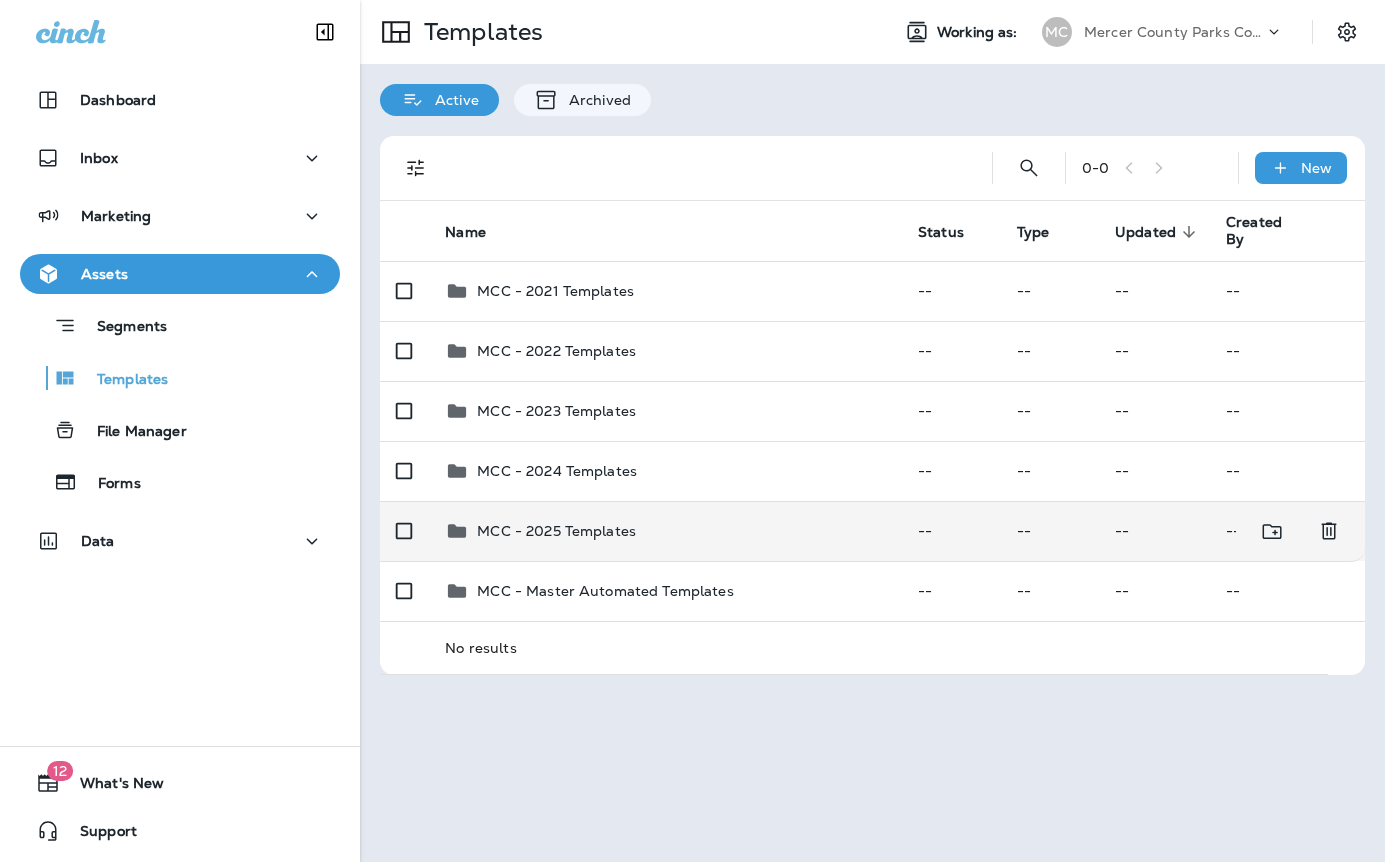 click on "MCC - 2025 Templates" at bounding box center [665, 531] 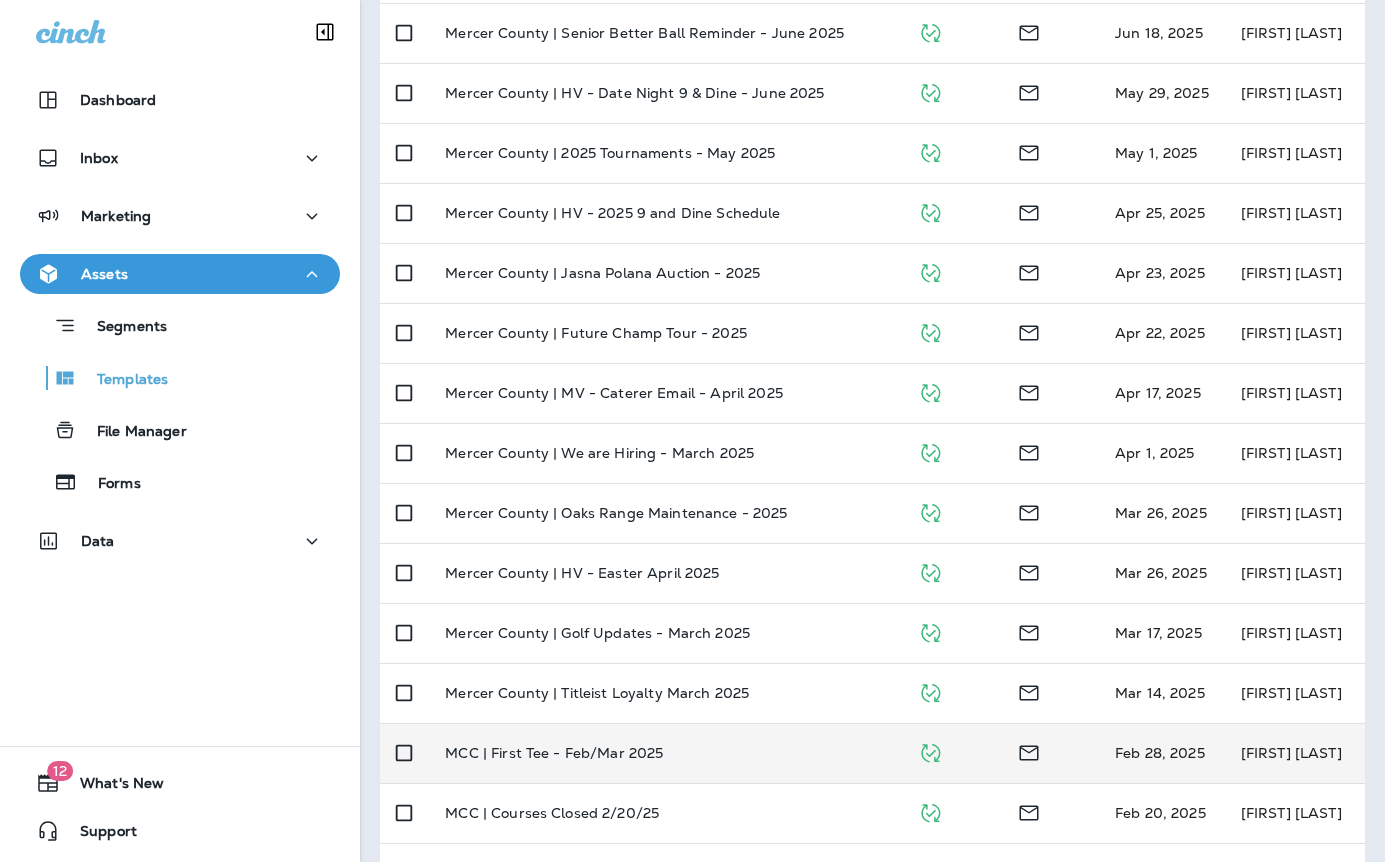 scroll, scrollTop: 0, scrollLeft: 0, axis: both 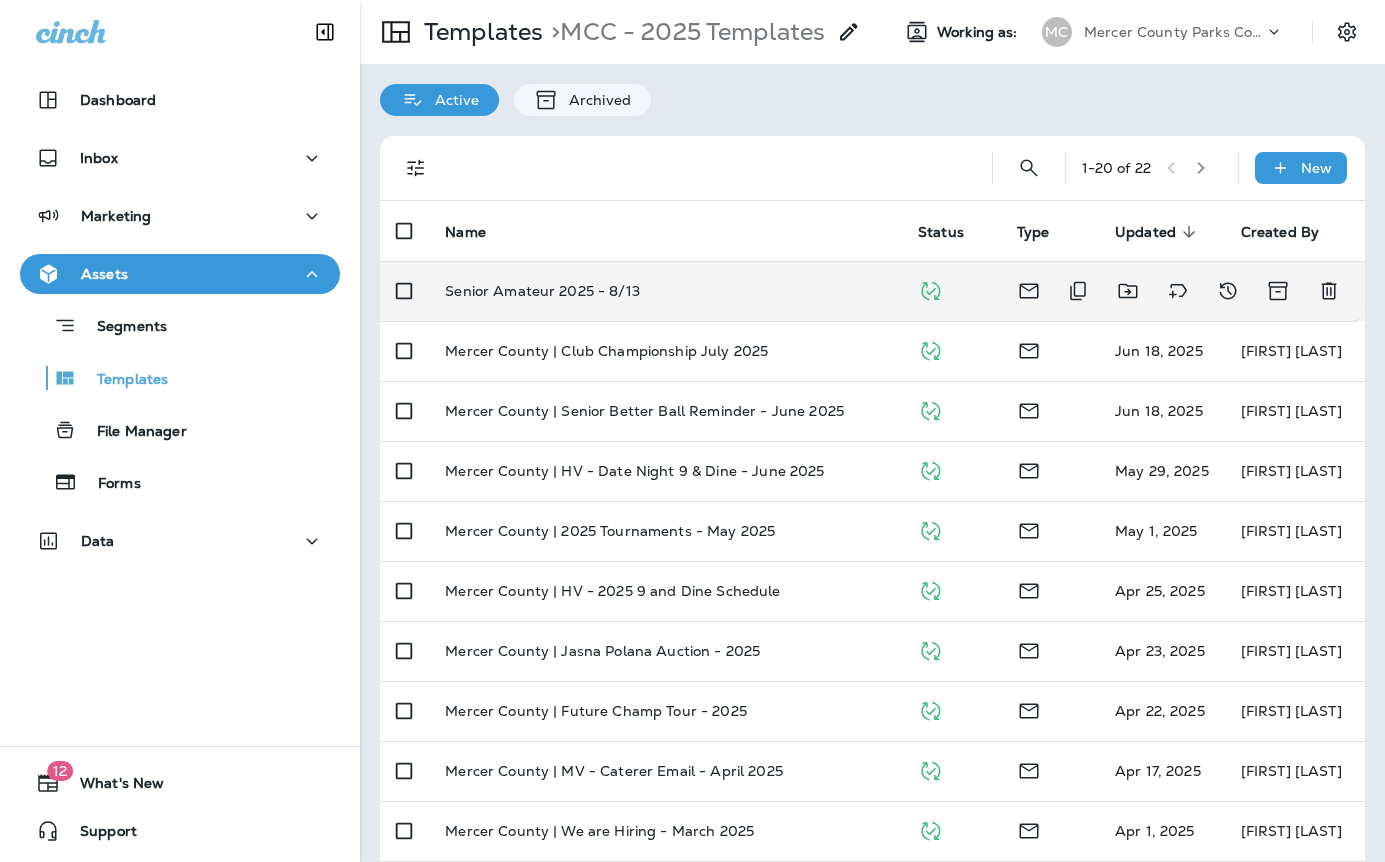 click on "Senior Amateur 2025 - 8/13" at bounding box center [665, 291] 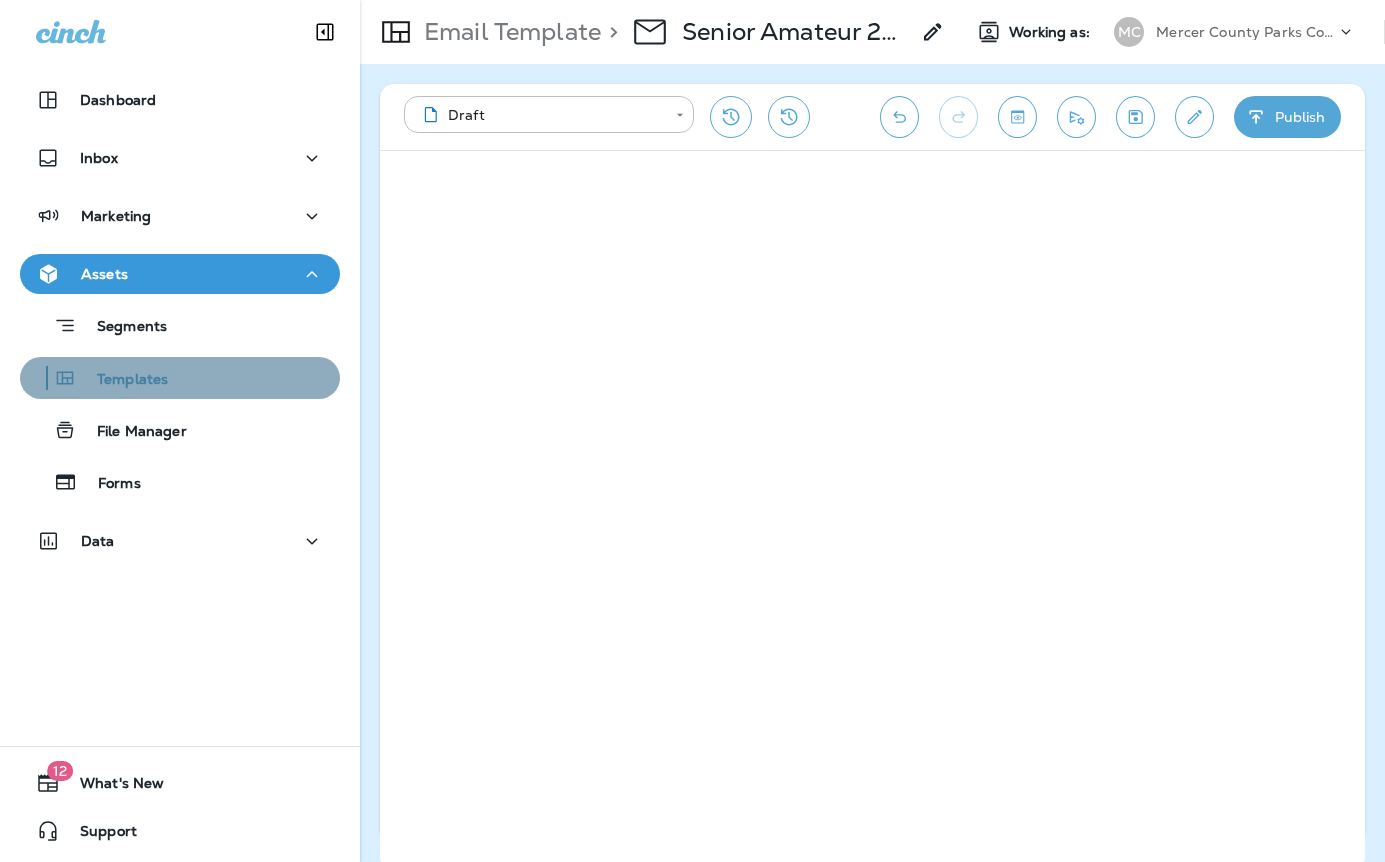 click on "Templates" at bounding box center (98, 378) 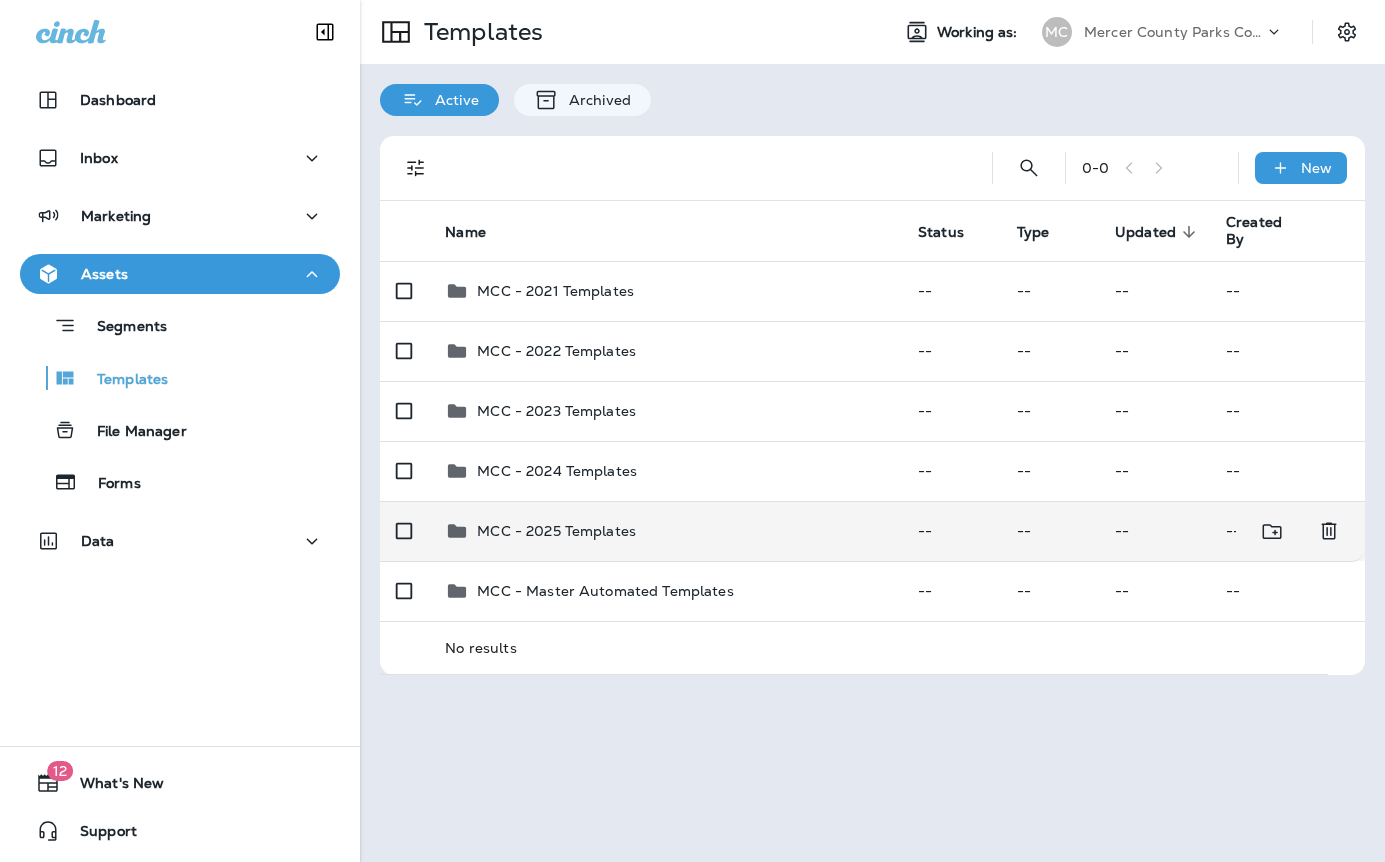 click on "MCC - 2025 Templates" at bounding box center (556, 531) 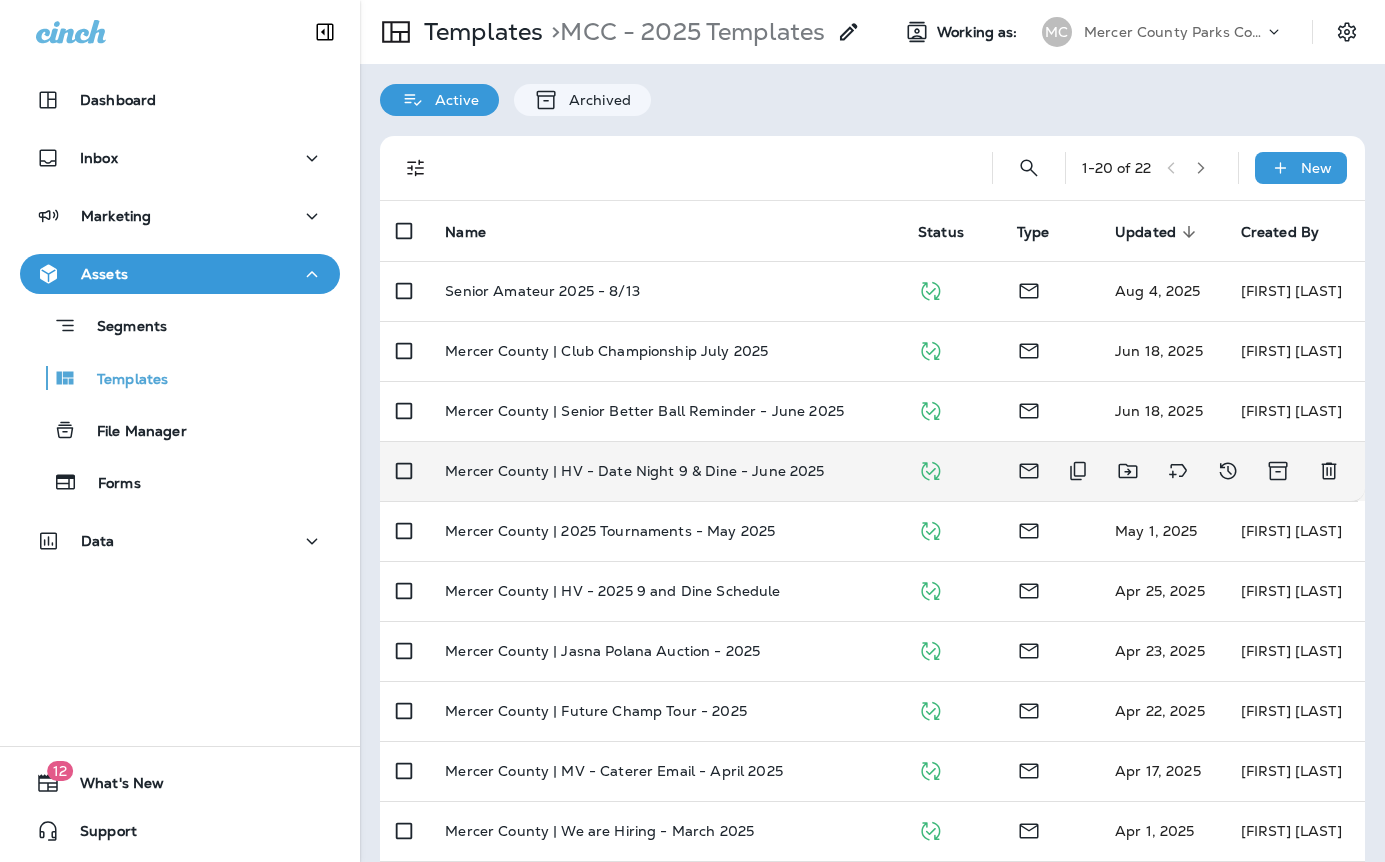 click on "Mercer County | HV - Date Night 9 & Dine - June 2025" at bounding box center (665, 471) 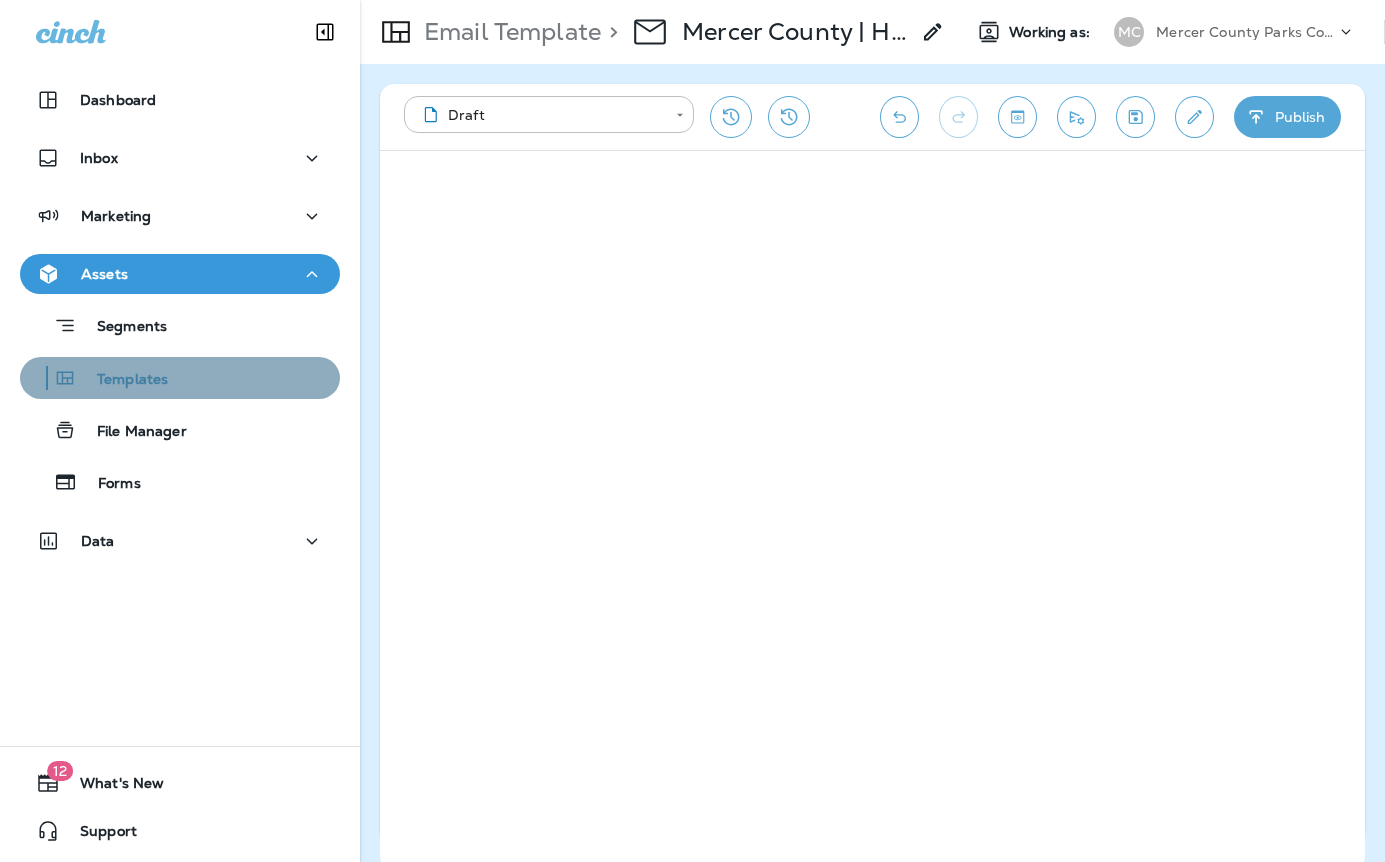 click on "Templates" at bounding box center [180, 378] 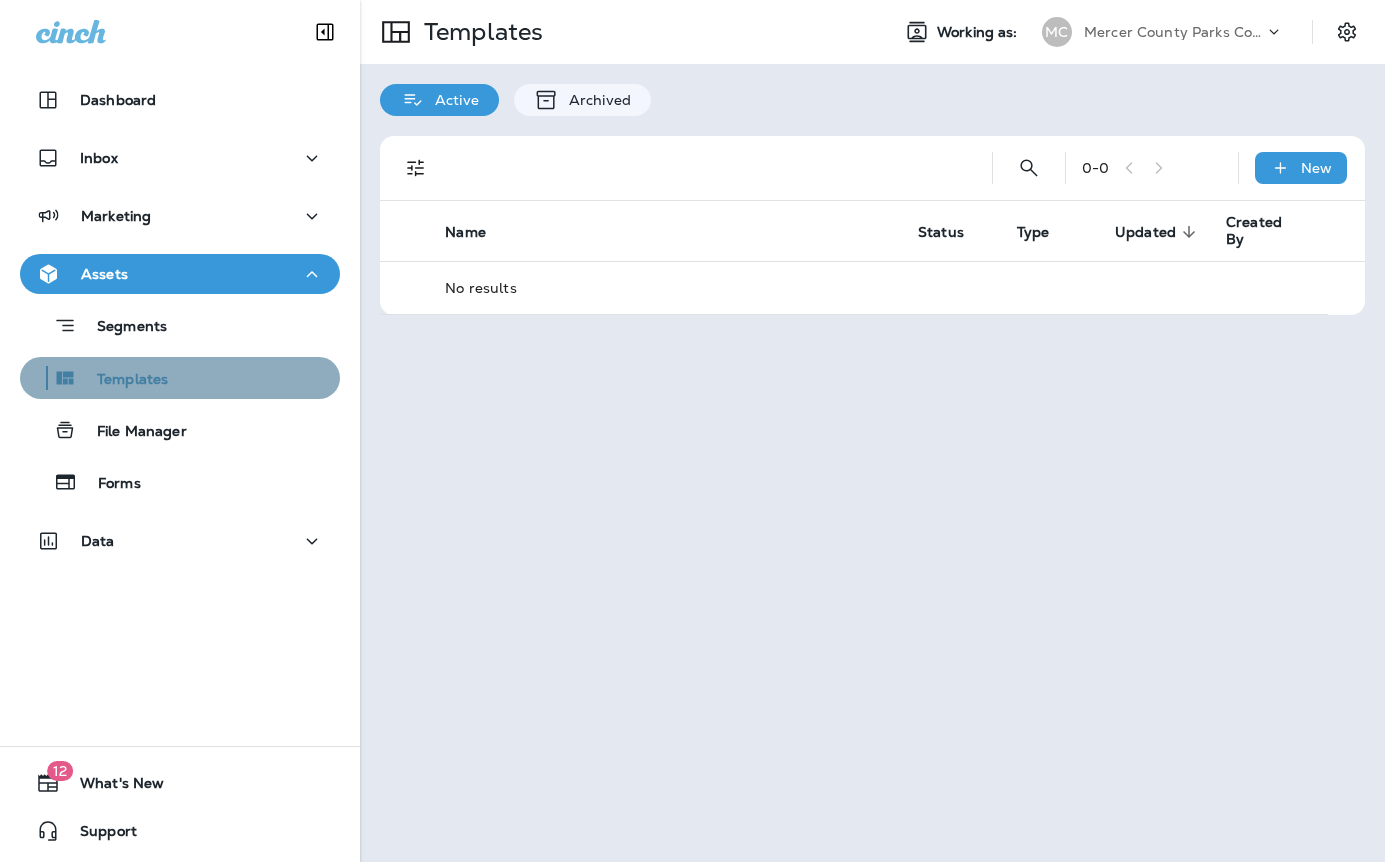 click on "Templates" at bounding box center (180, 378) 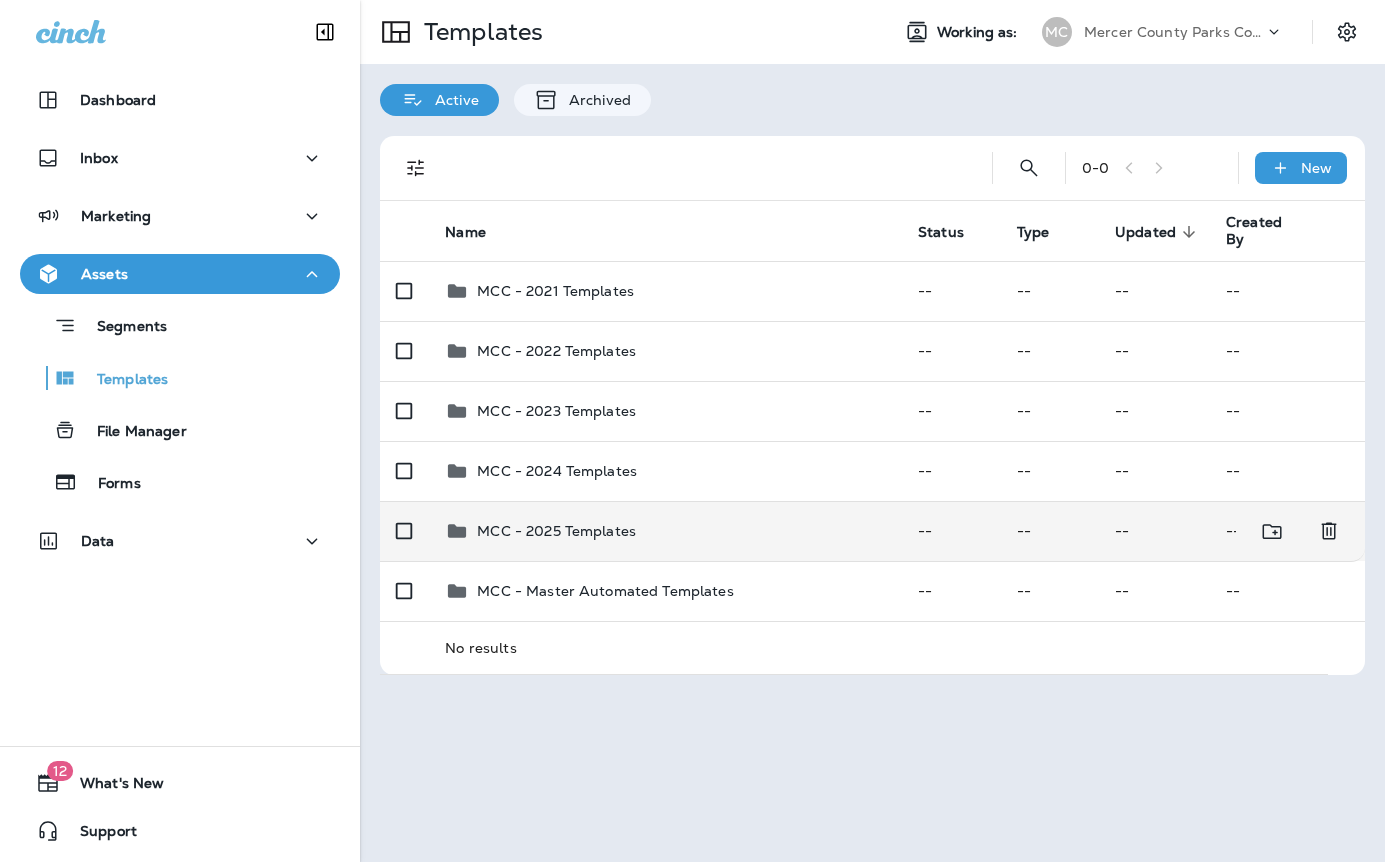 click on "MCC - 2025 Templates" at bounding box center (556, 531) 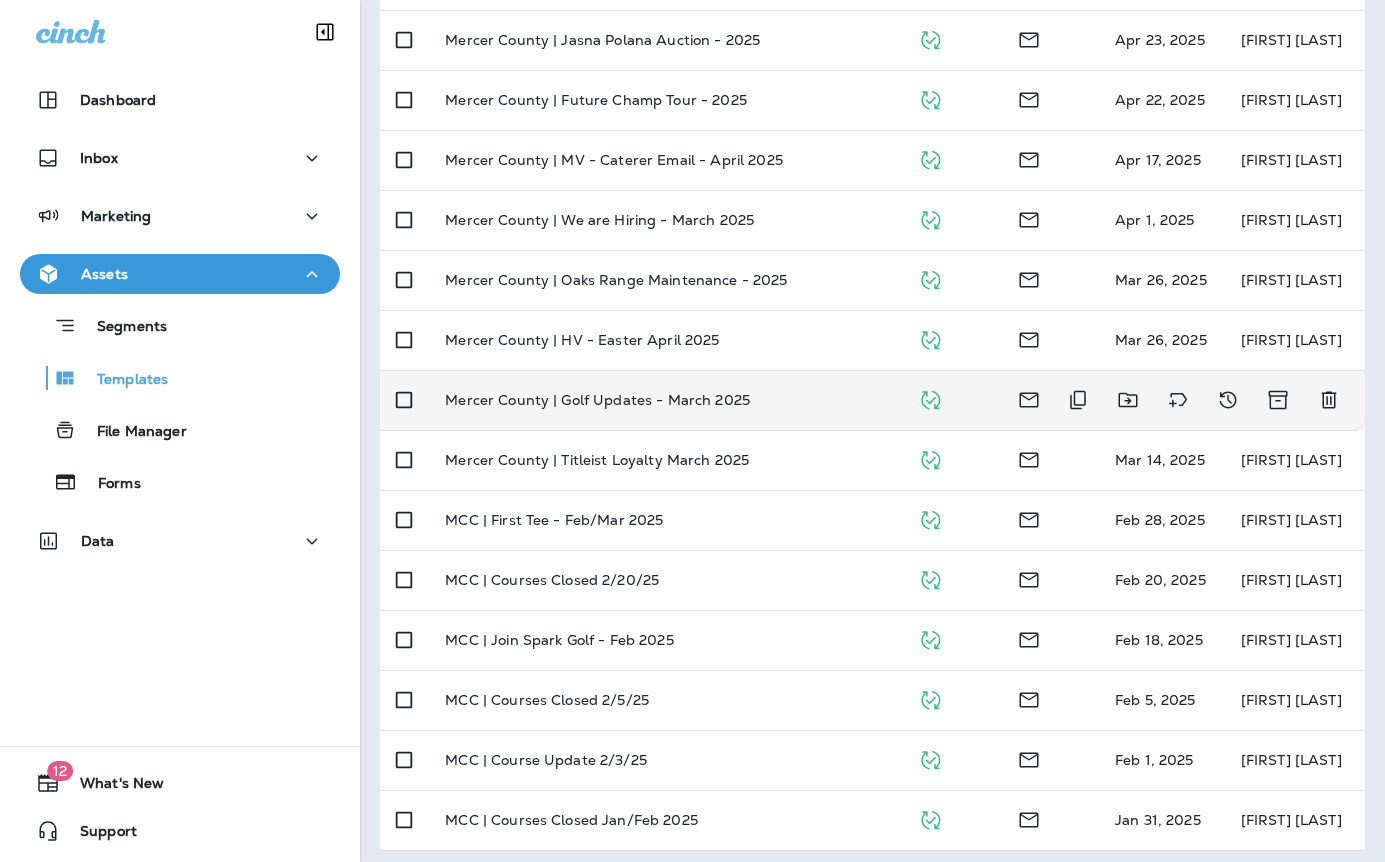 scroll, scrollTop: 619, scrollLeft: 0, axis: vertical 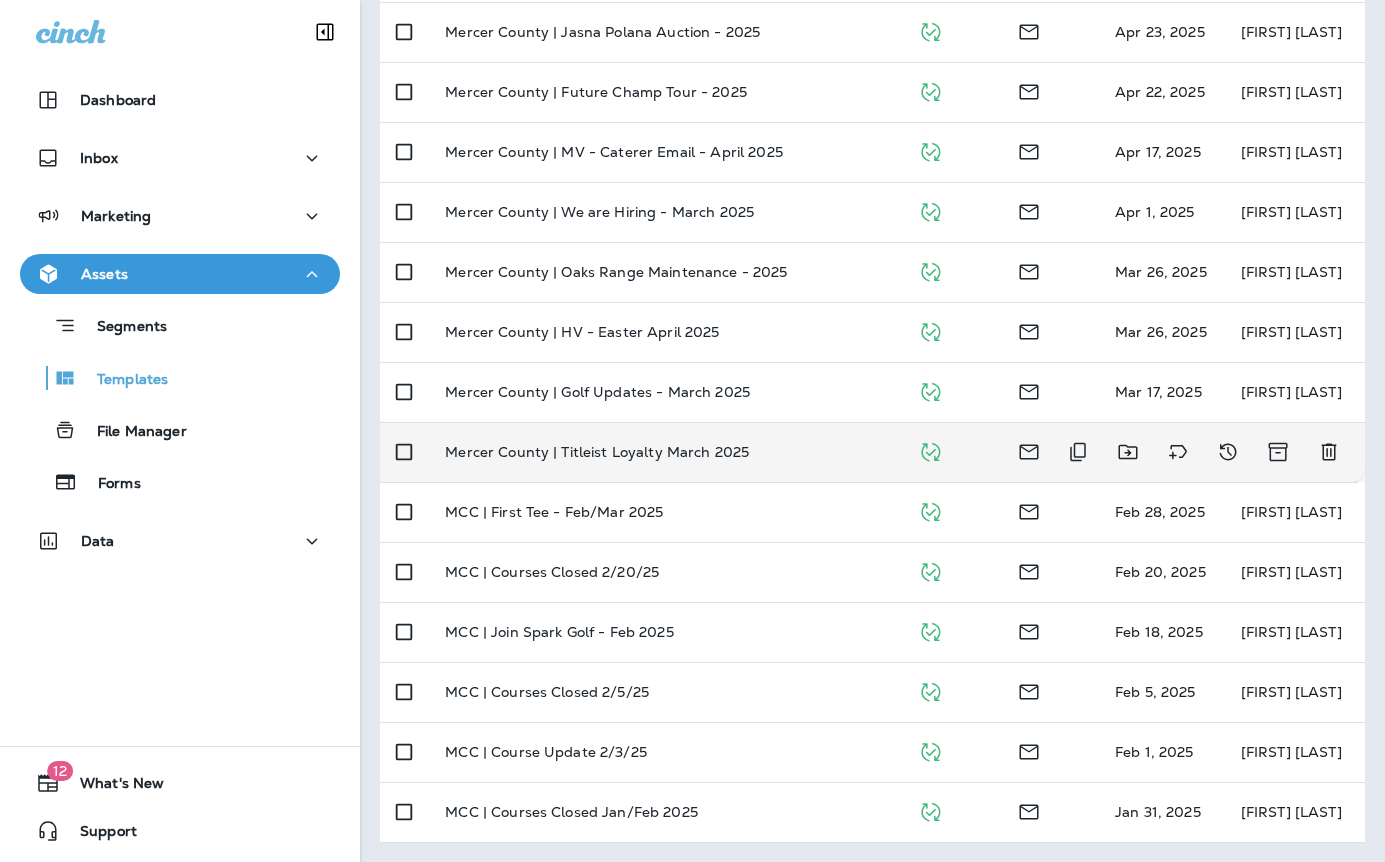click on "Mercer County | Titleist Loyalty March 2025" at bounding box center (597, 452) 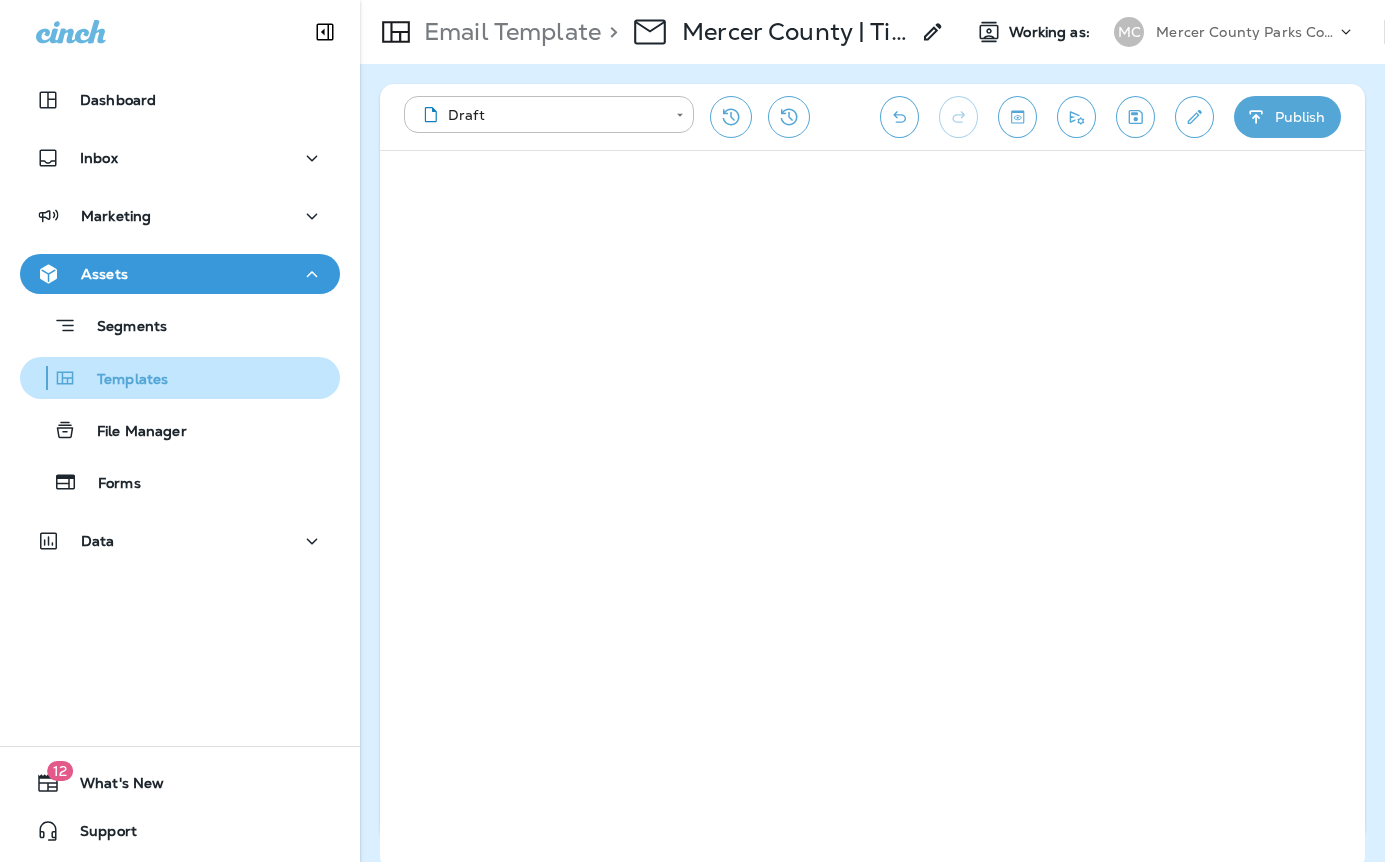 click on "Templates" at bounding box center (122, 380) 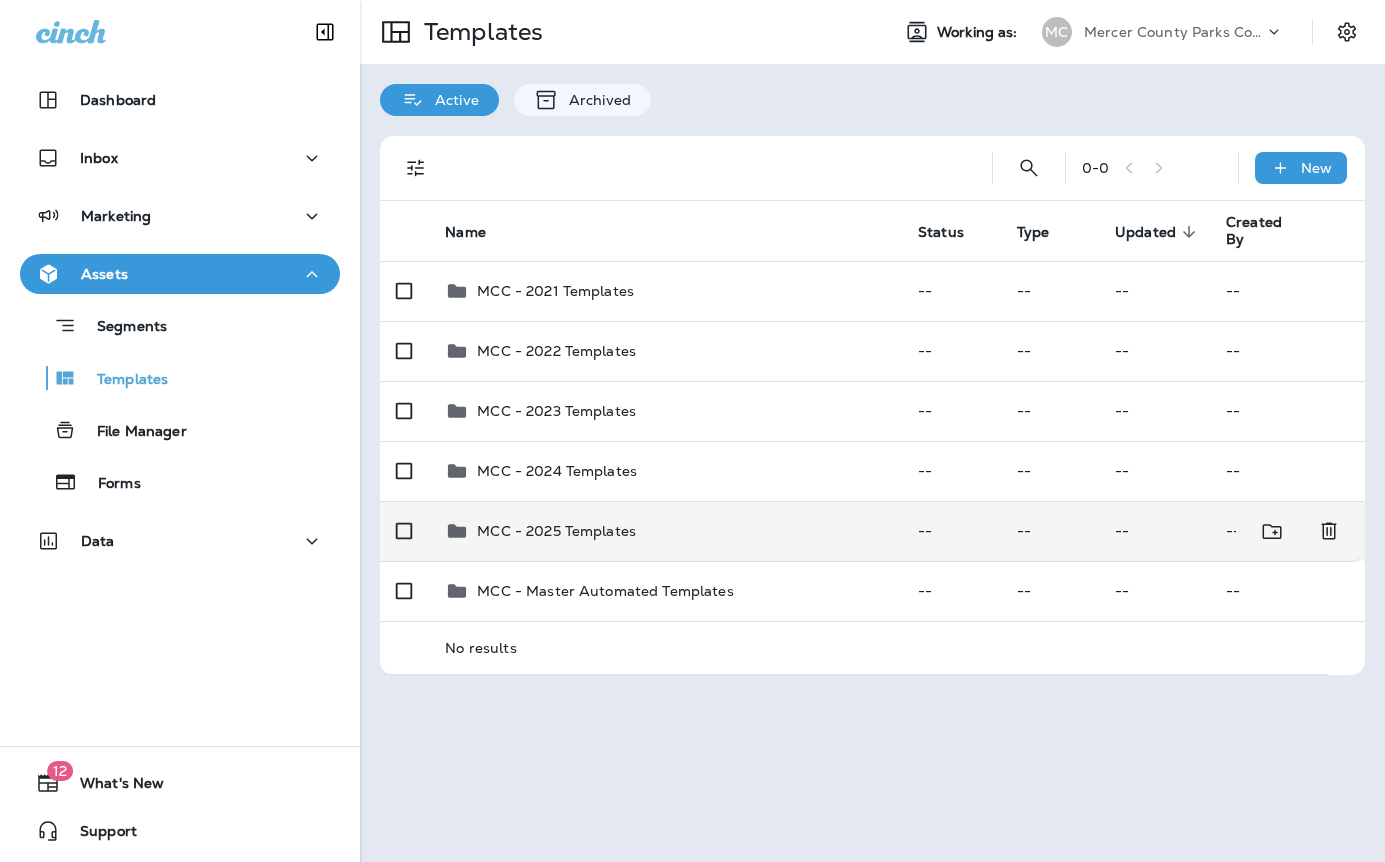 click on "MCC - 2025 Templates" at bounding box center [556, 531] 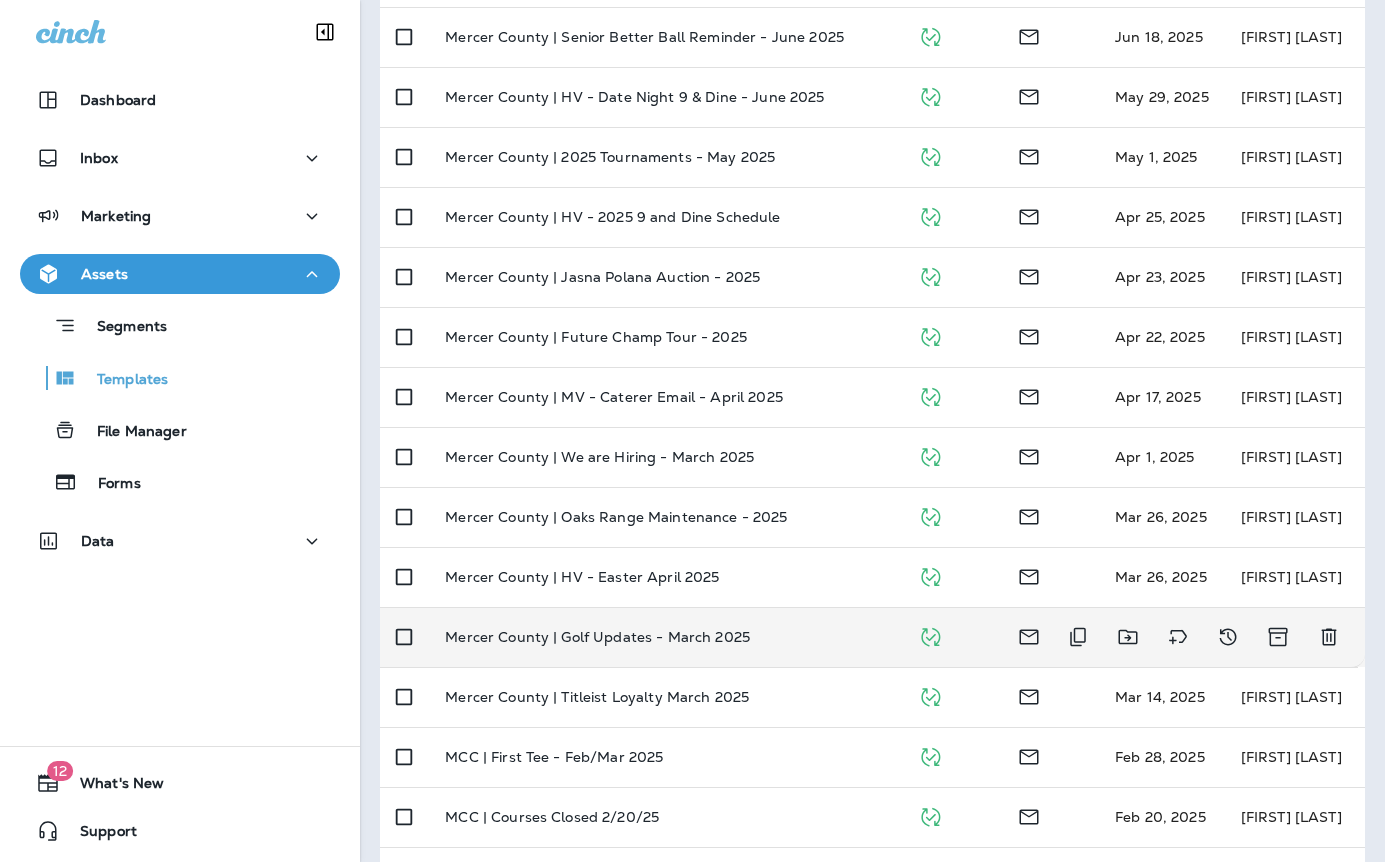scroll, scrollTop: 0, scrollLeft: 0, axis: both 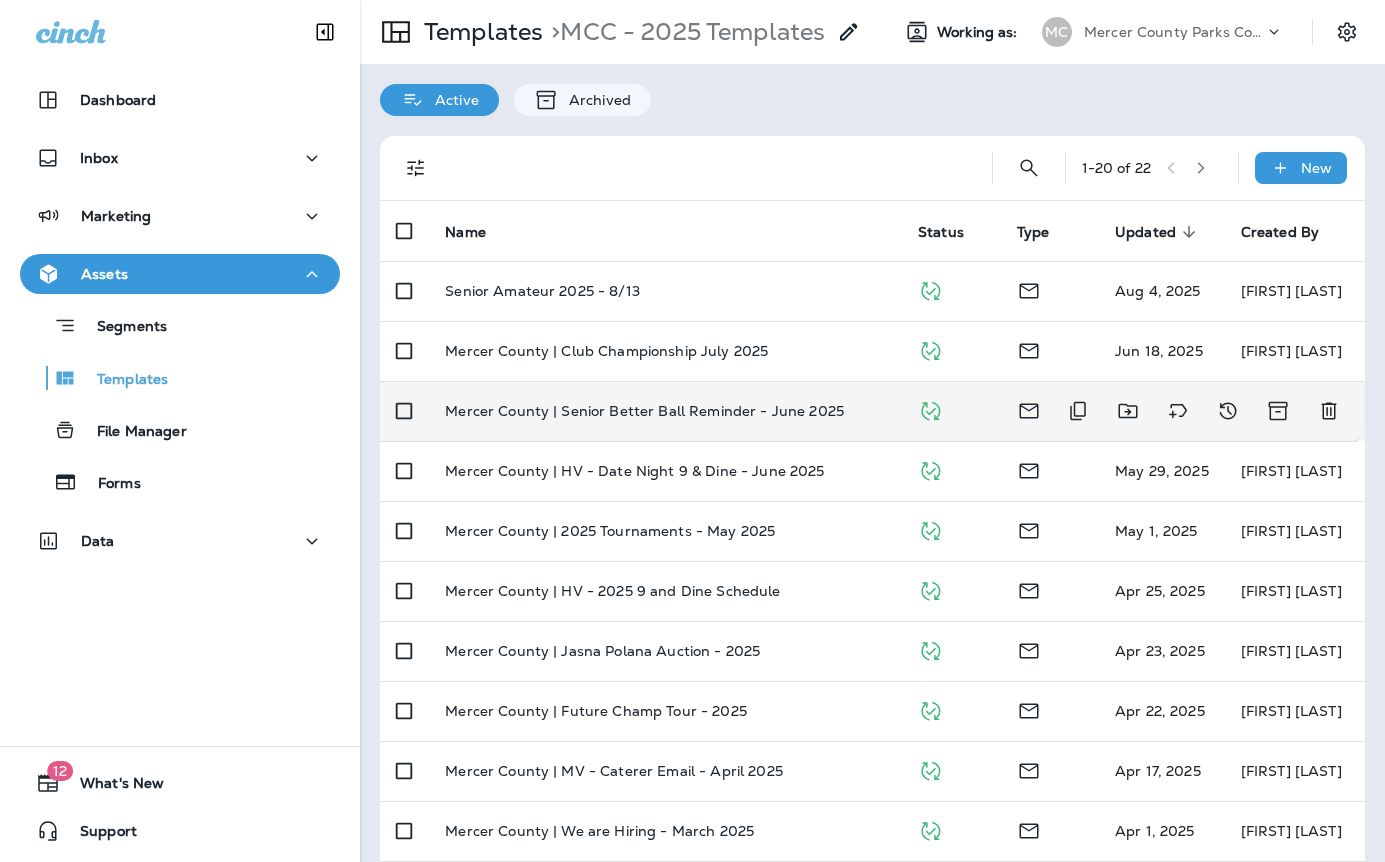 click on "Mercer County | Senior Better Ball Reminder - June 2025" at bounding box center (644, 411) 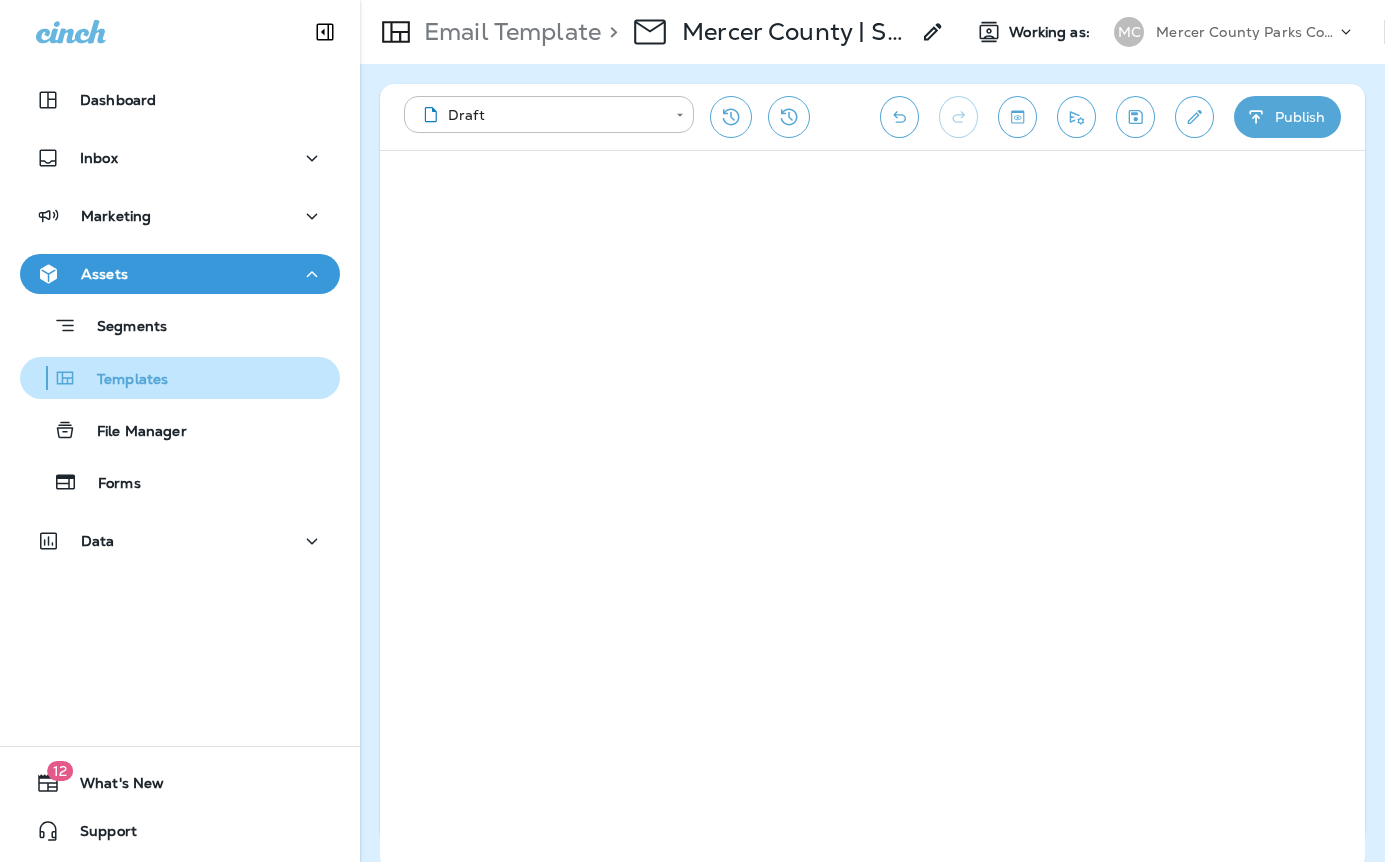 click on "Templates" at bounding box center [122, 380] 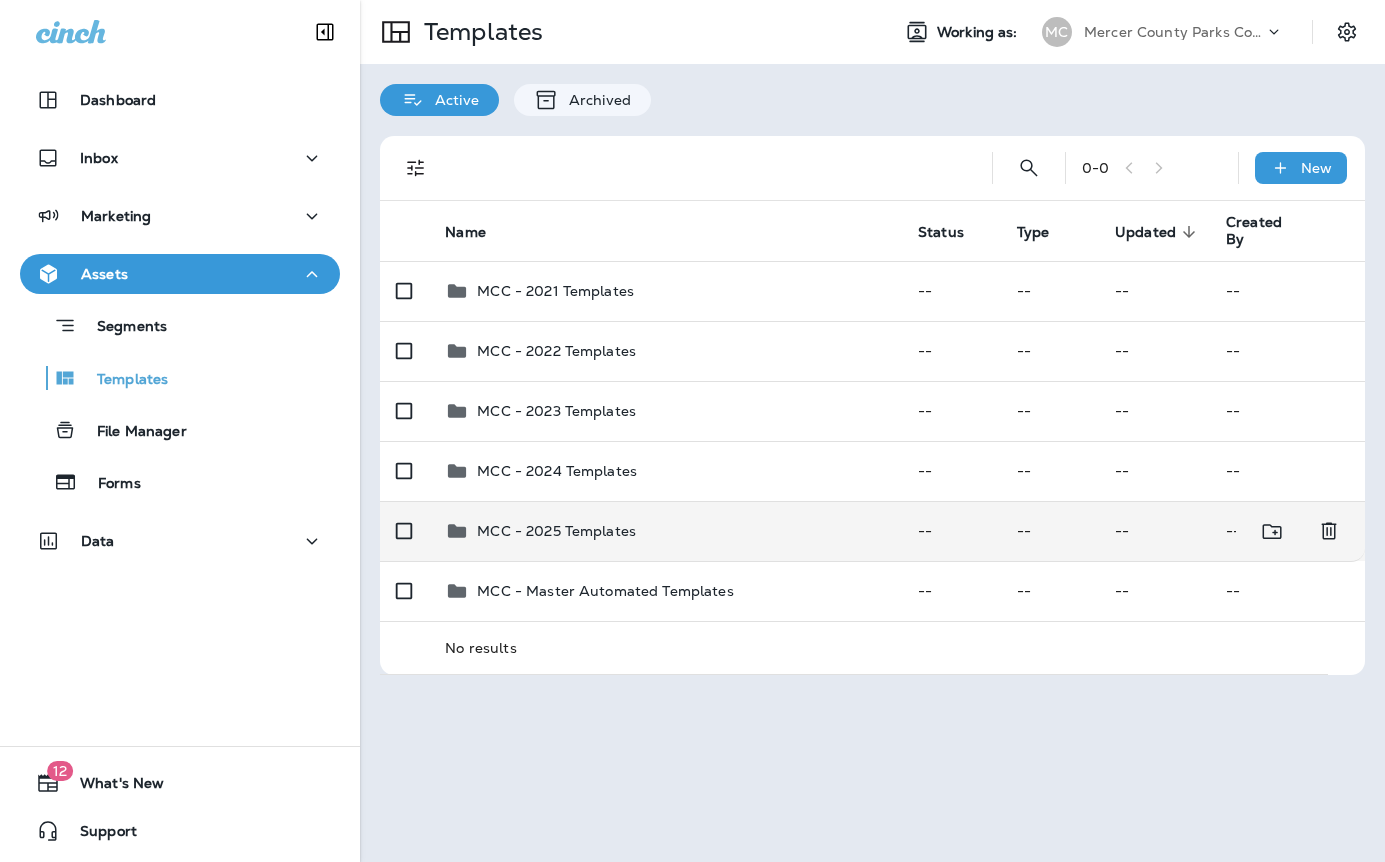 click on "MCC - 2025 Templates" at bounding box center (556, 531) 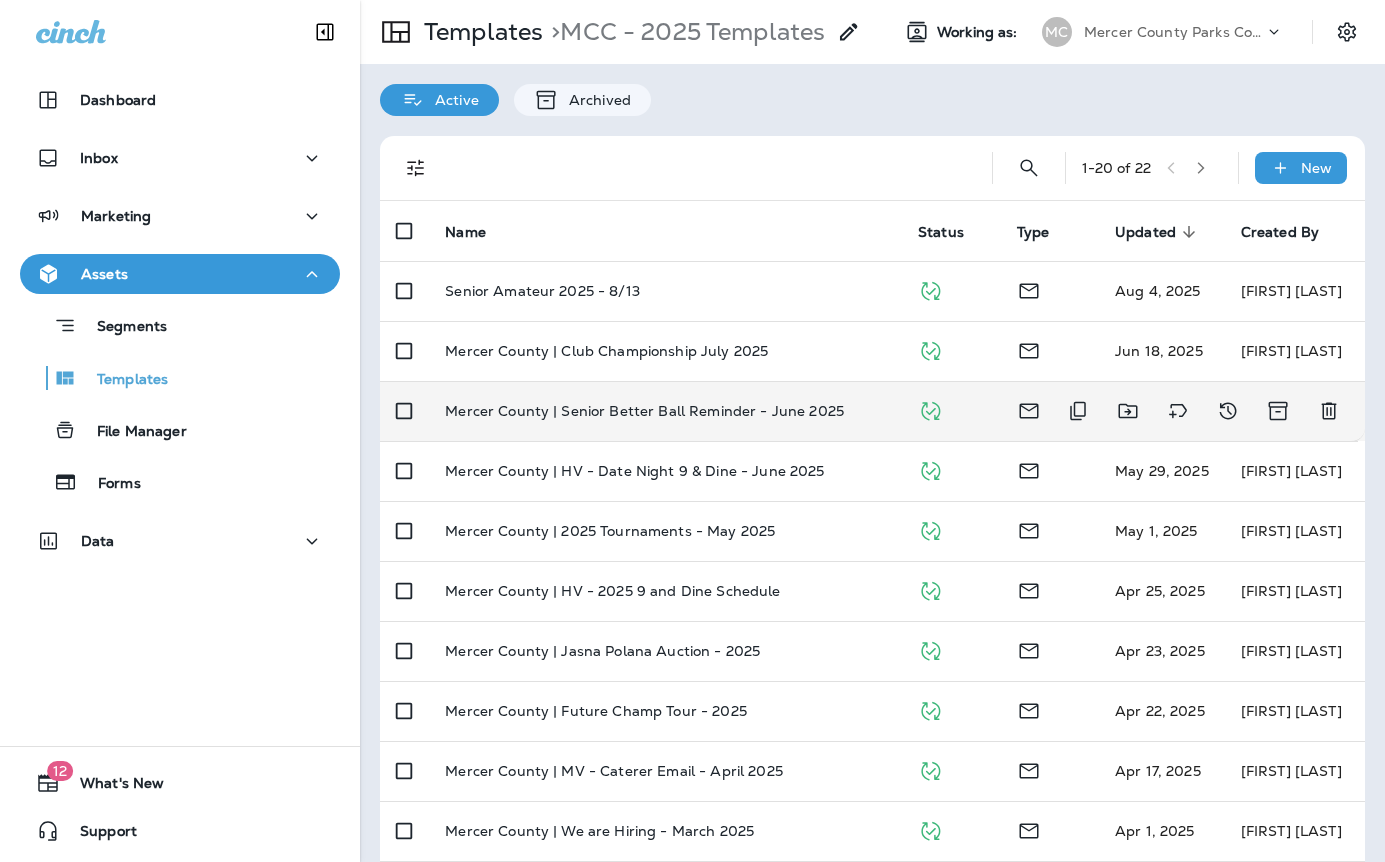 click on "Mercer County | Senior Better Ball Reminder - June 2025" at bounding box center (644, 411) 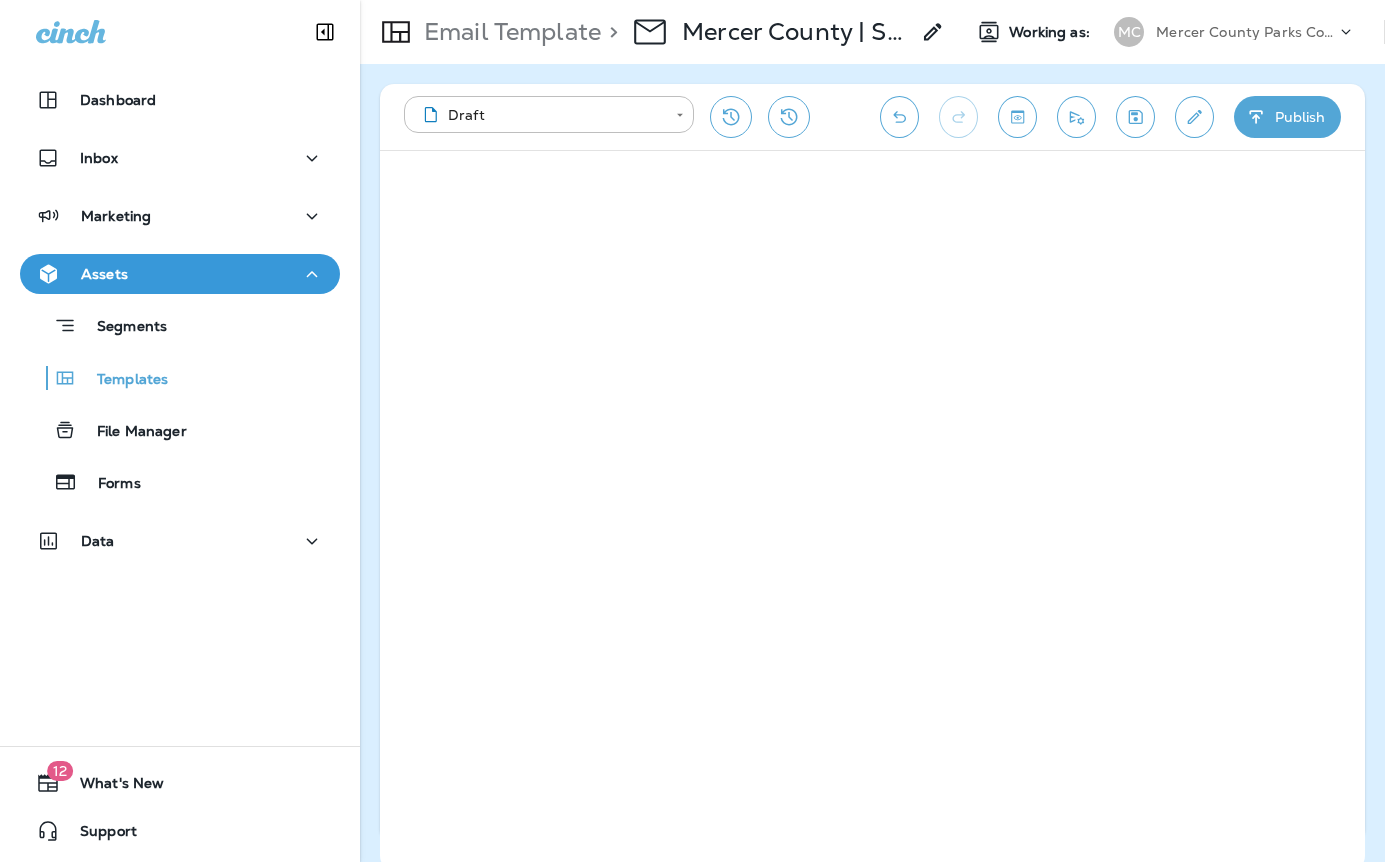 click 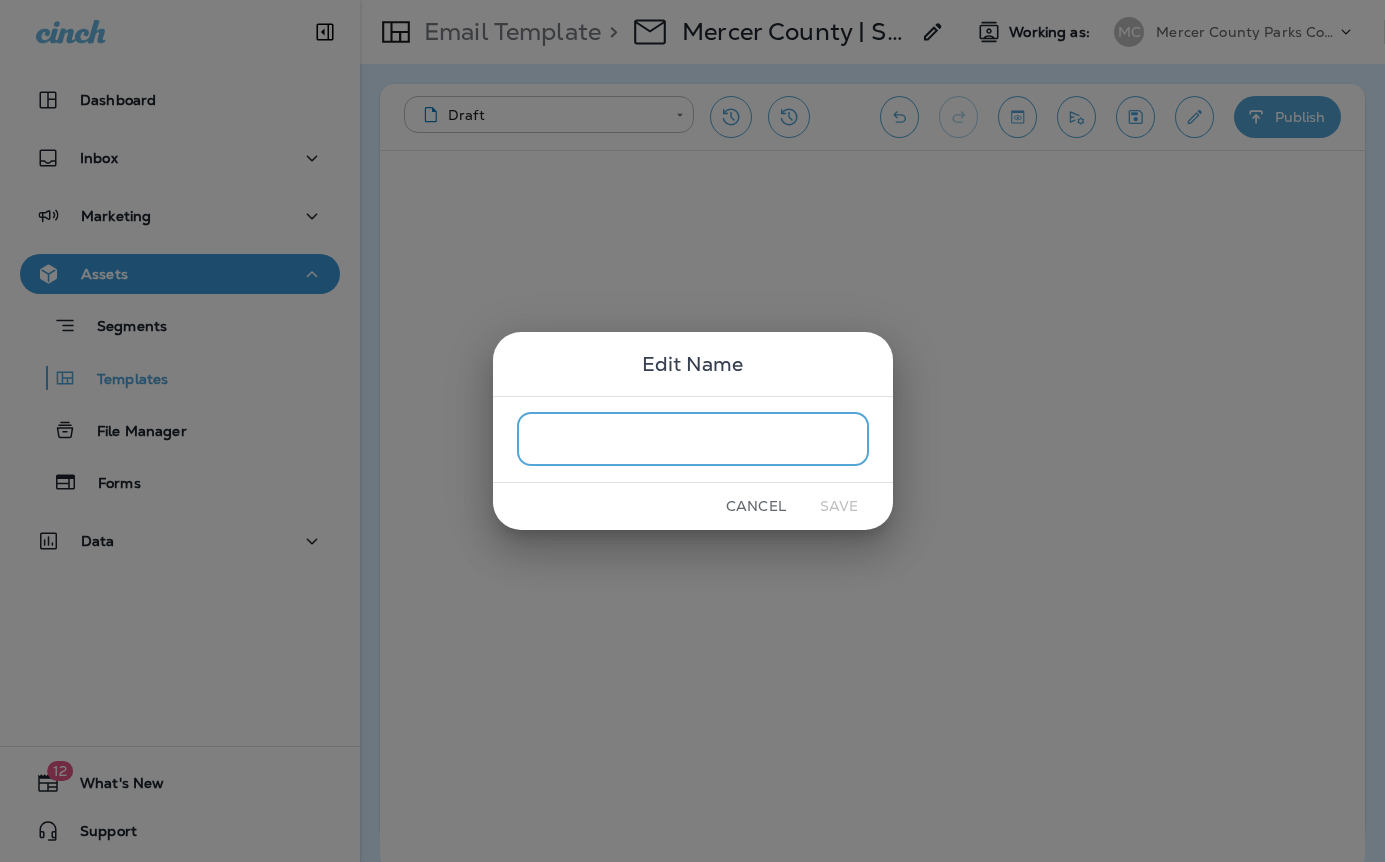 scroll, scrollTop: 0, scrollLeft: 0, axis: both 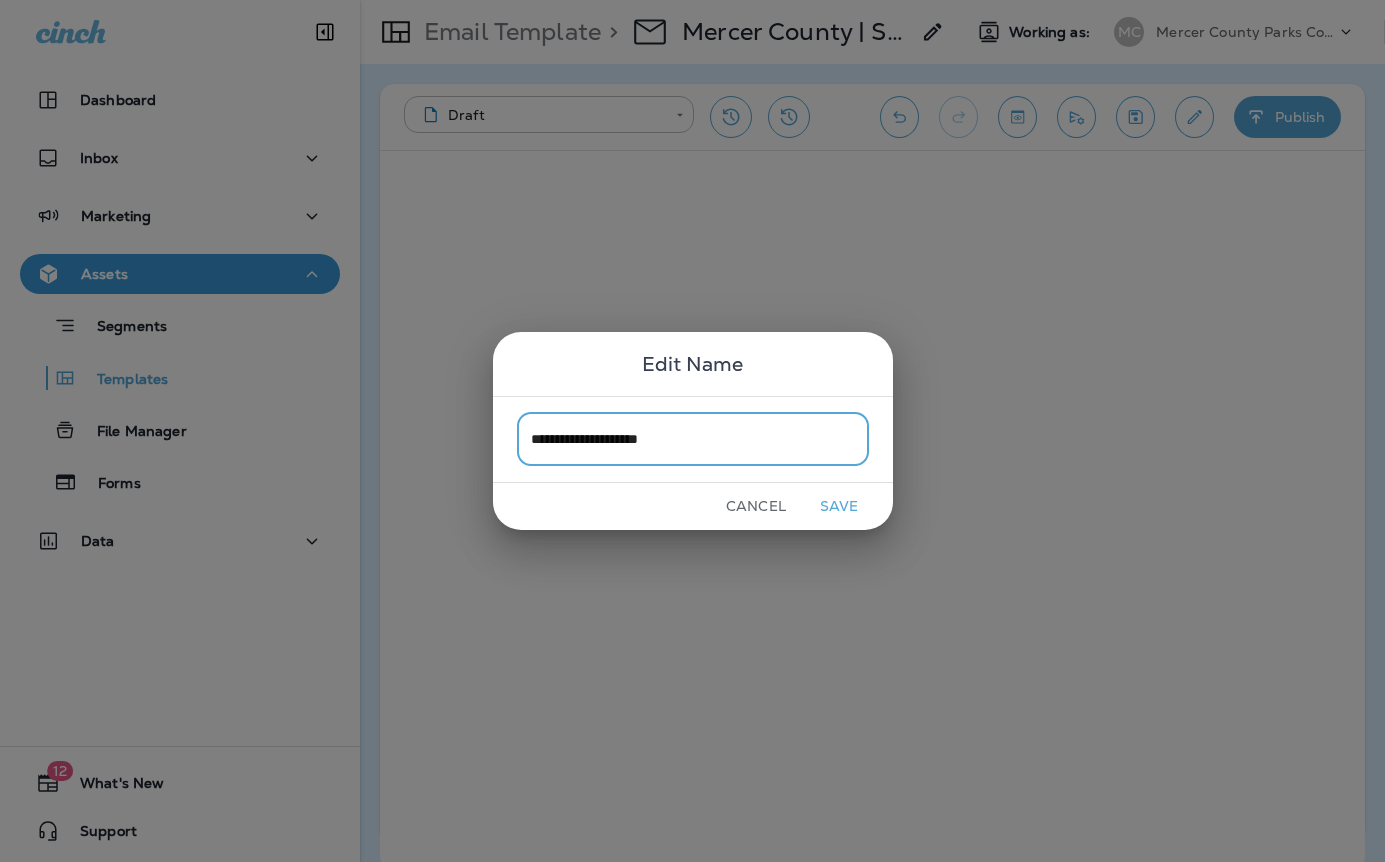 type on "**********" 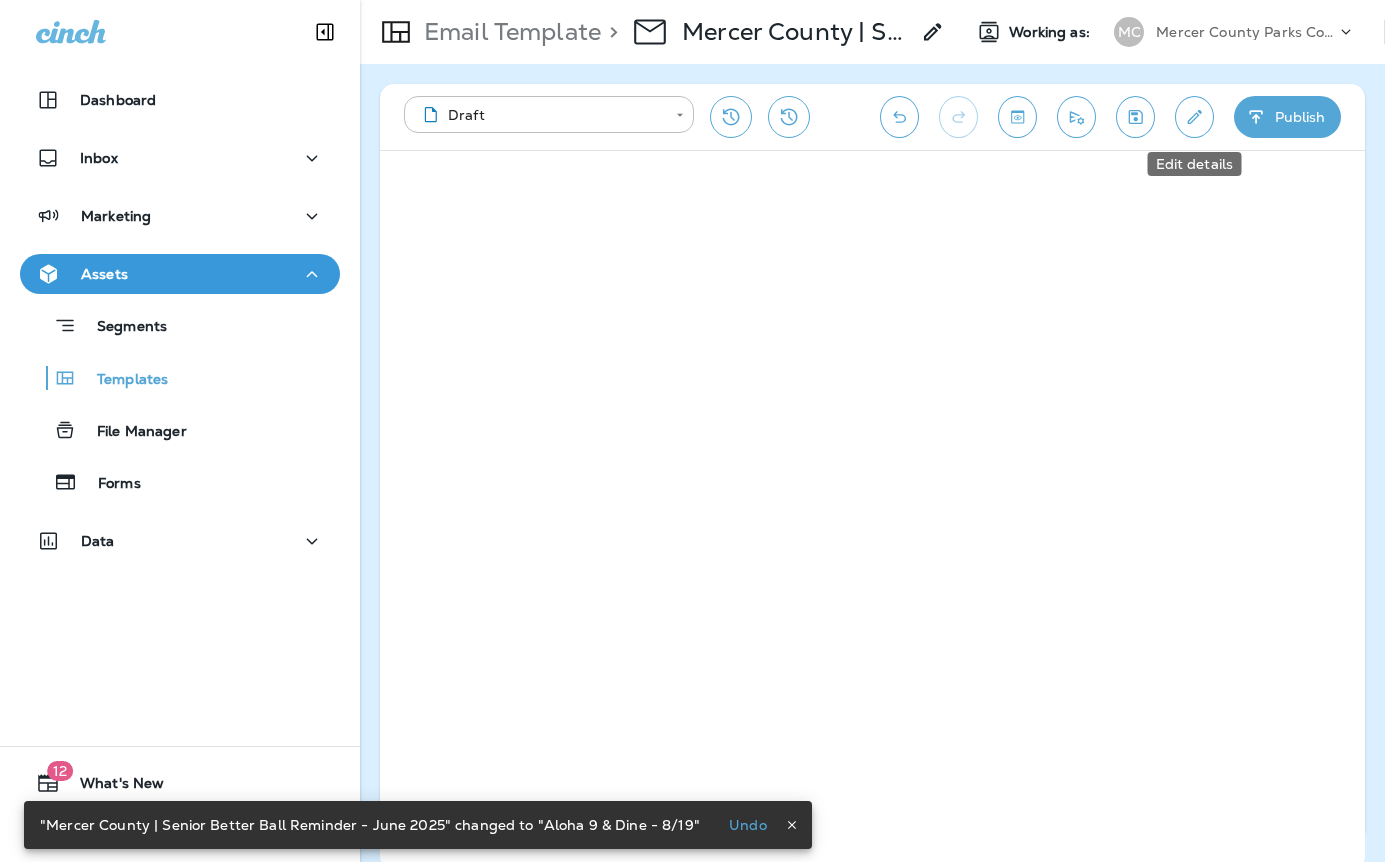 click at bounding box center (1194, 117) 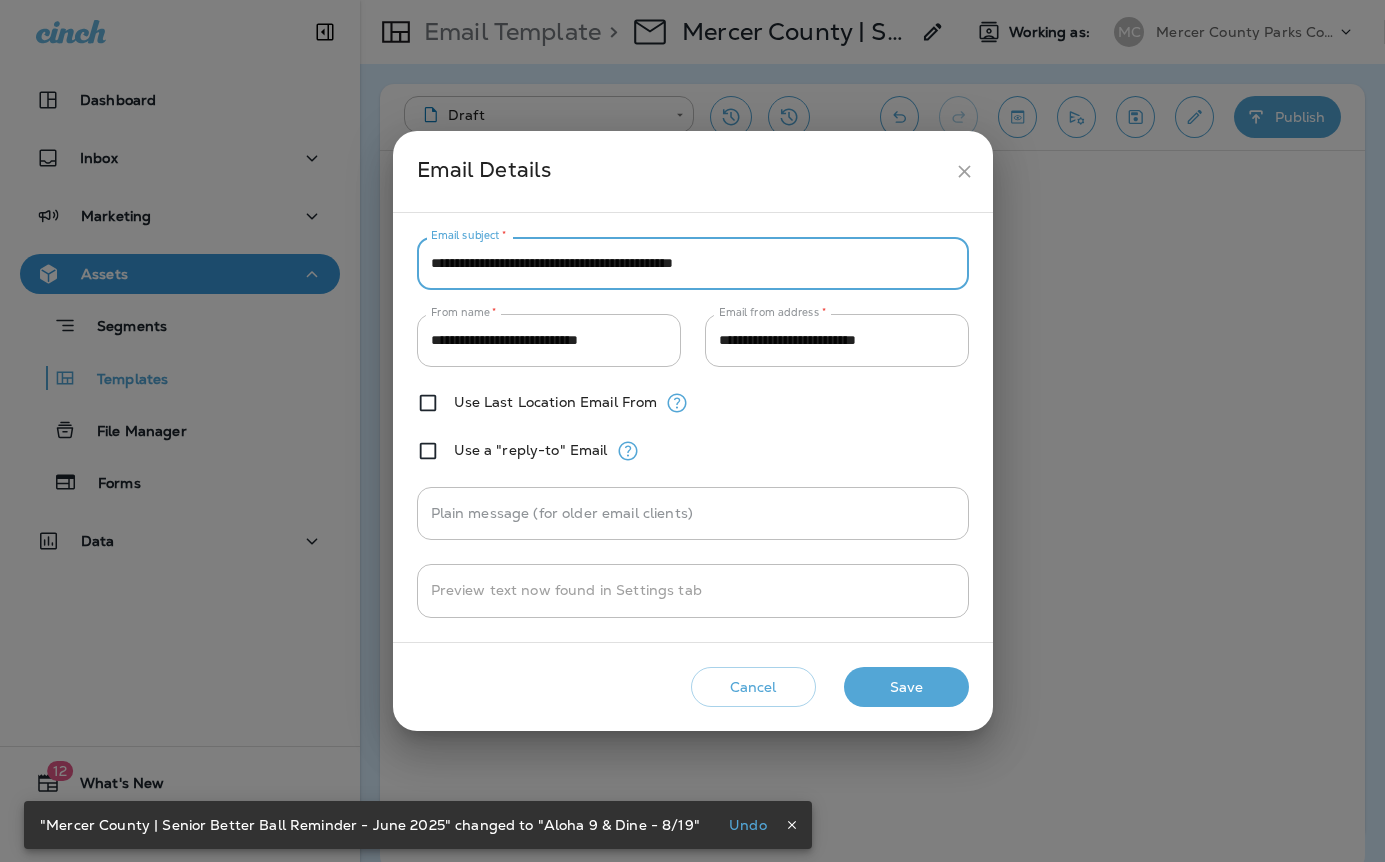 drag, startPoint x: 842, startPoint y: 267, endPoint x: 417, endPoint y: 252, distance: 425.26462 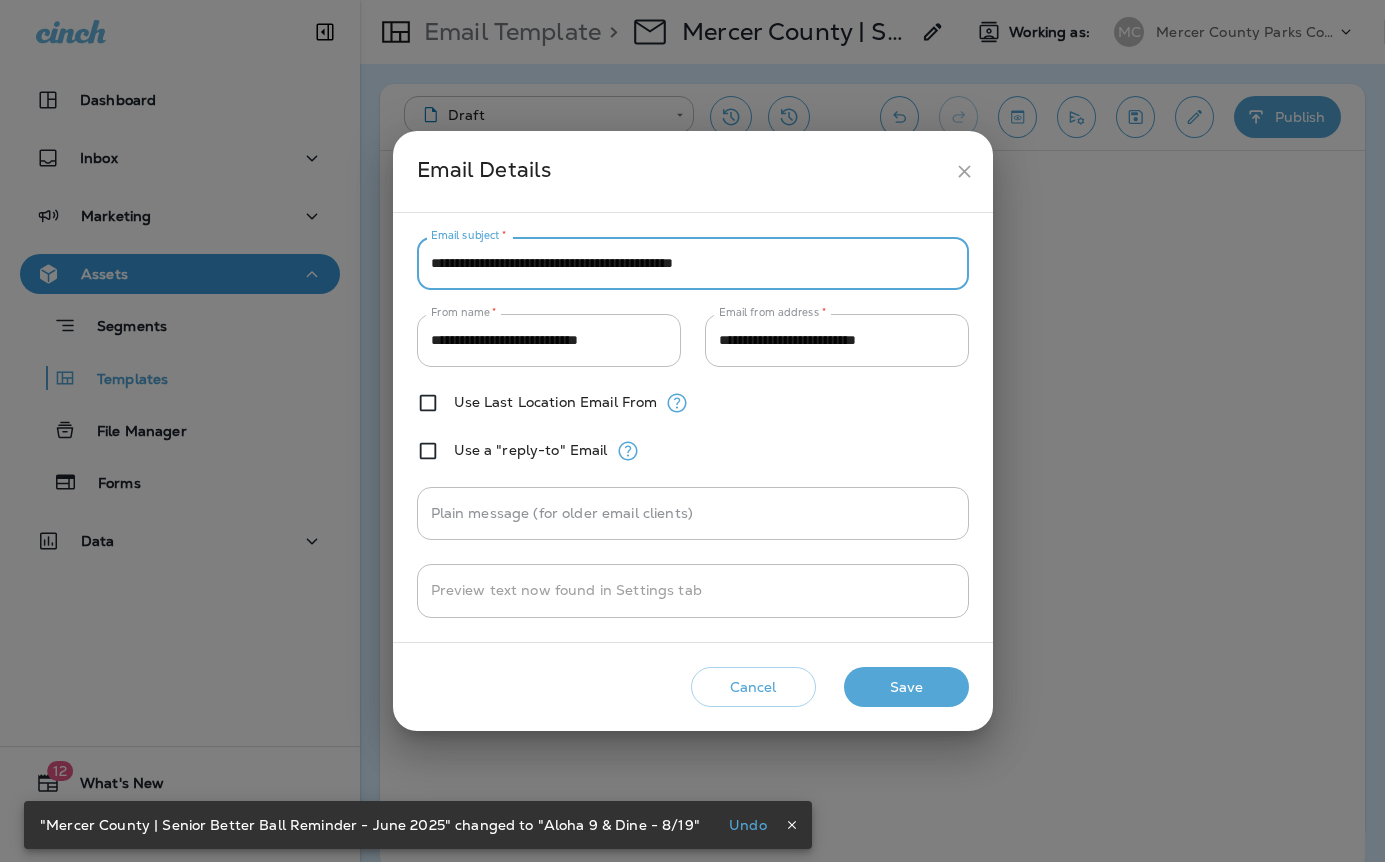 click on "**********" at bounding box center (693, 263) 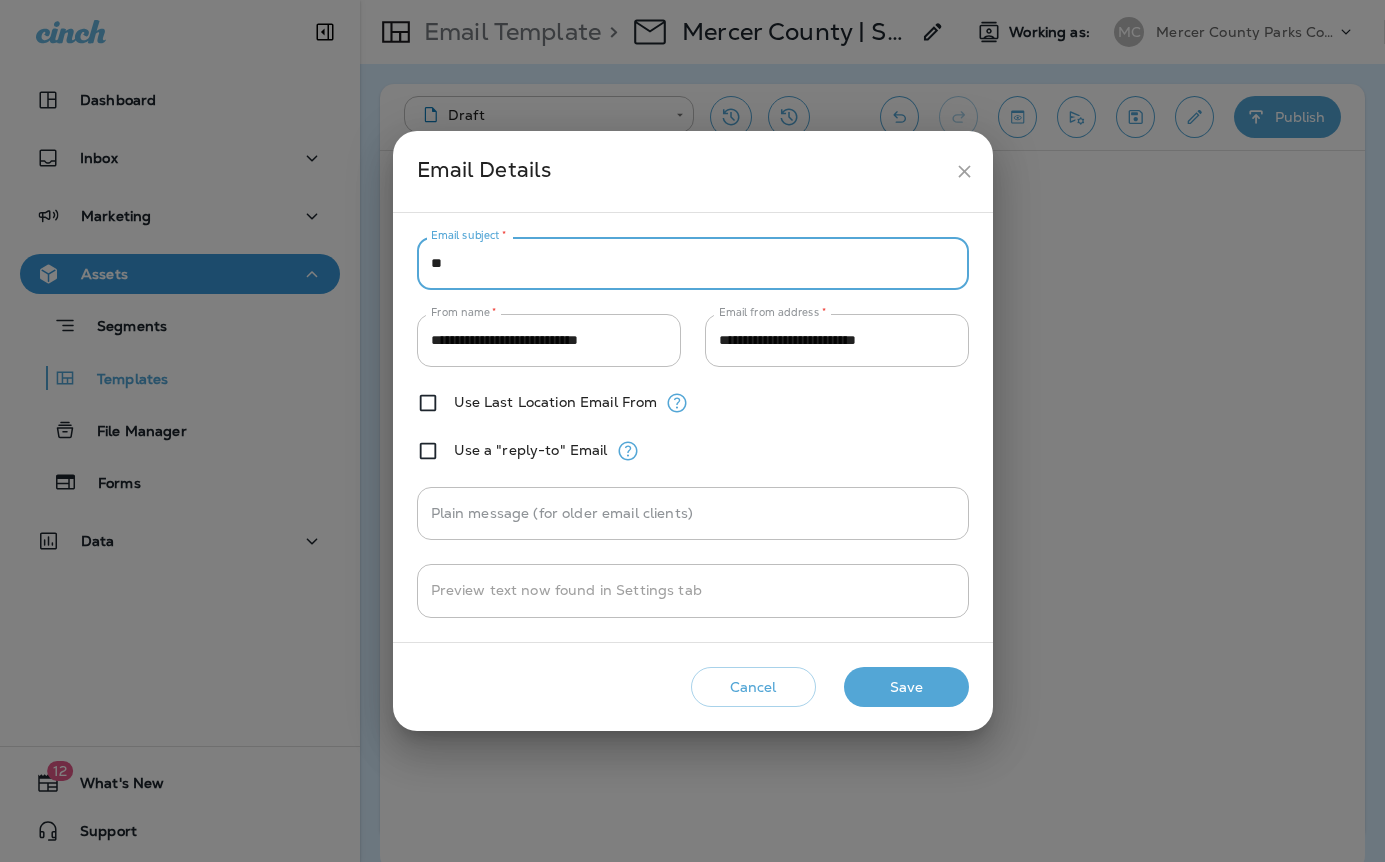 type on "*" 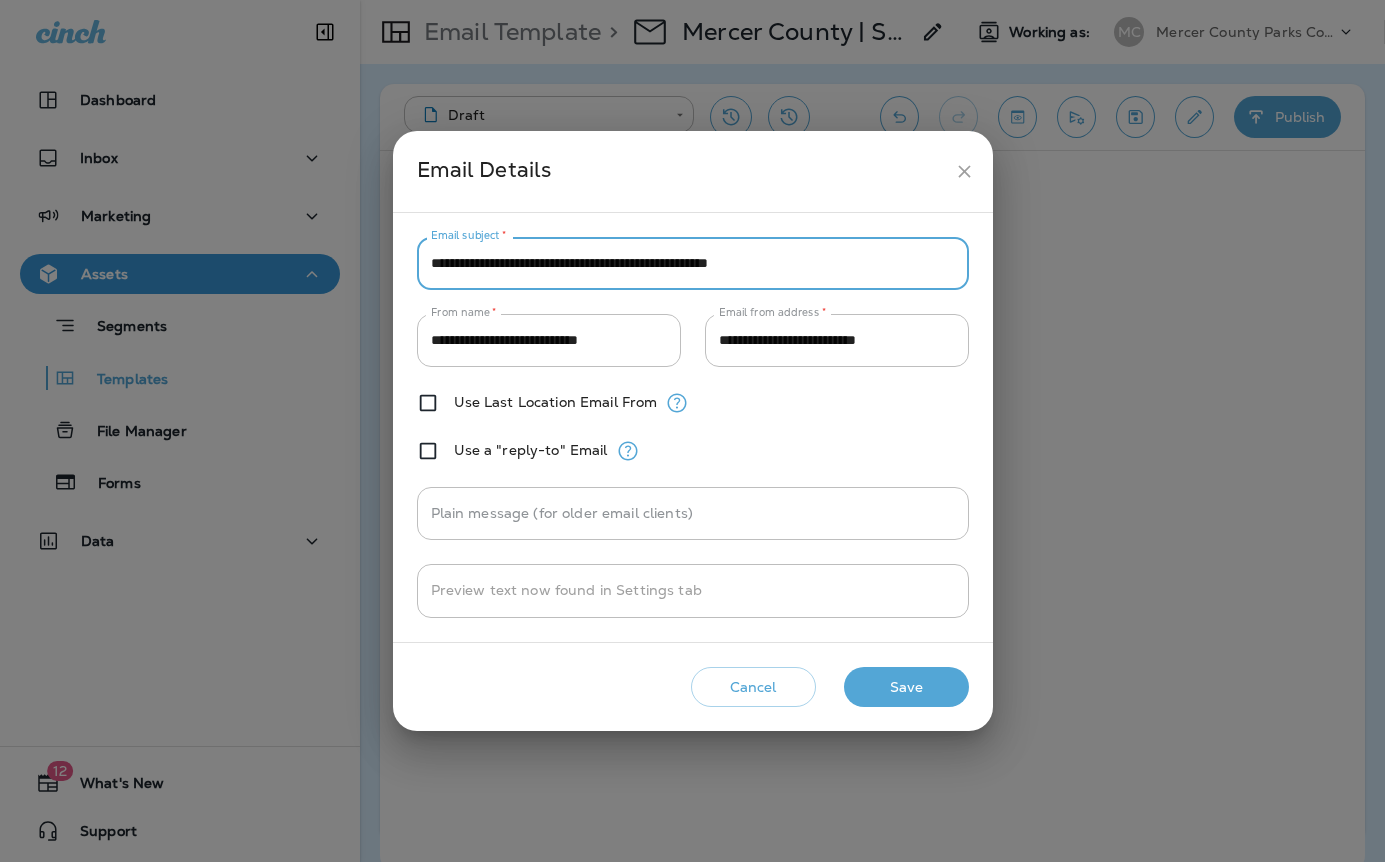 drag, startPoint x: 854, startPoint y: 262, endPoint x: 548, endPoint y: 265, distance: 306.0147 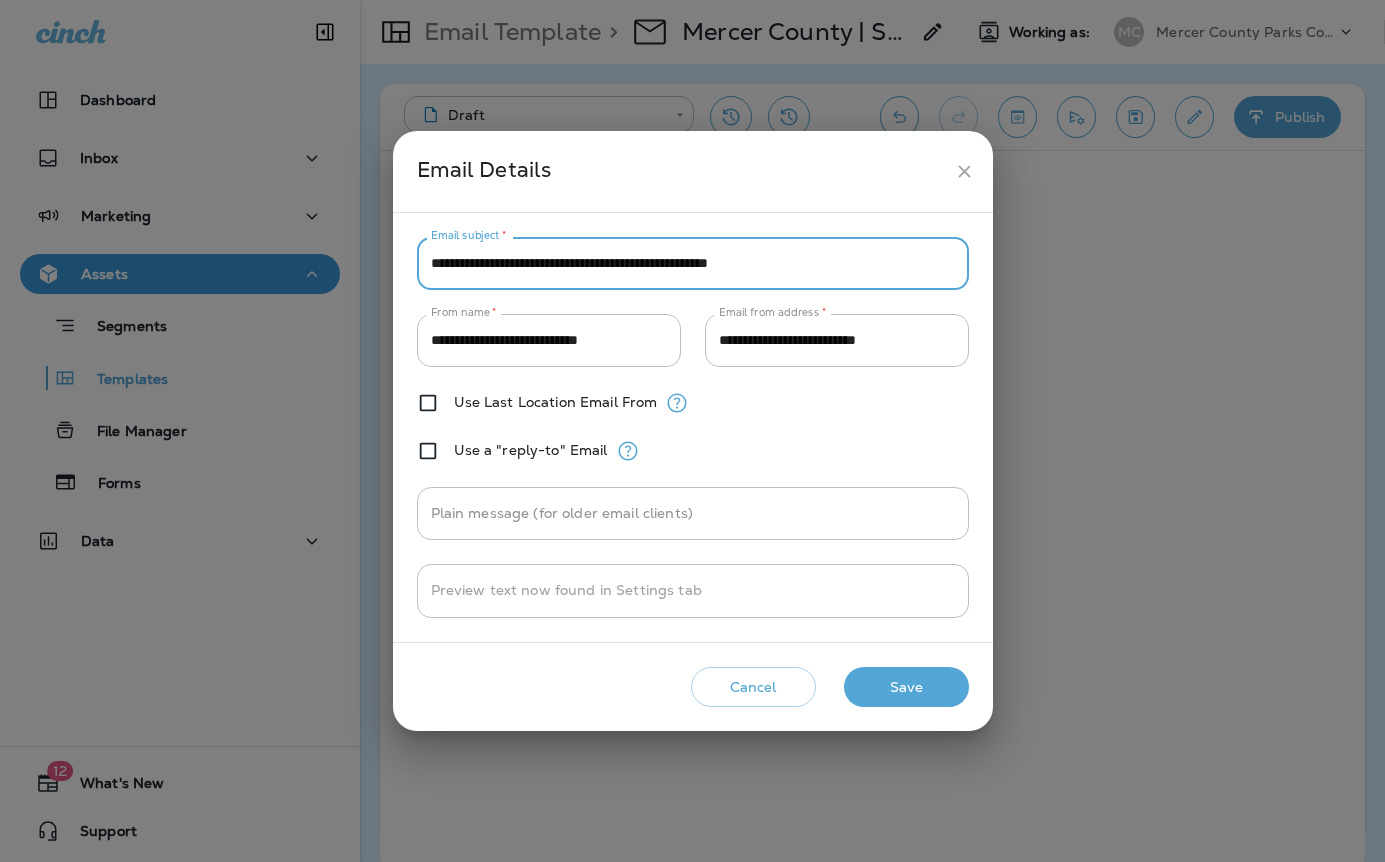 click on "**********" at bounding box center [693, 263] 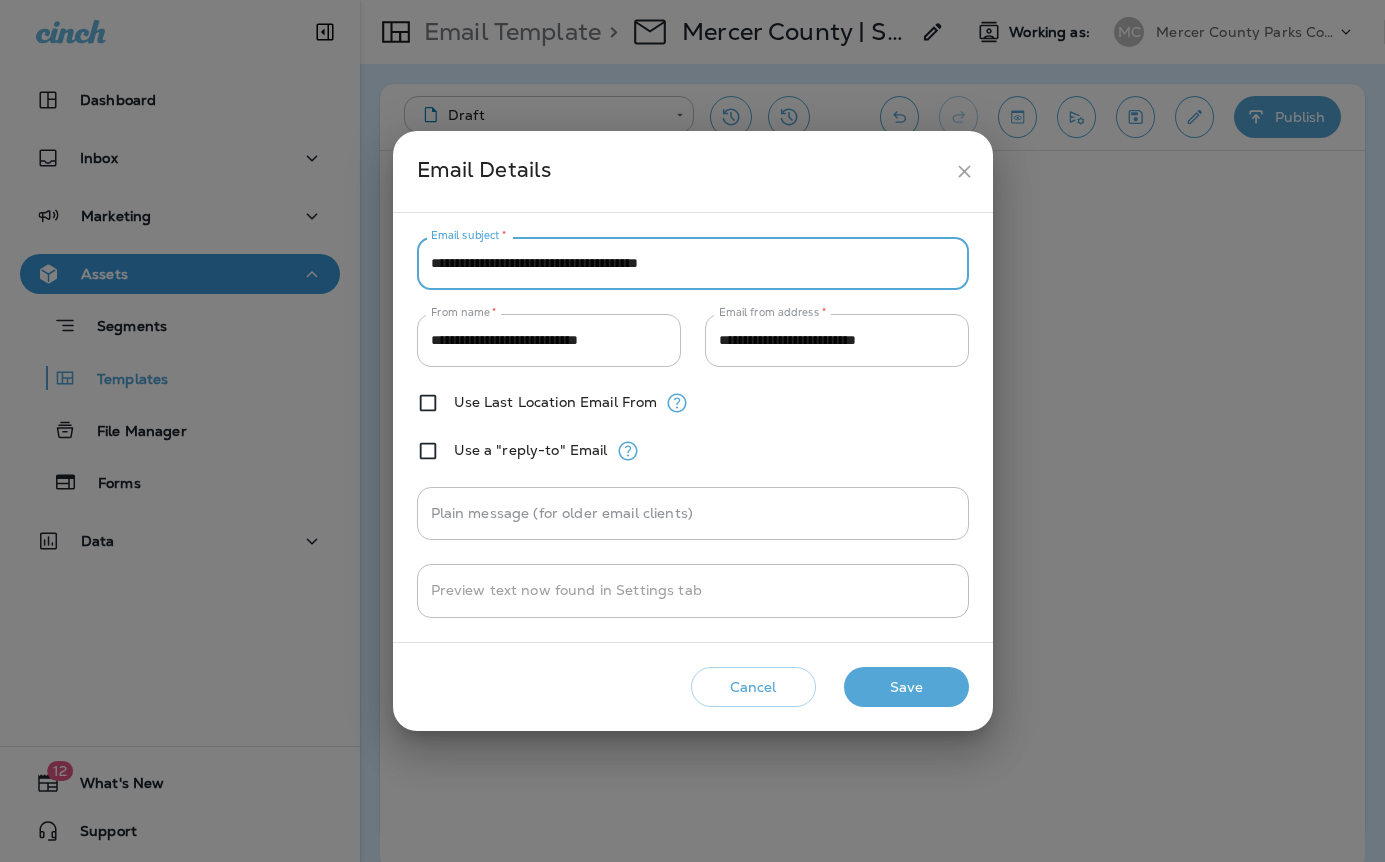 type on "**********" 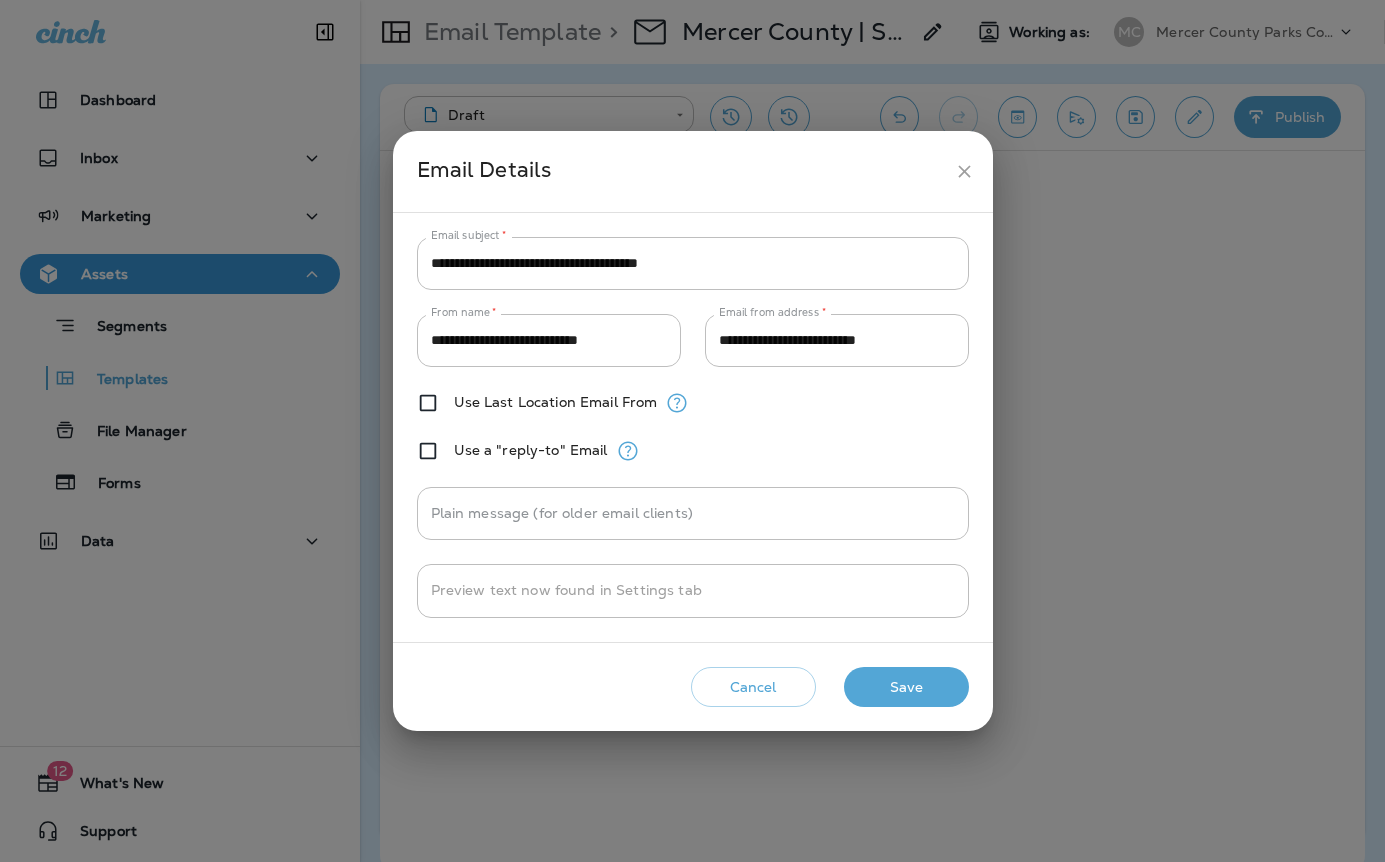 click on "**********" at bounding box center [693, 427] 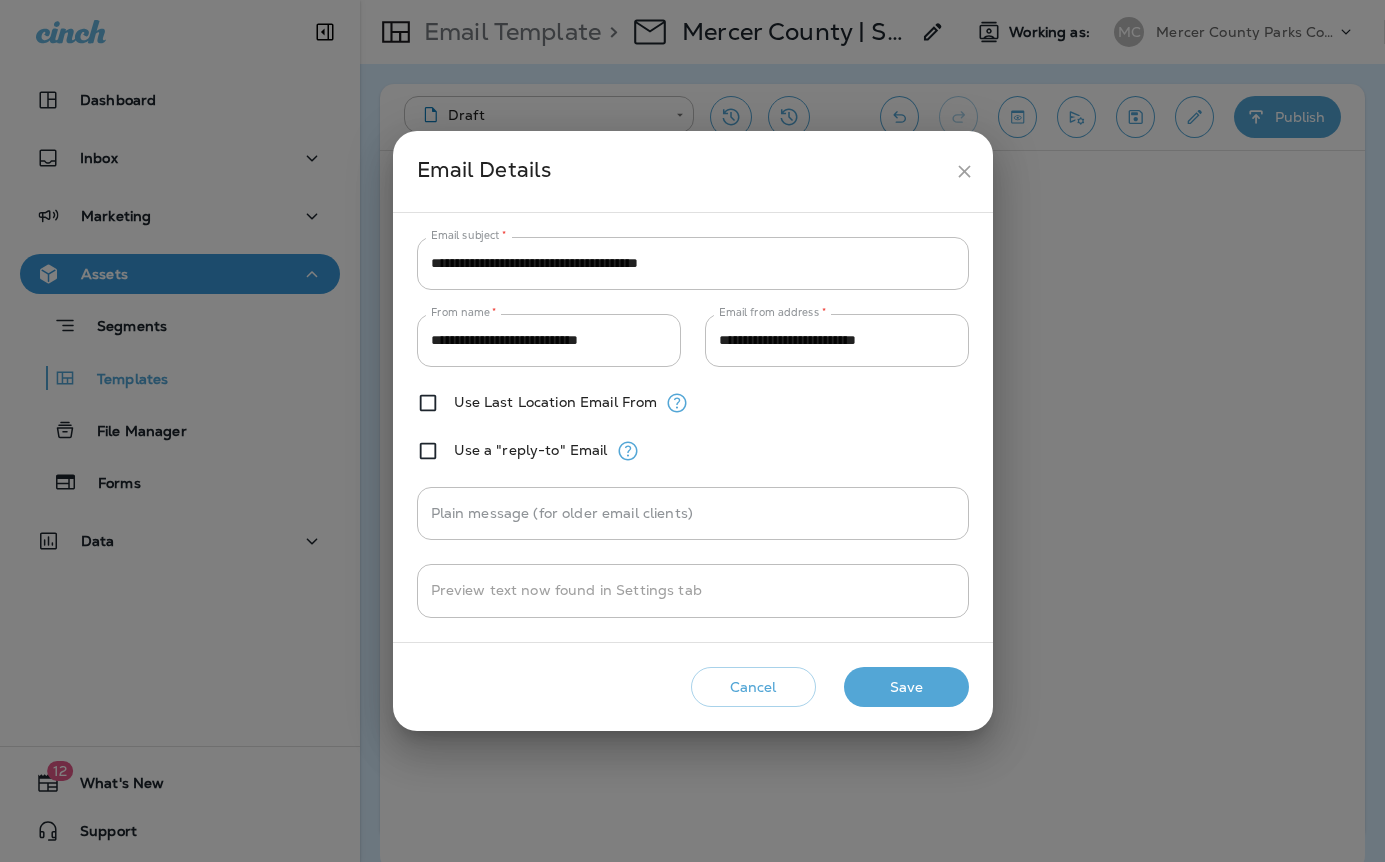 click on "Save" at bounding box center (906, 687) 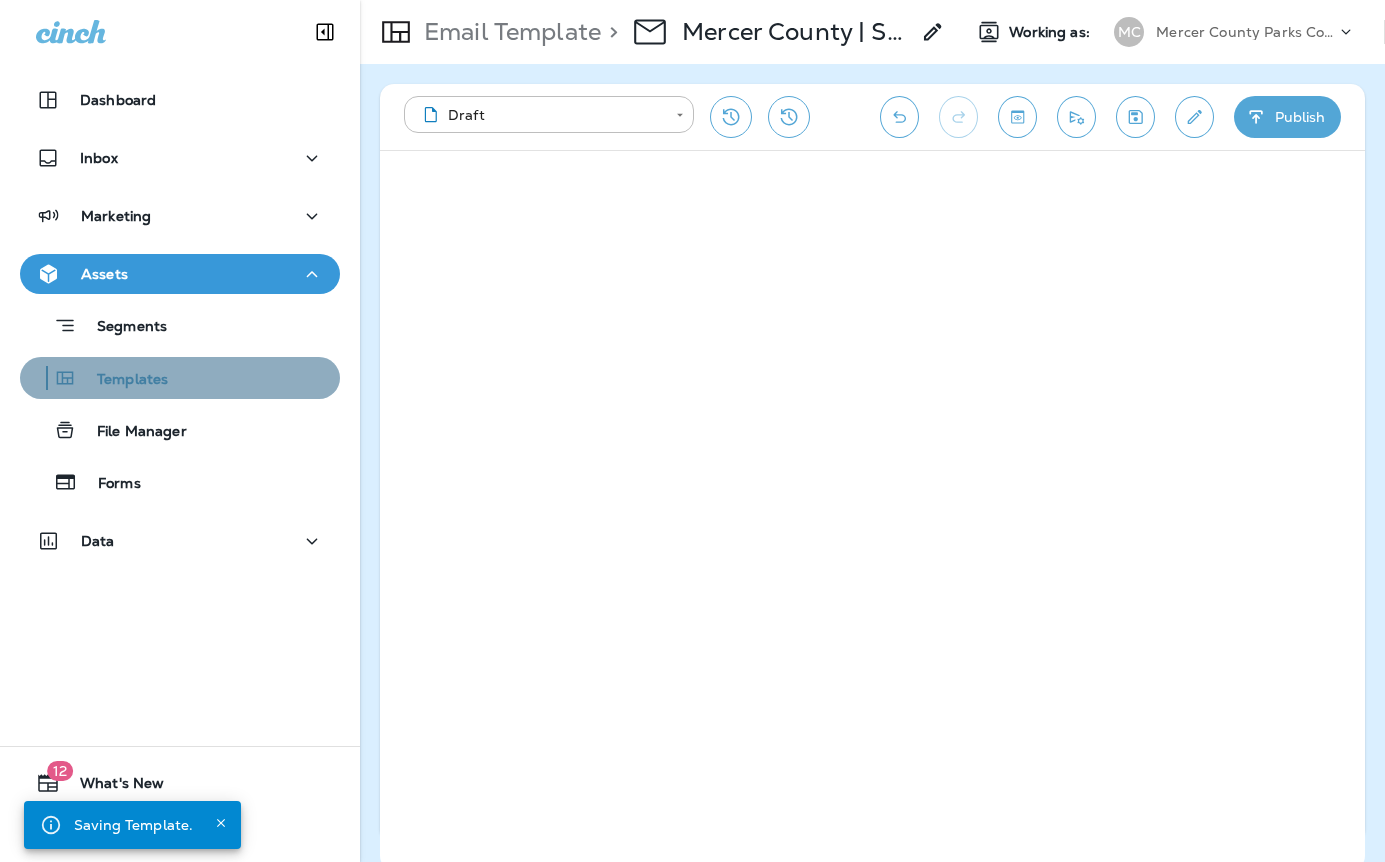 click on "Templates" at bounding box center [180, 378] 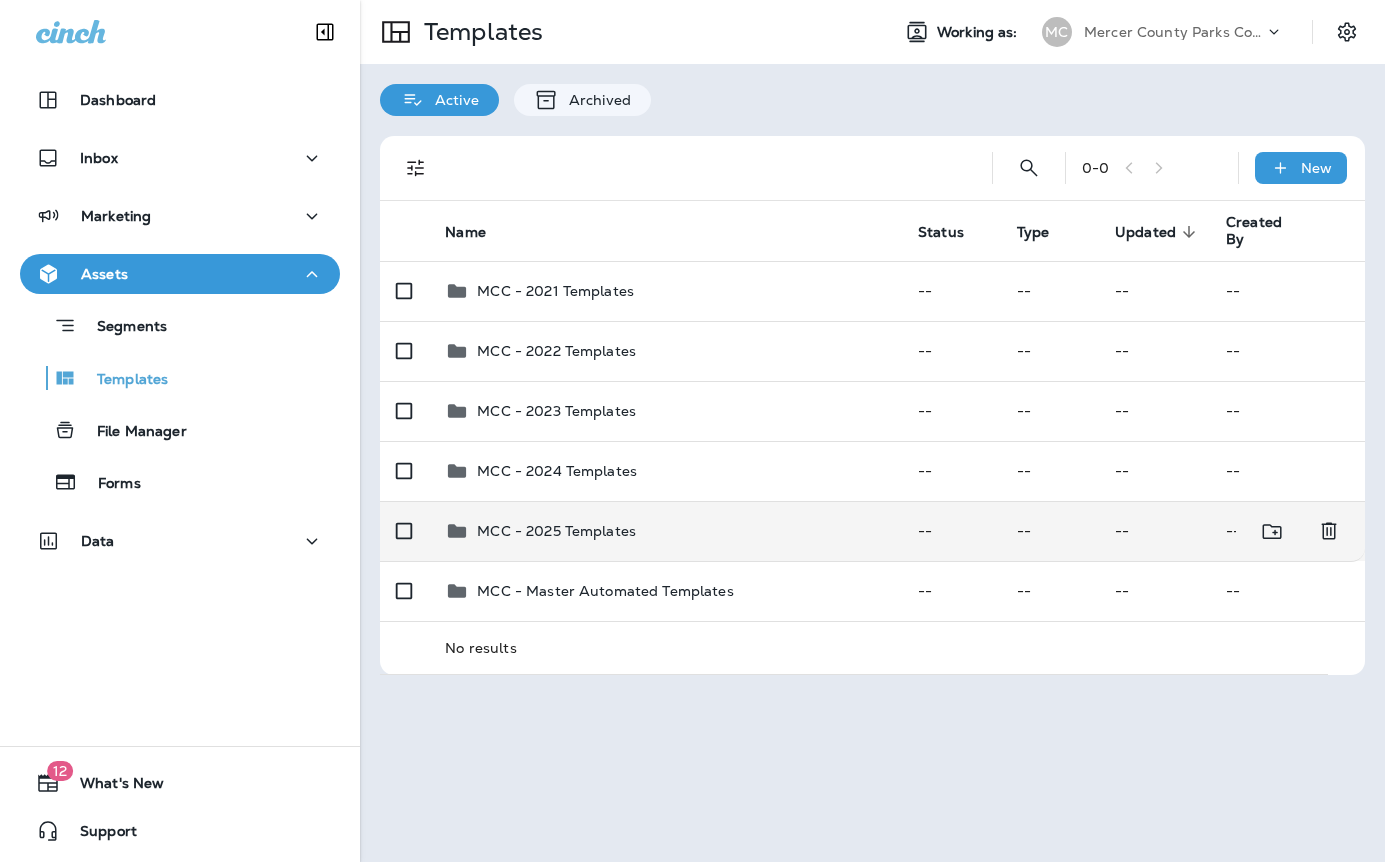 click on "MCC - 2025 Templates" at bounding box center (556, 531) 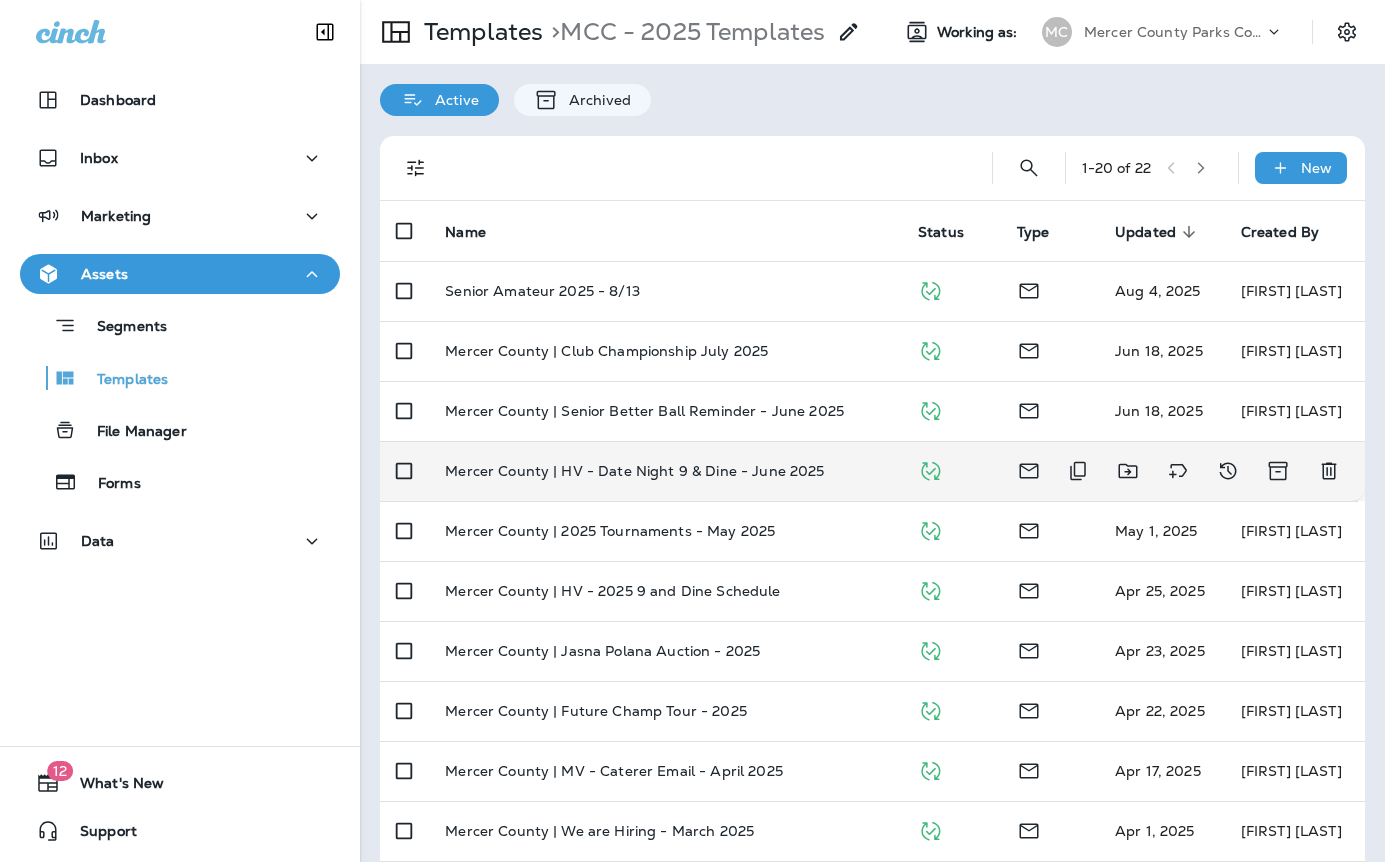 click on "Mercer County | HV - Date Night 9 & Dine - June 2025" at bounding box center [634, 471] 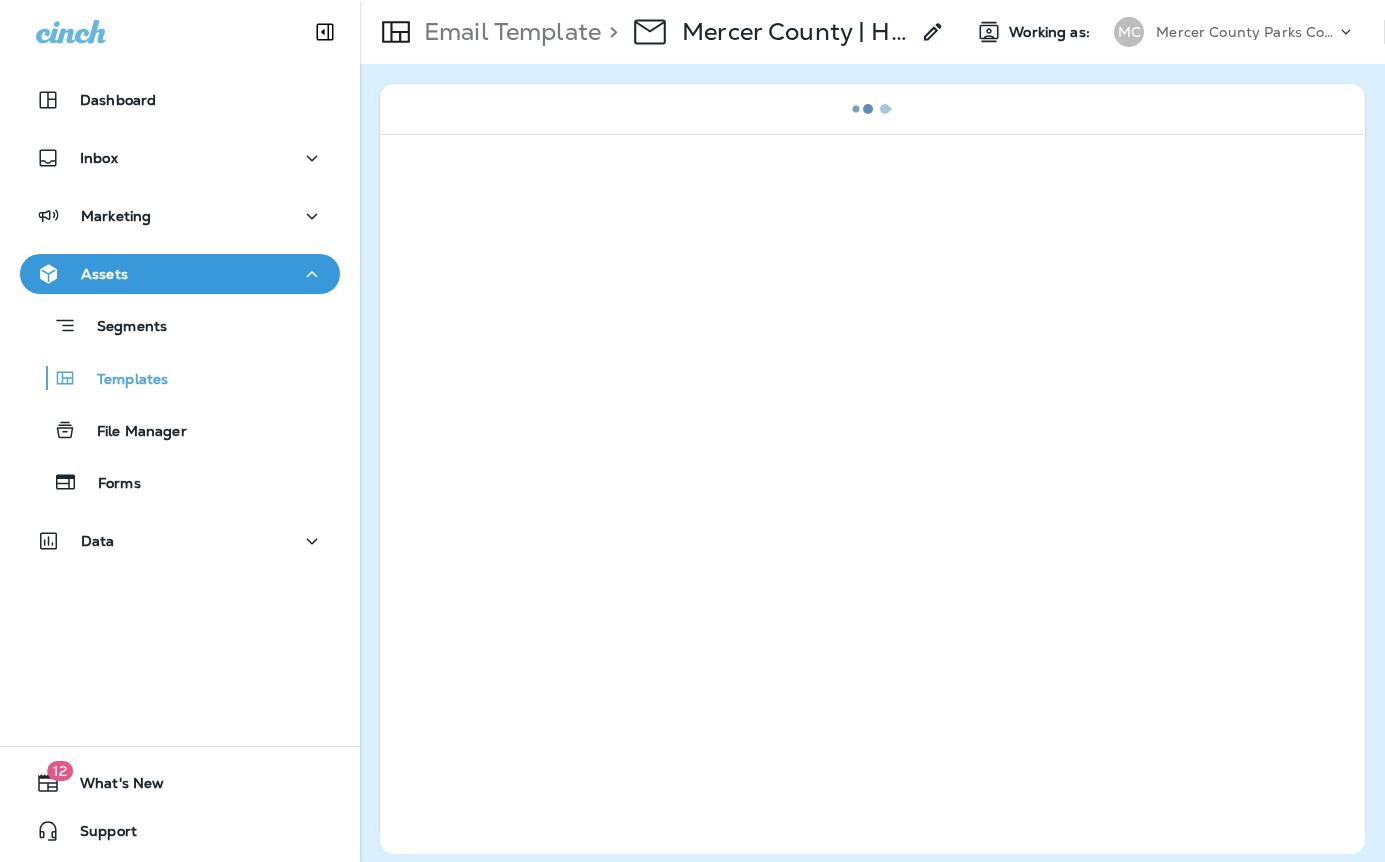 click 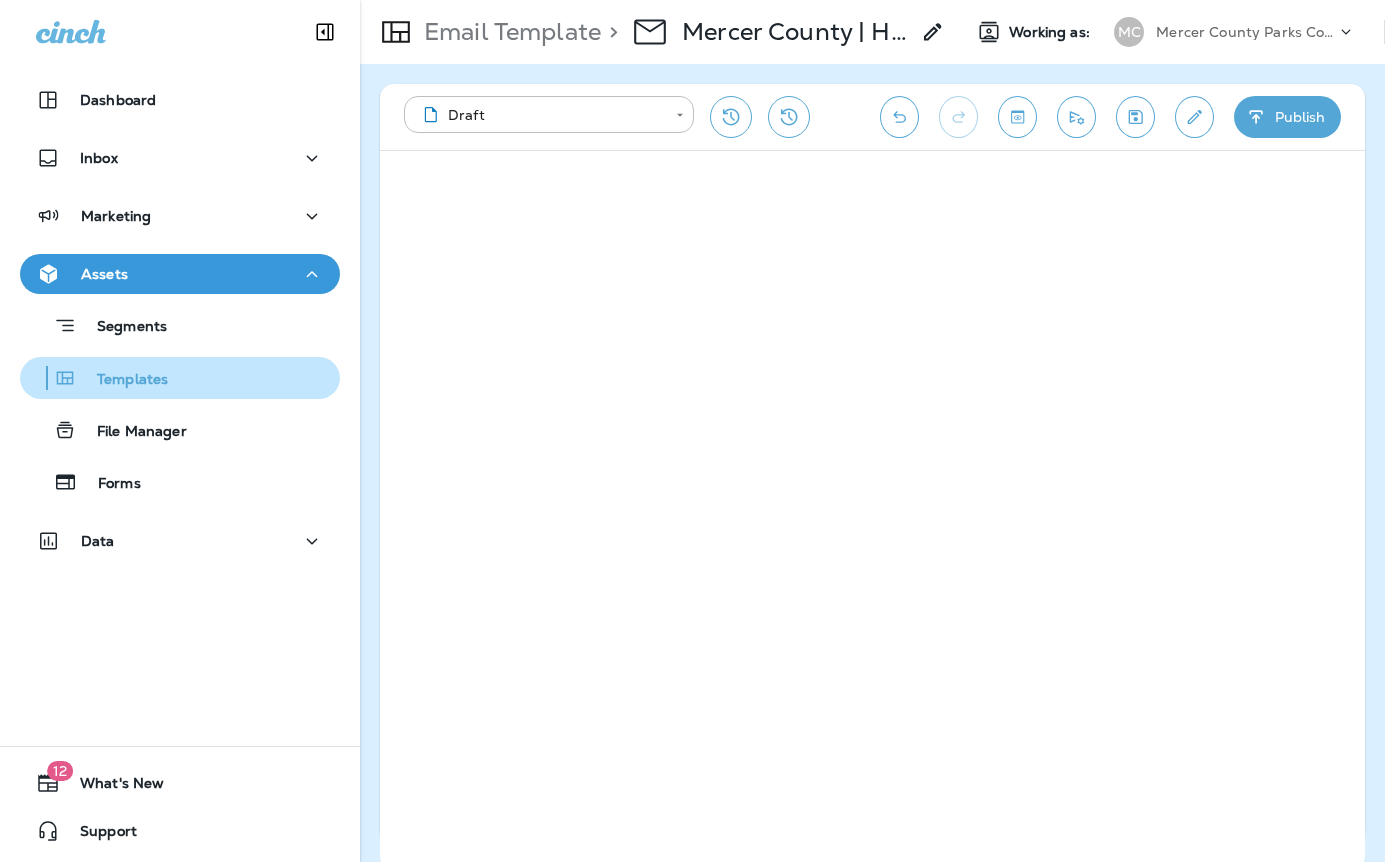 click on "Templates" at bounding box center (122, 380) 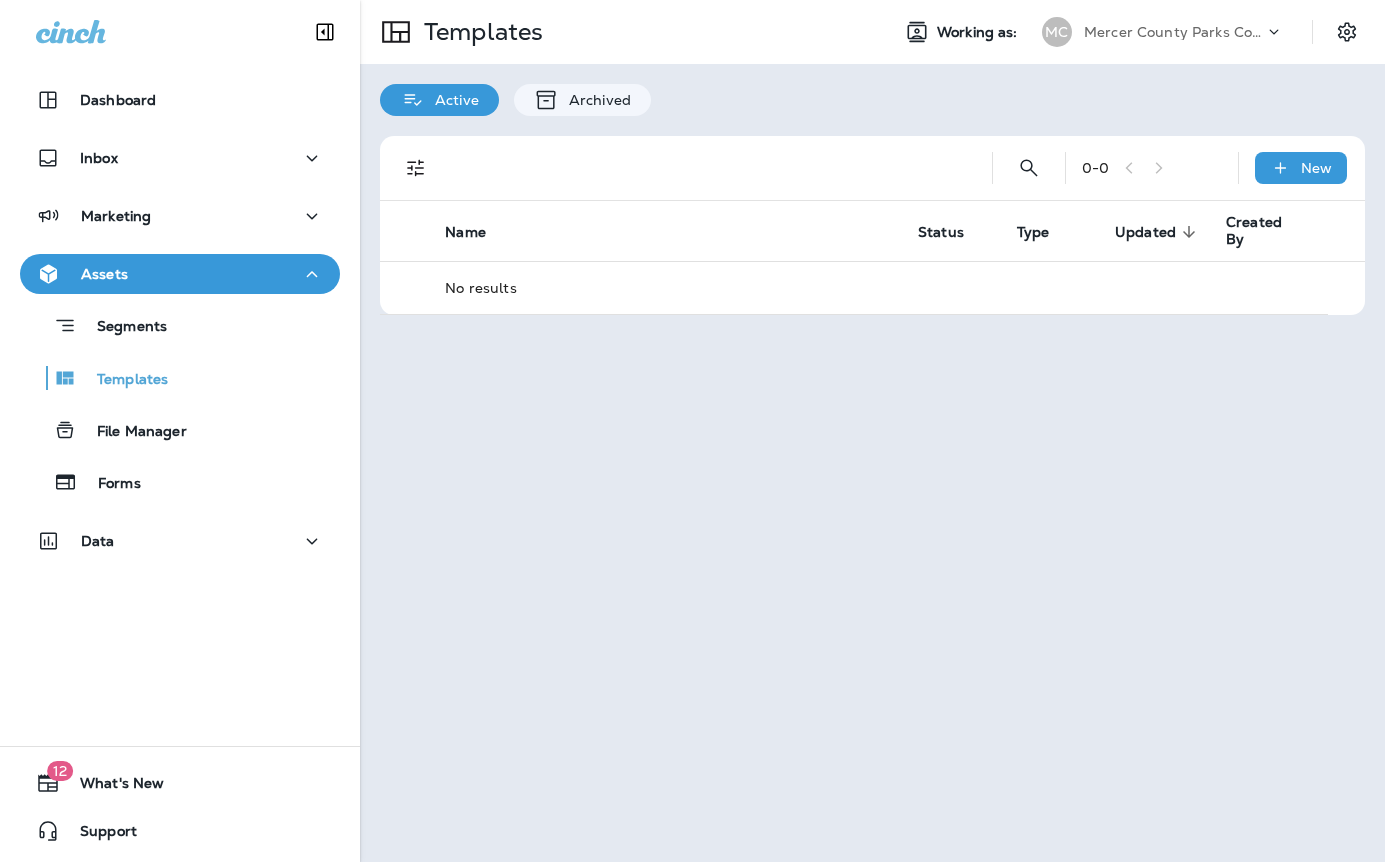 click at bounding box center [706, 168] 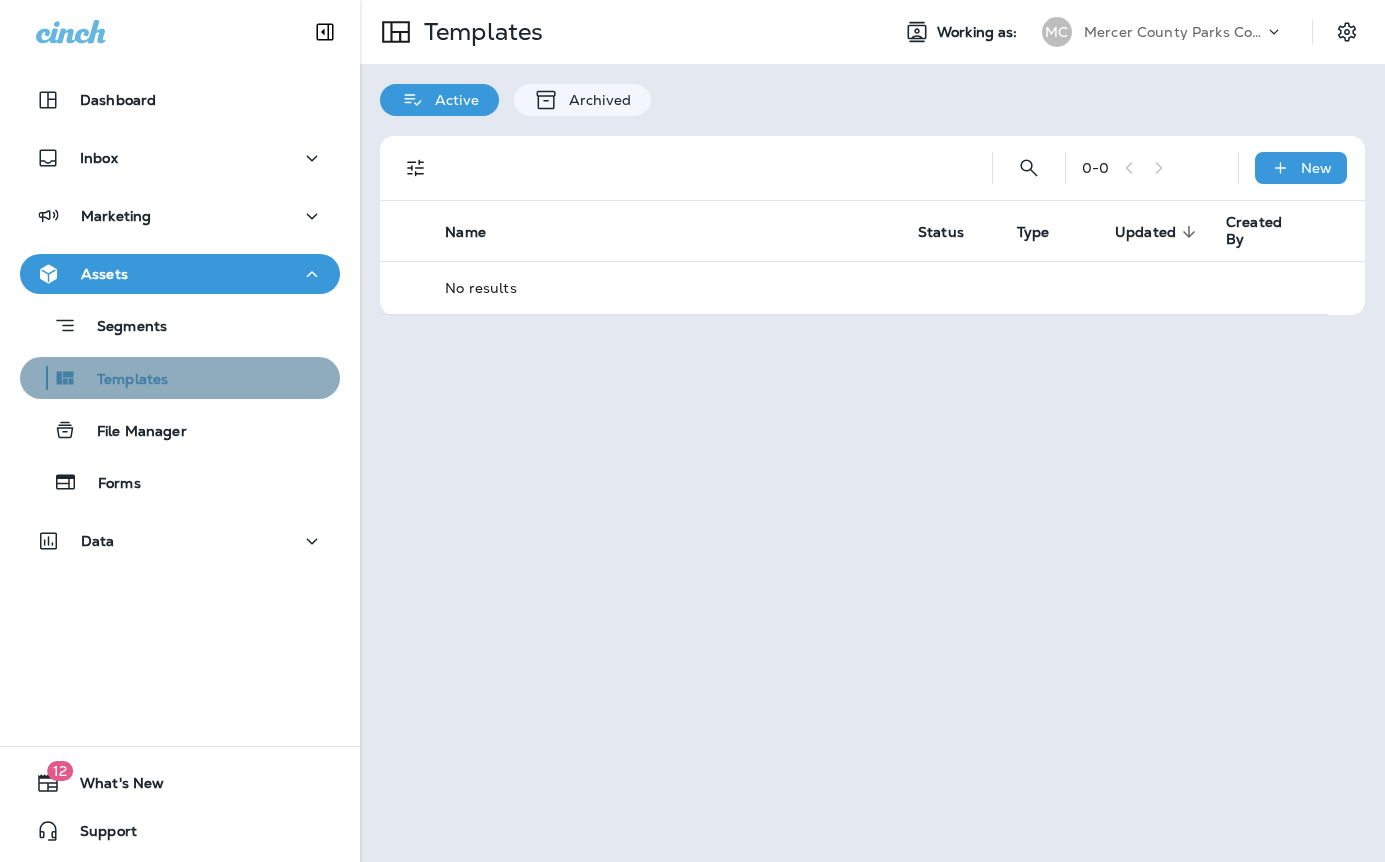 click on "Templates" at bounding box center [180, 378] 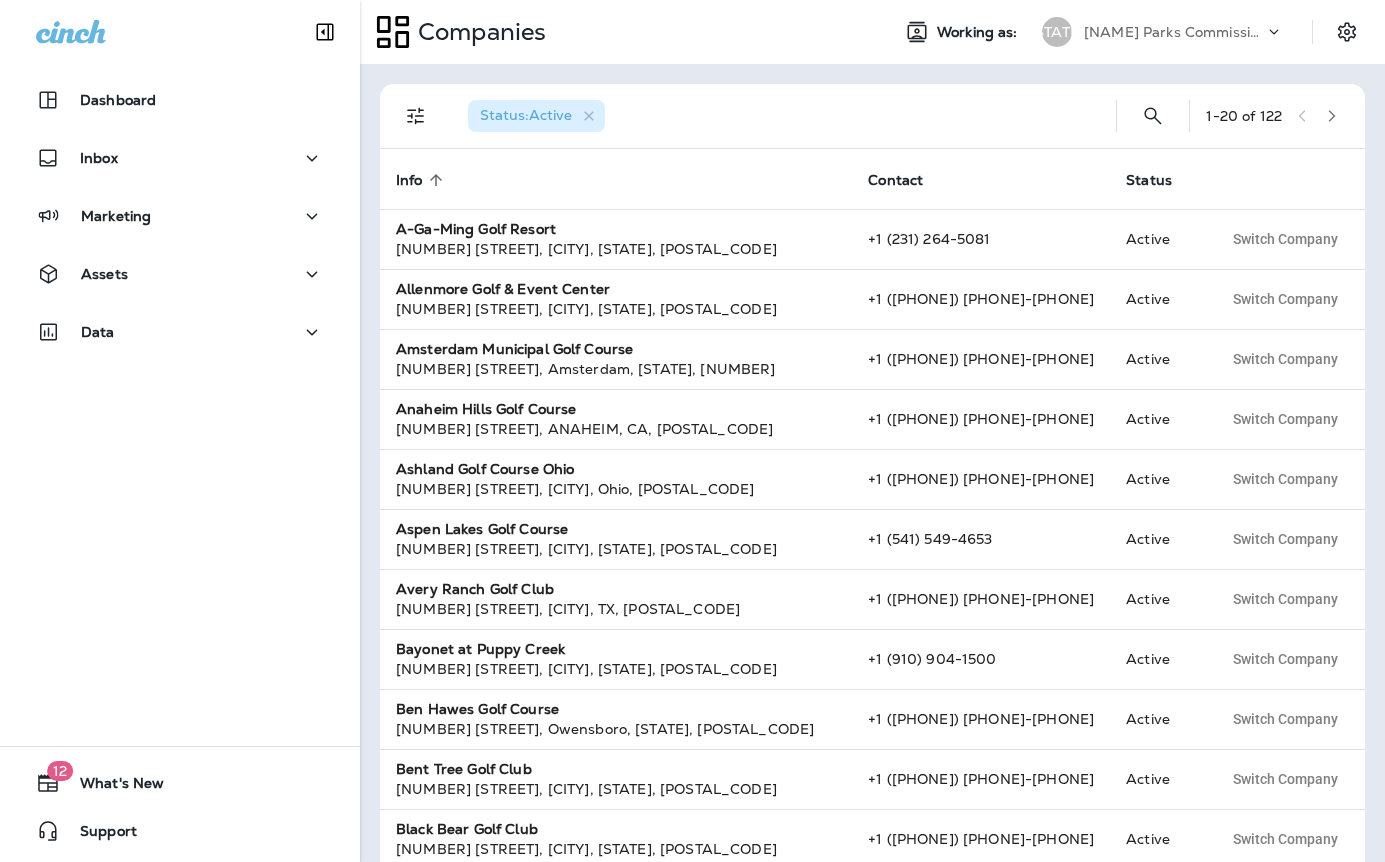 scroll, scrollTop: 0, scrollLeft: 0, axis: both 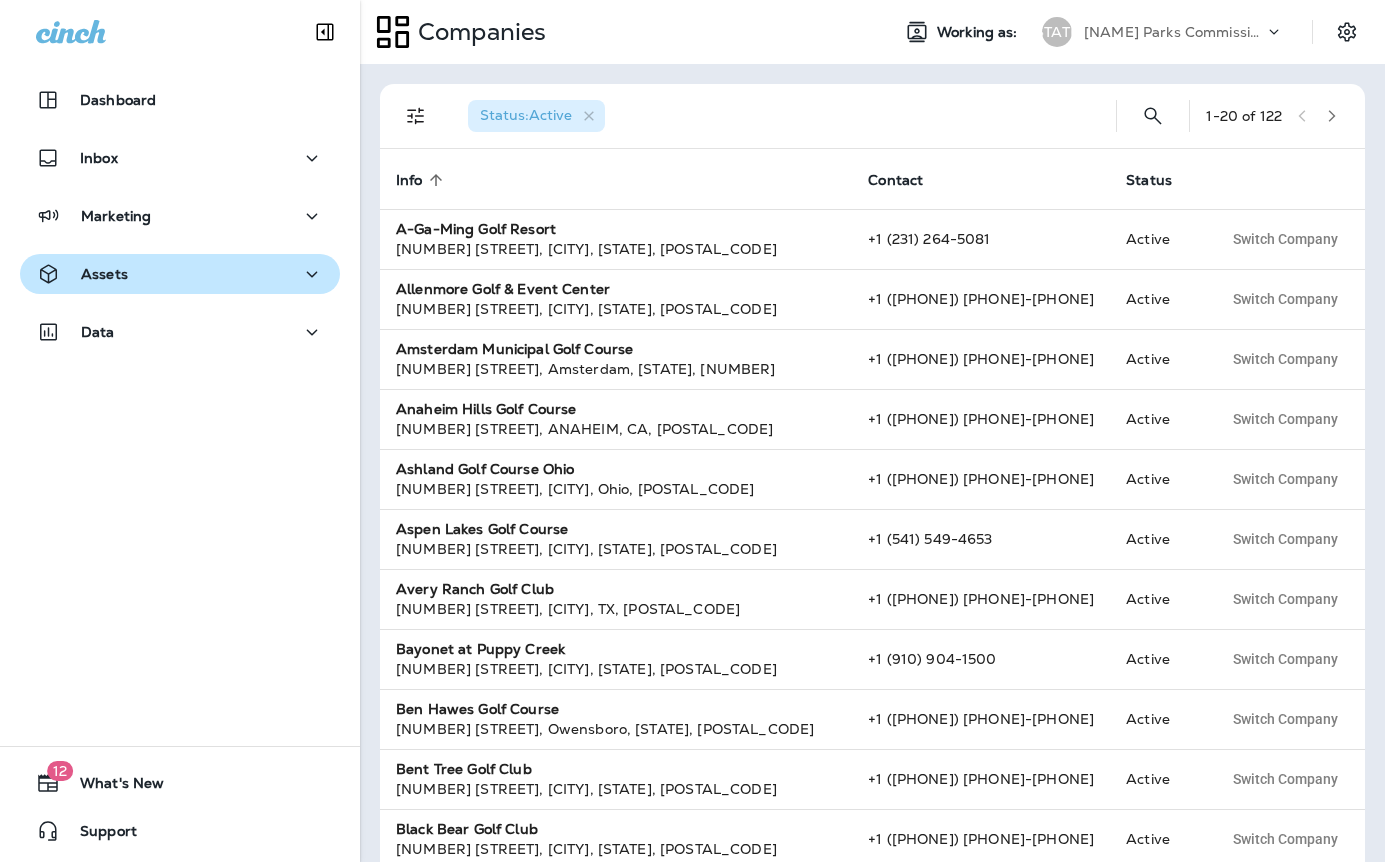 click on "Assets" at bounding box center [180, 274] 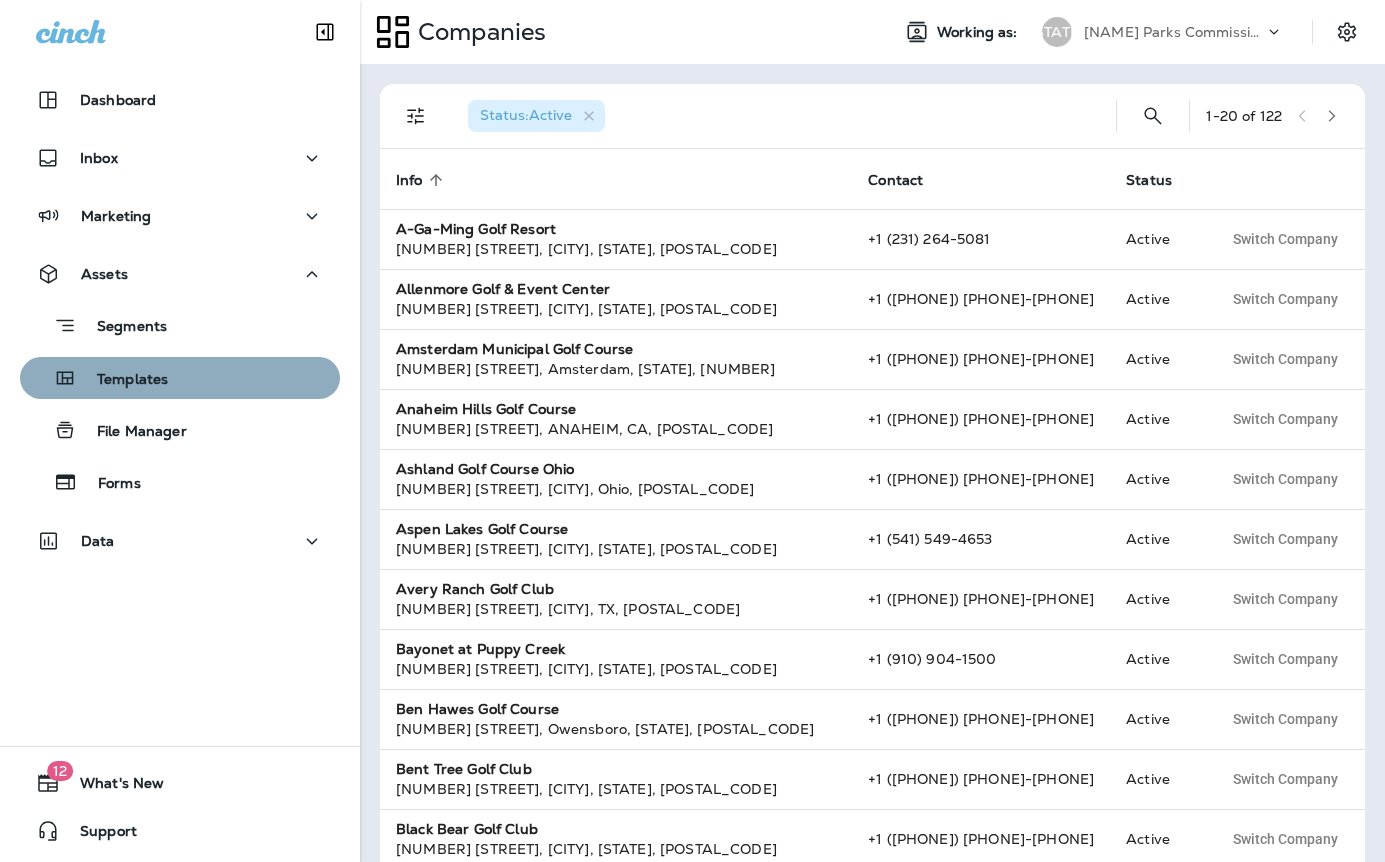 click on "Templates" at bounding box center [122, 380] 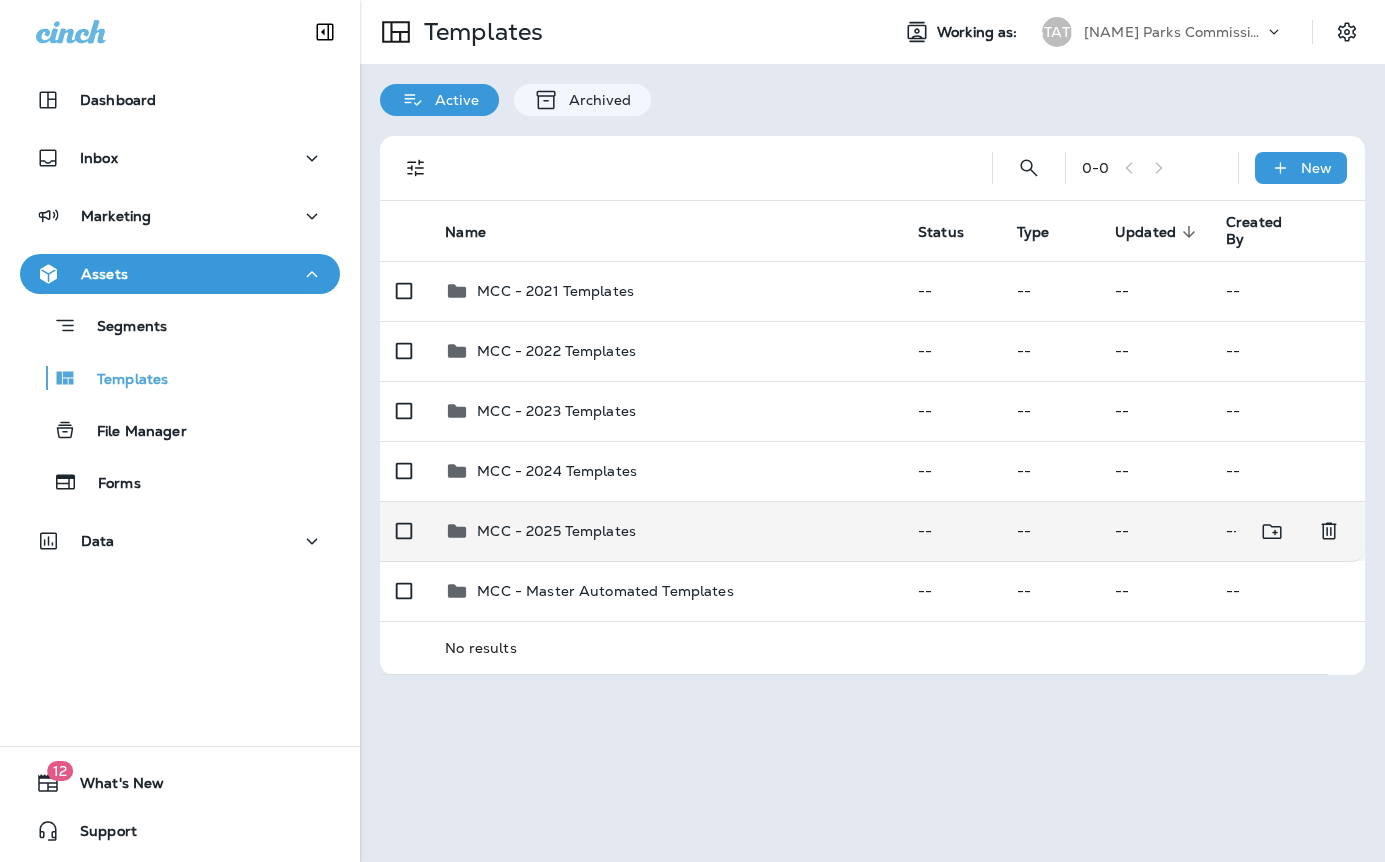 click on "MCC - 2025 Templates" at bounding box center (556, 531) 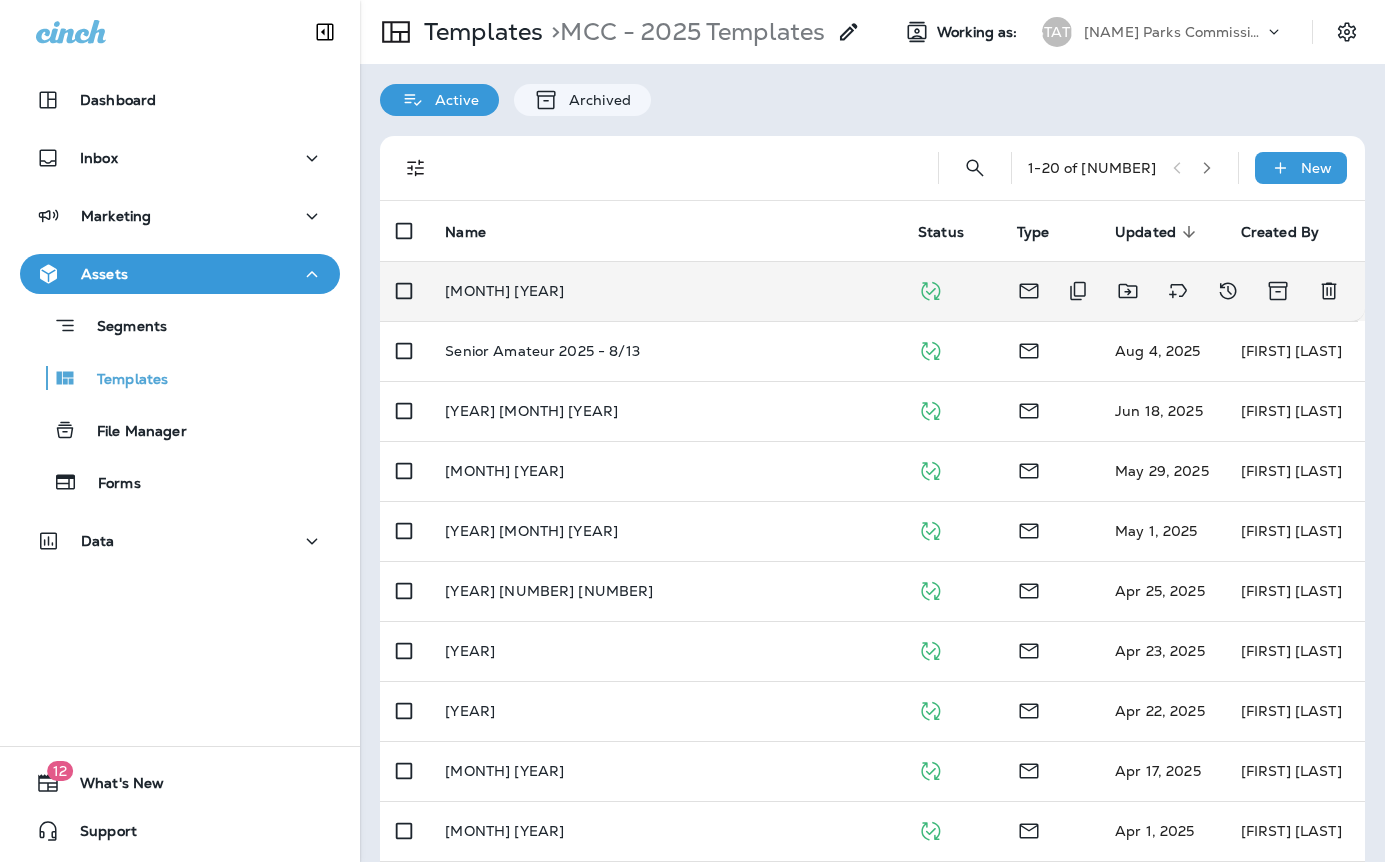 click on "Aloha 9 & Dine - 8/19" at bounding box center (504, 291) 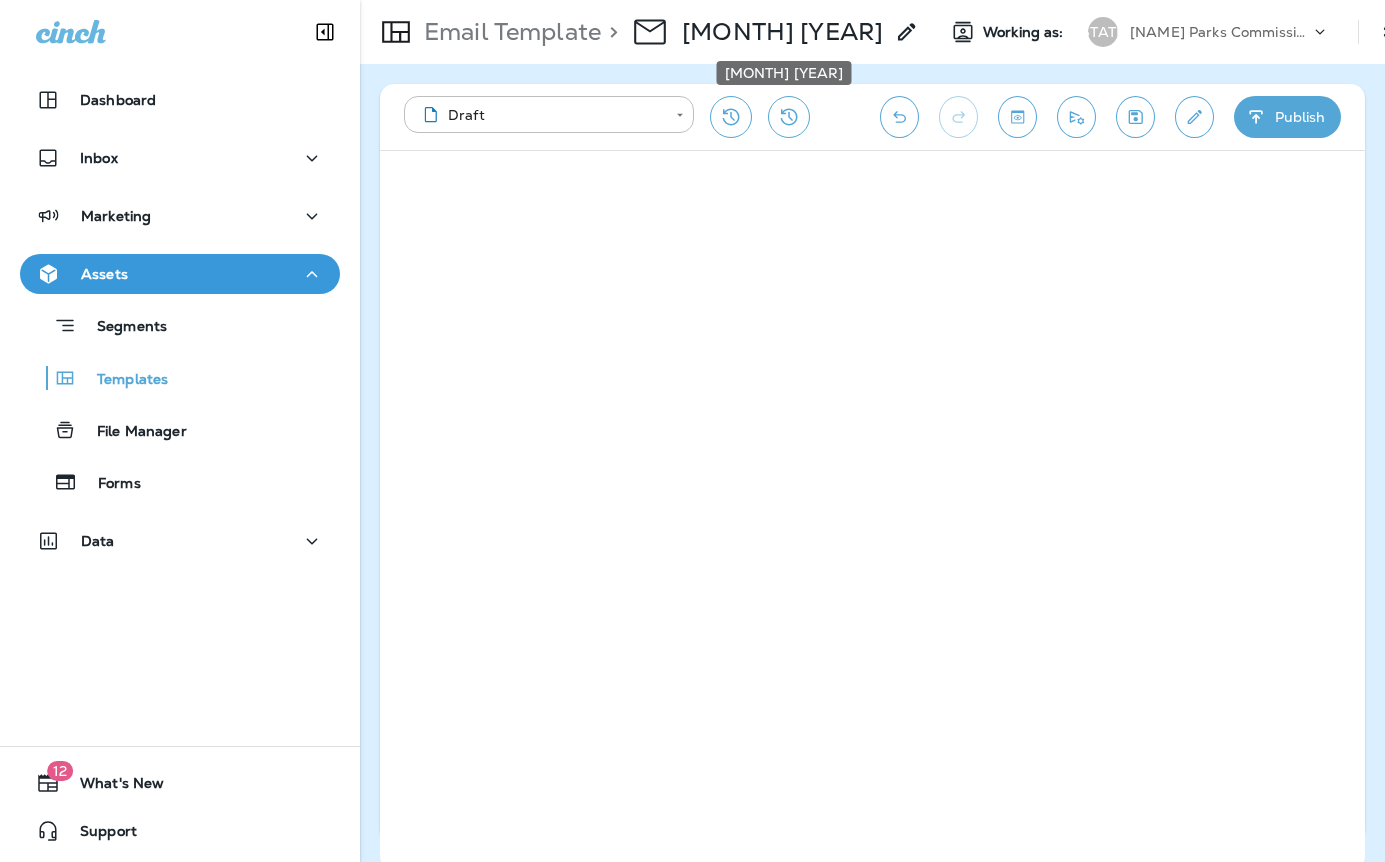 click on "Aloha 9 & Dine - 8/19" at bounding box center [782, 32] 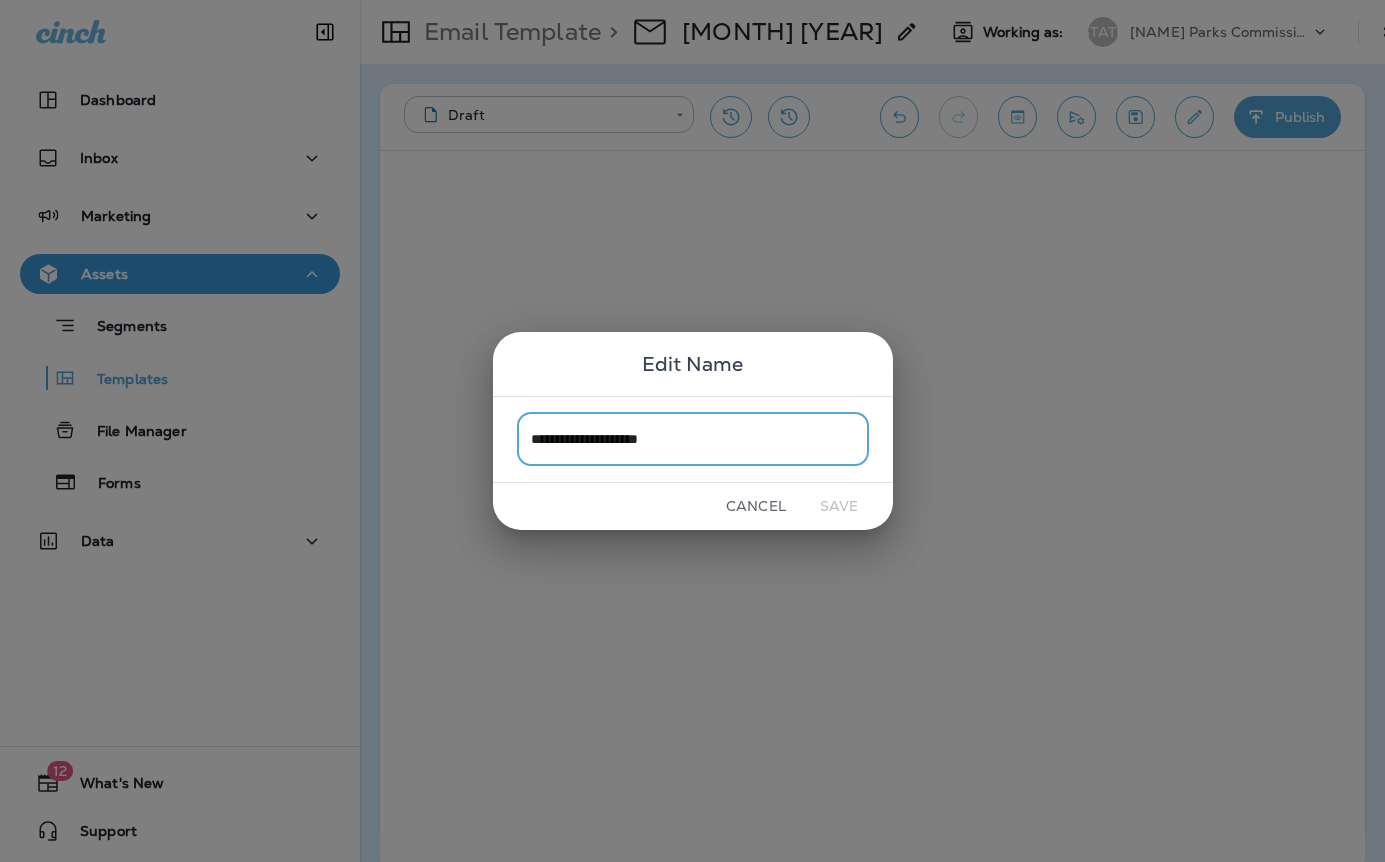 click on "**********" at bounding box center [693, 439] 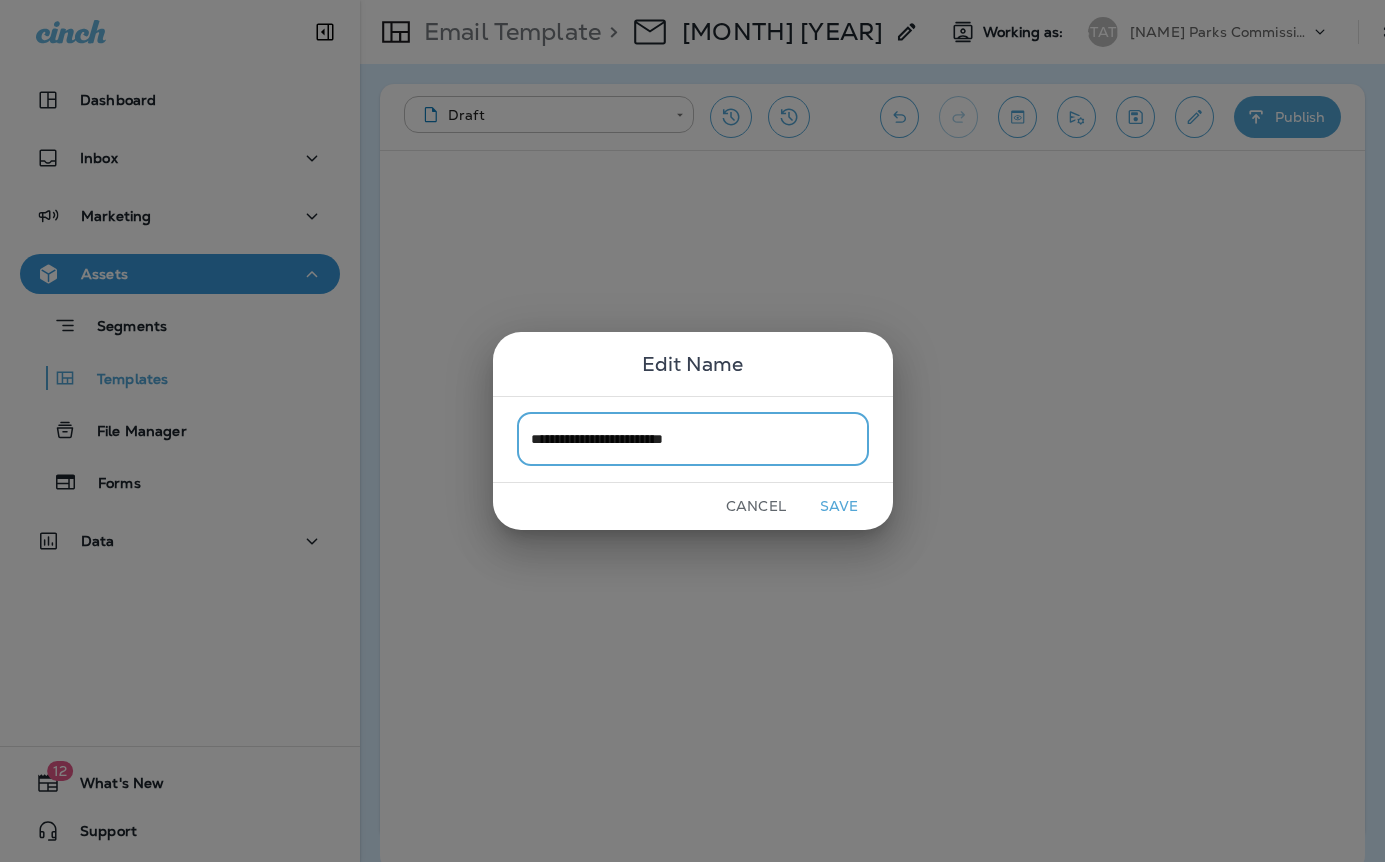 type on "**********" 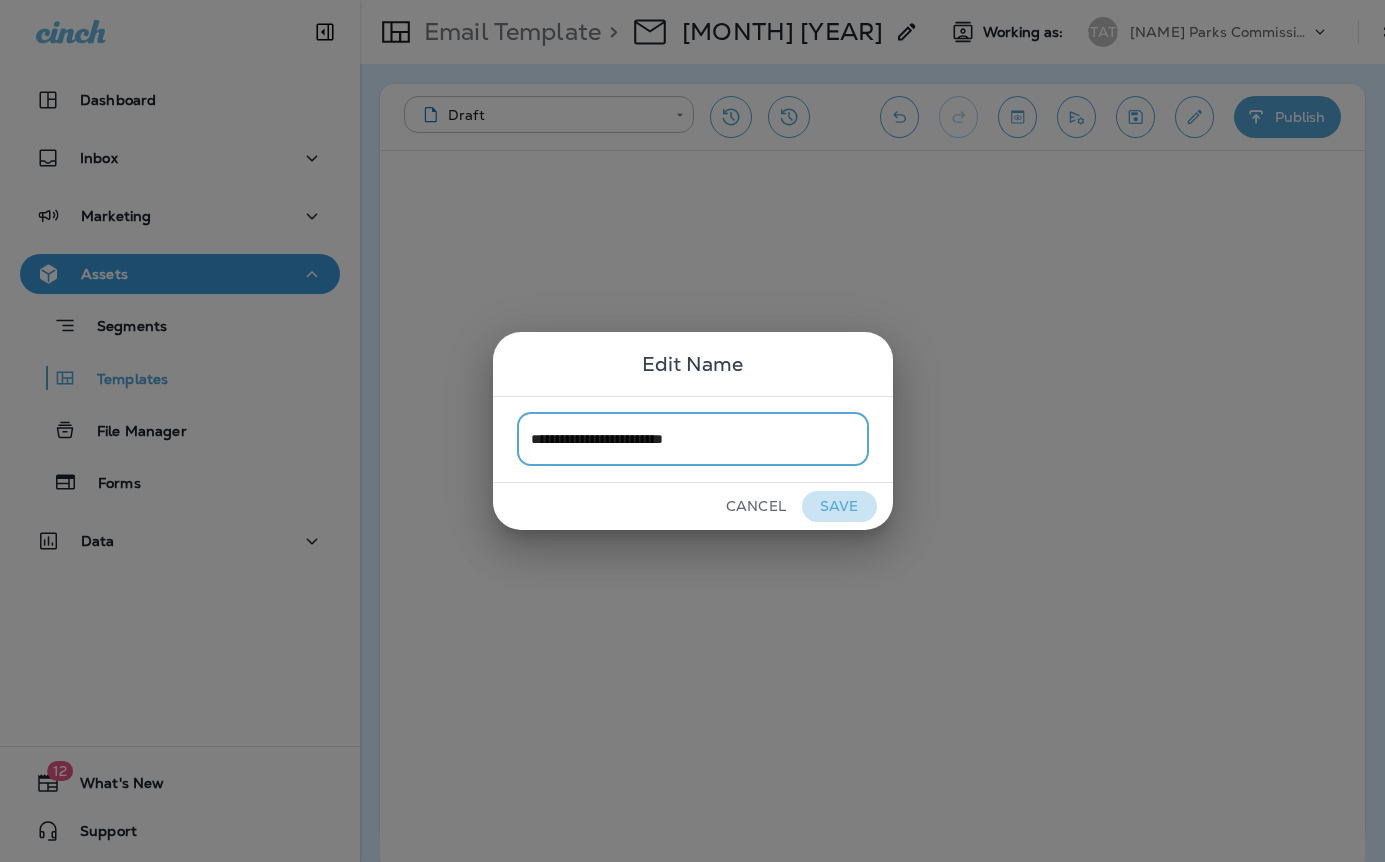 click on "Save" at bounding box center [839, 506] 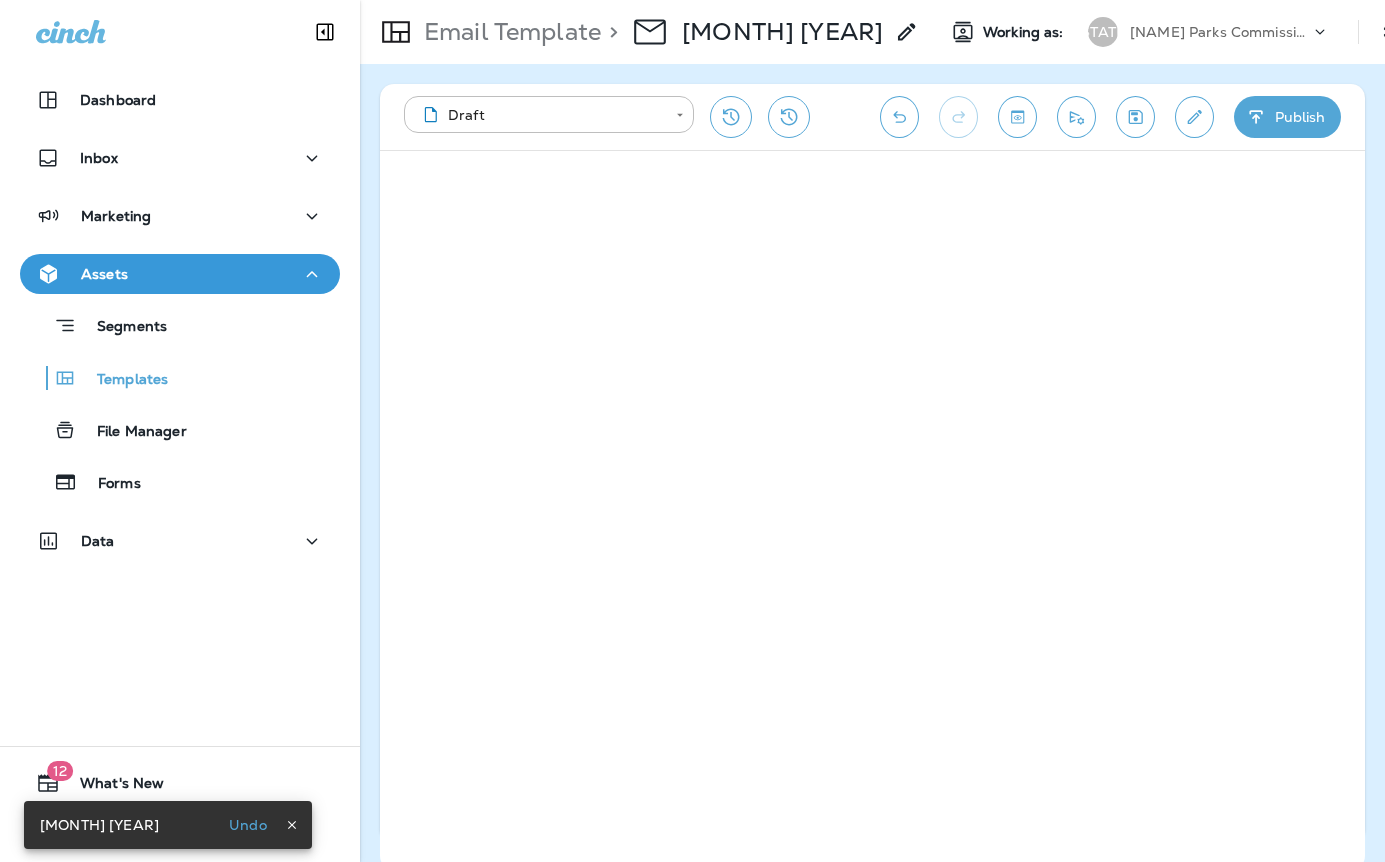click 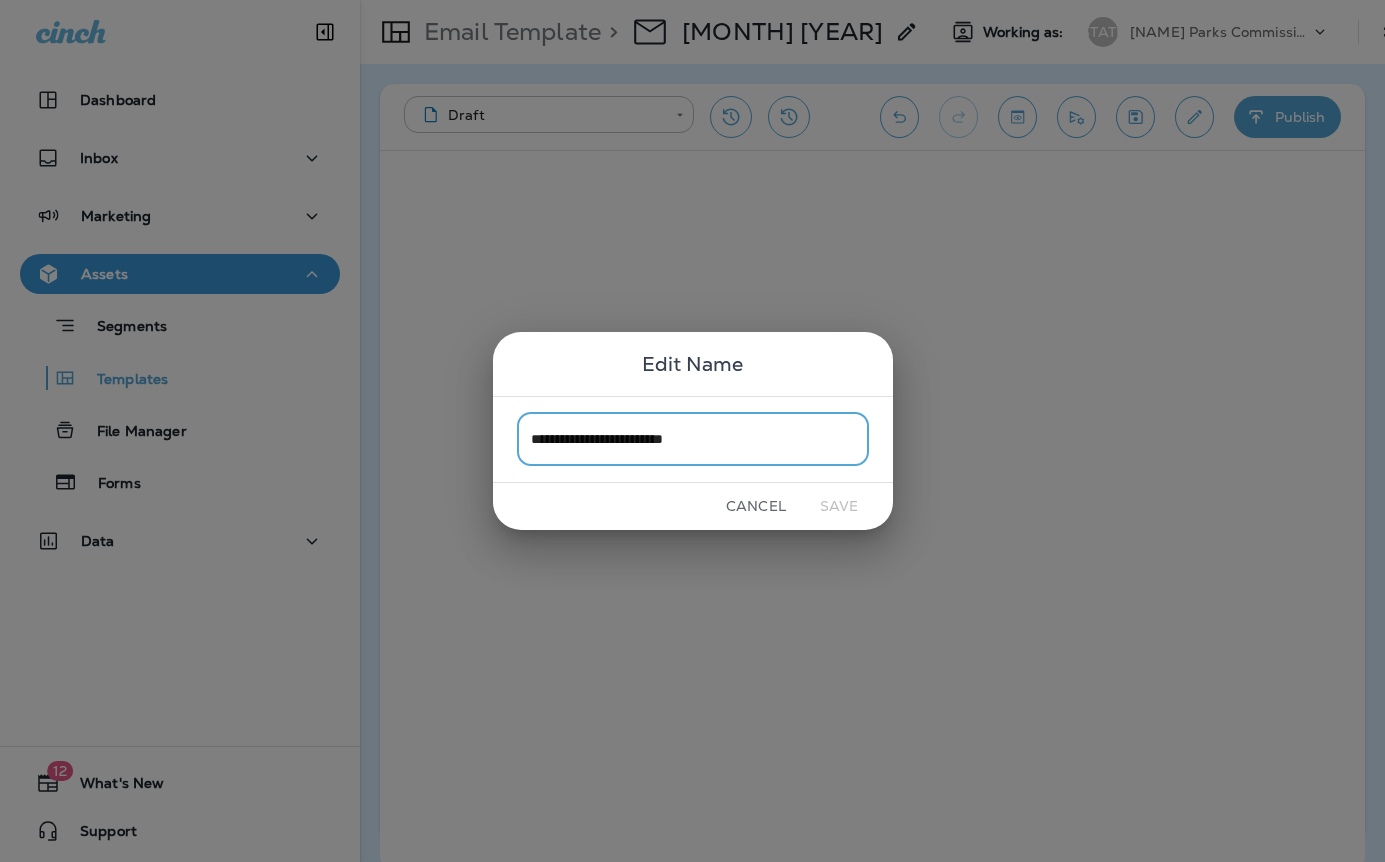 click on "Cancel" at bounding box center (756, 506) 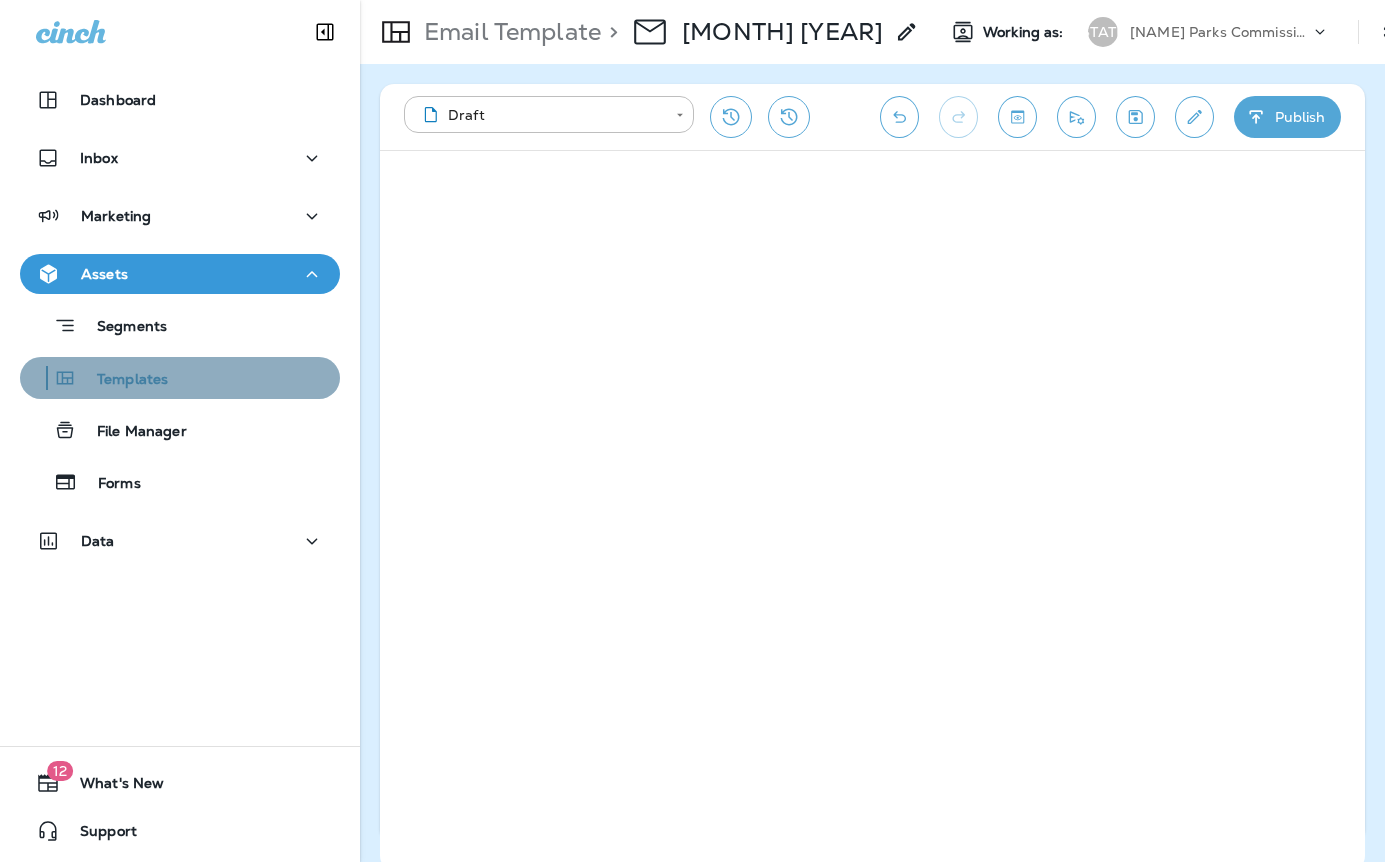 click on "Templates" at bounding box center (122, 380) 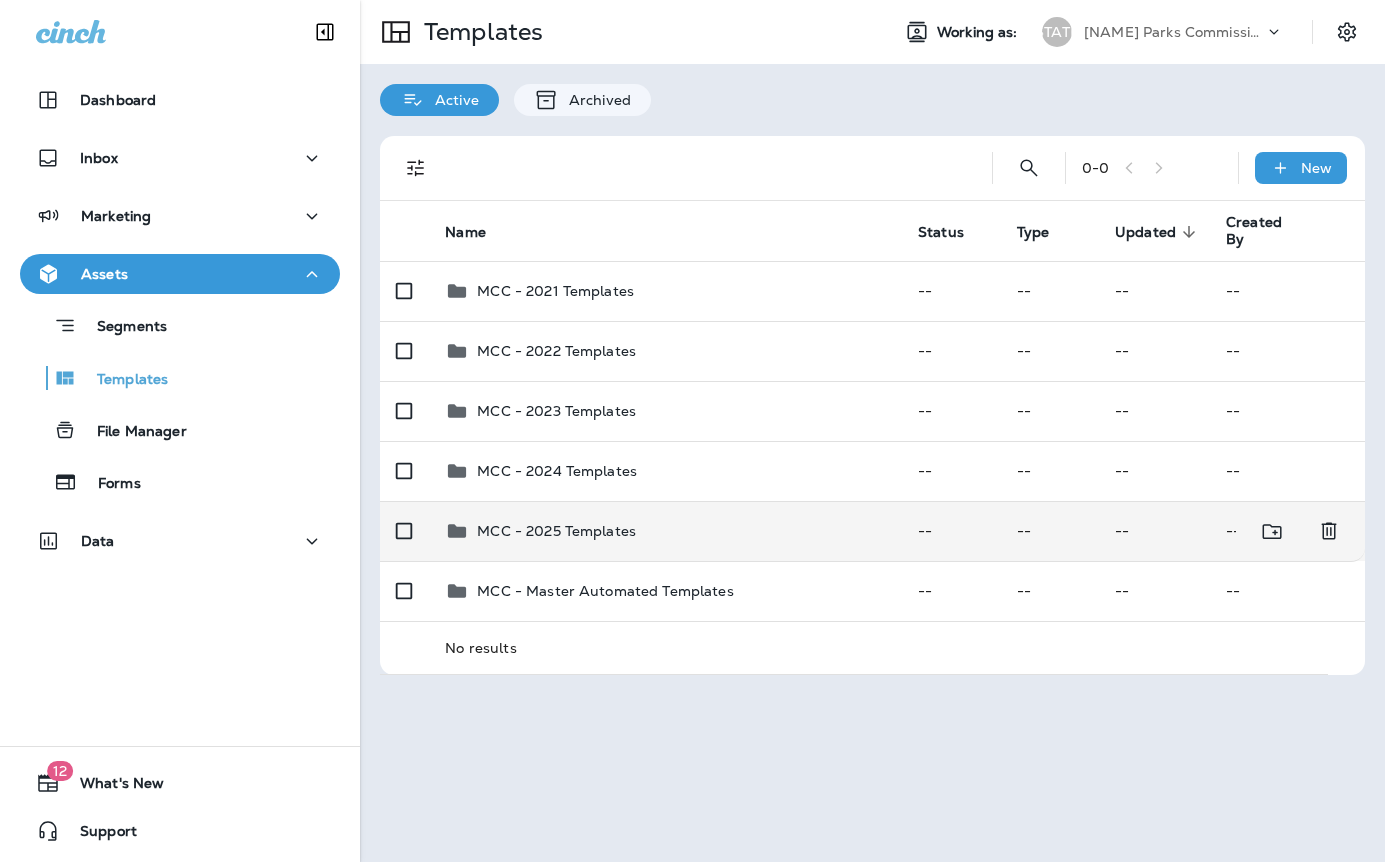 click on "MCC - 2025 Templates" at bounding box center [556, 531] 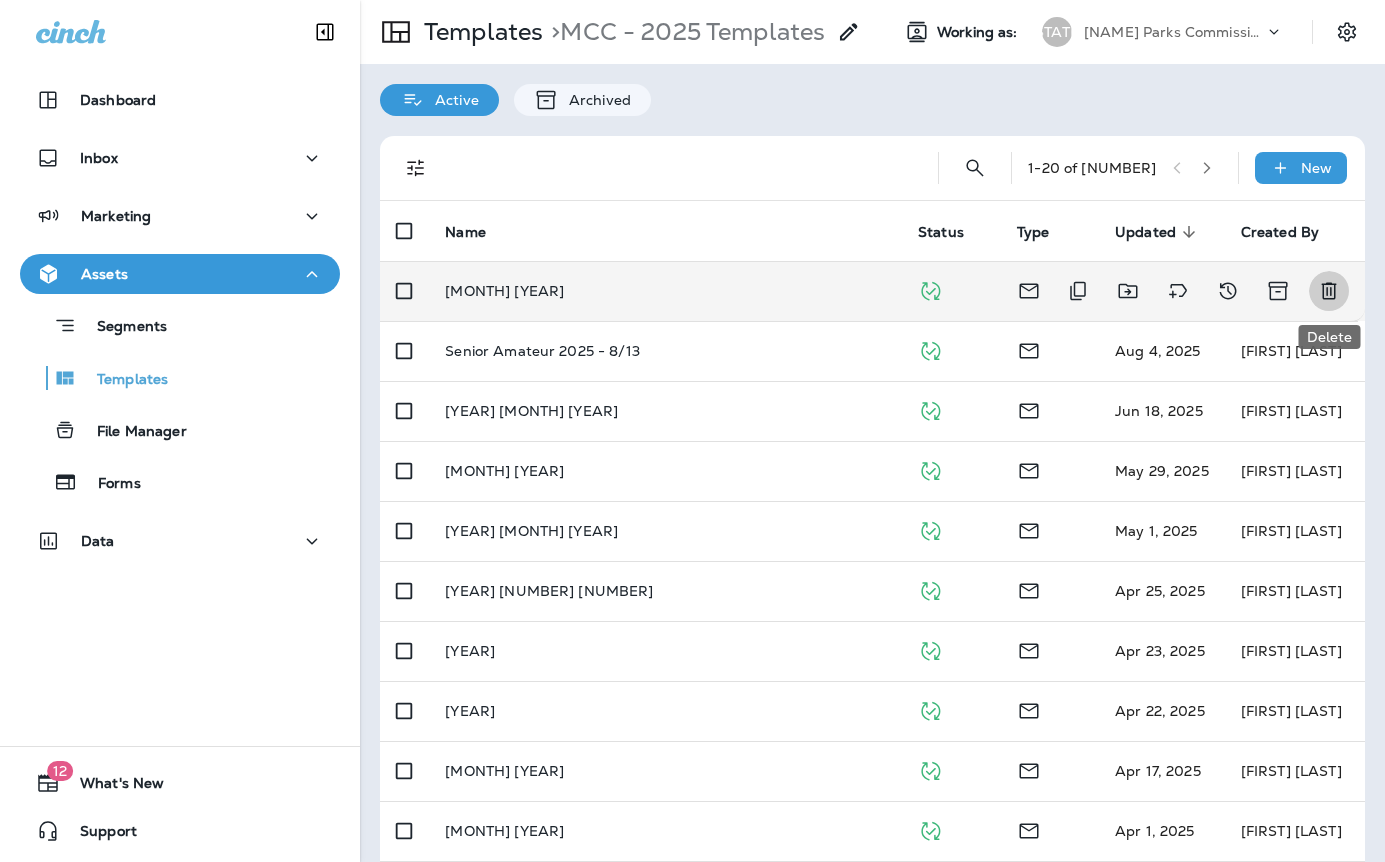 click 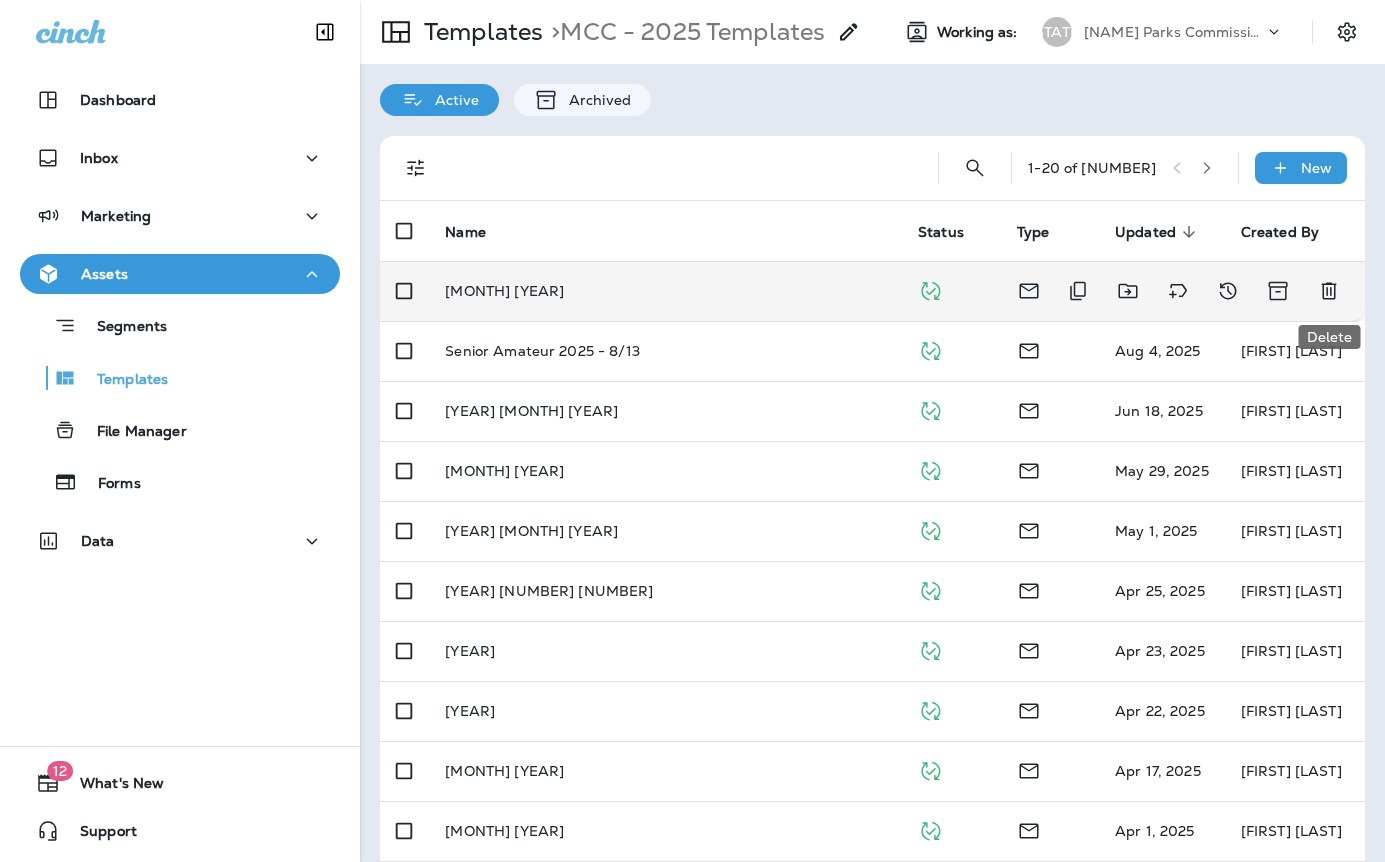 click 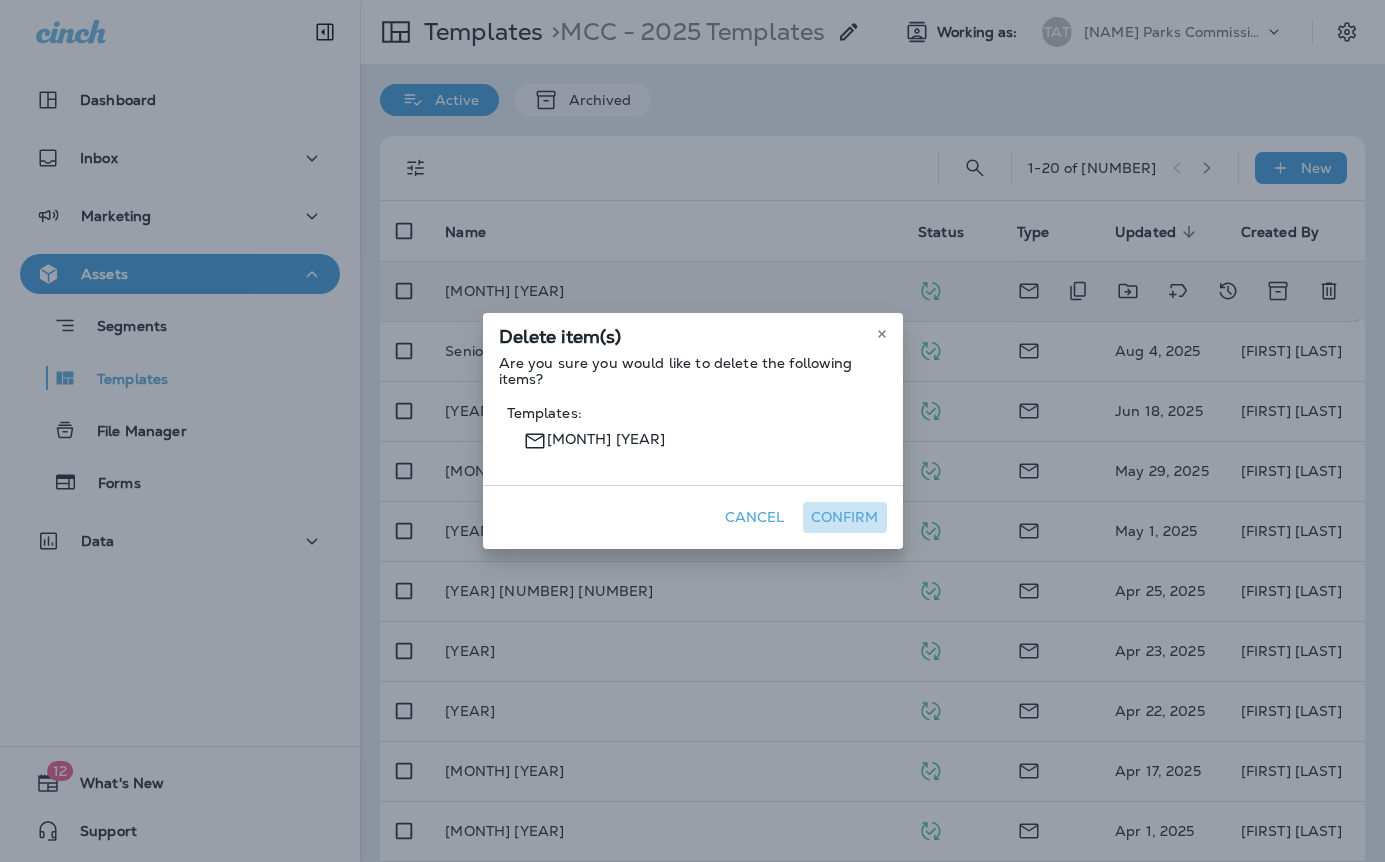 click on "Confirm" at bounding box center (845, 517) 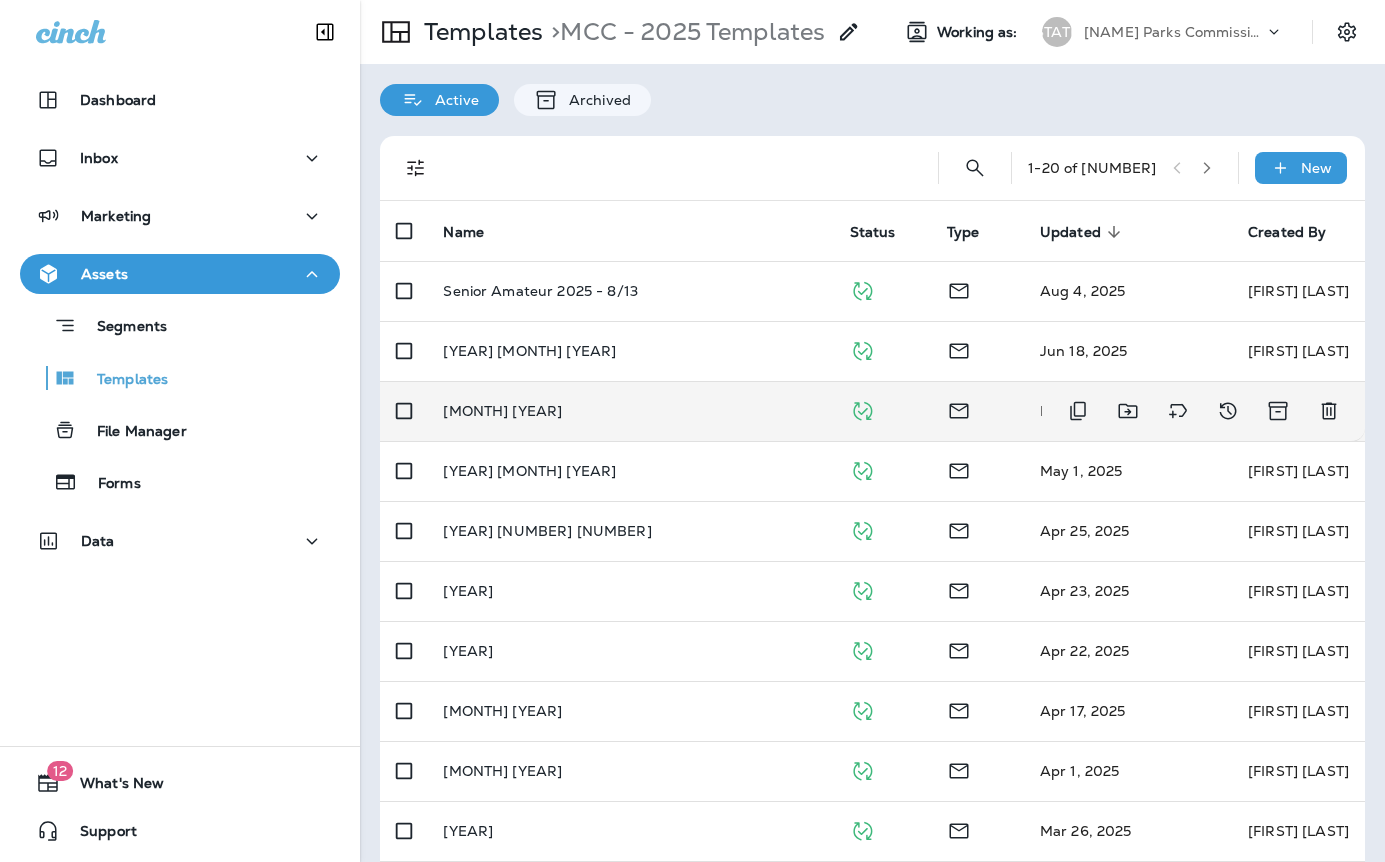 click on "Mercer County | HV - Date Night 9 & Dine - June 2025" at bounding box center (630, 411) 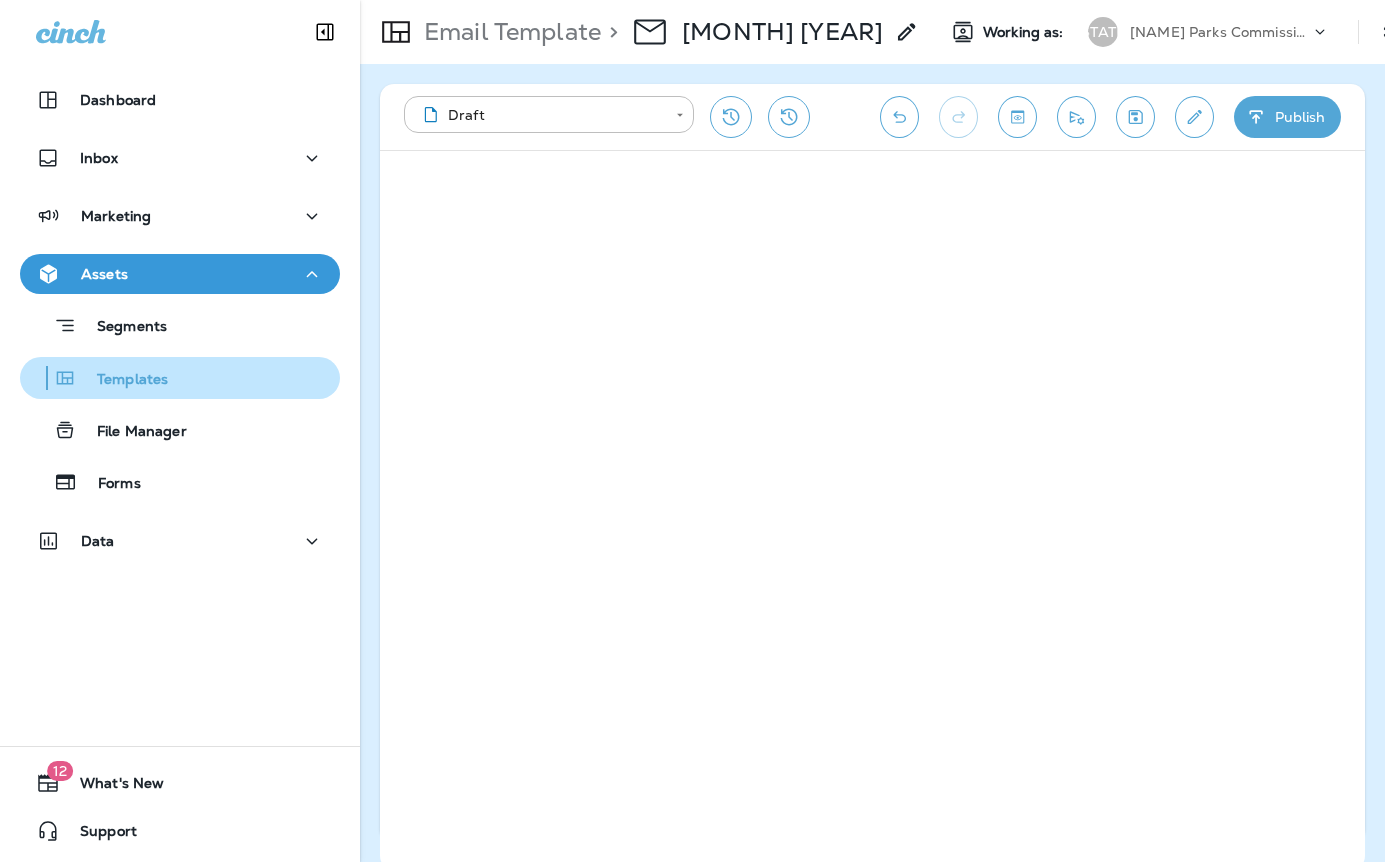 click on "Templates" at bounding box center (180, 378) 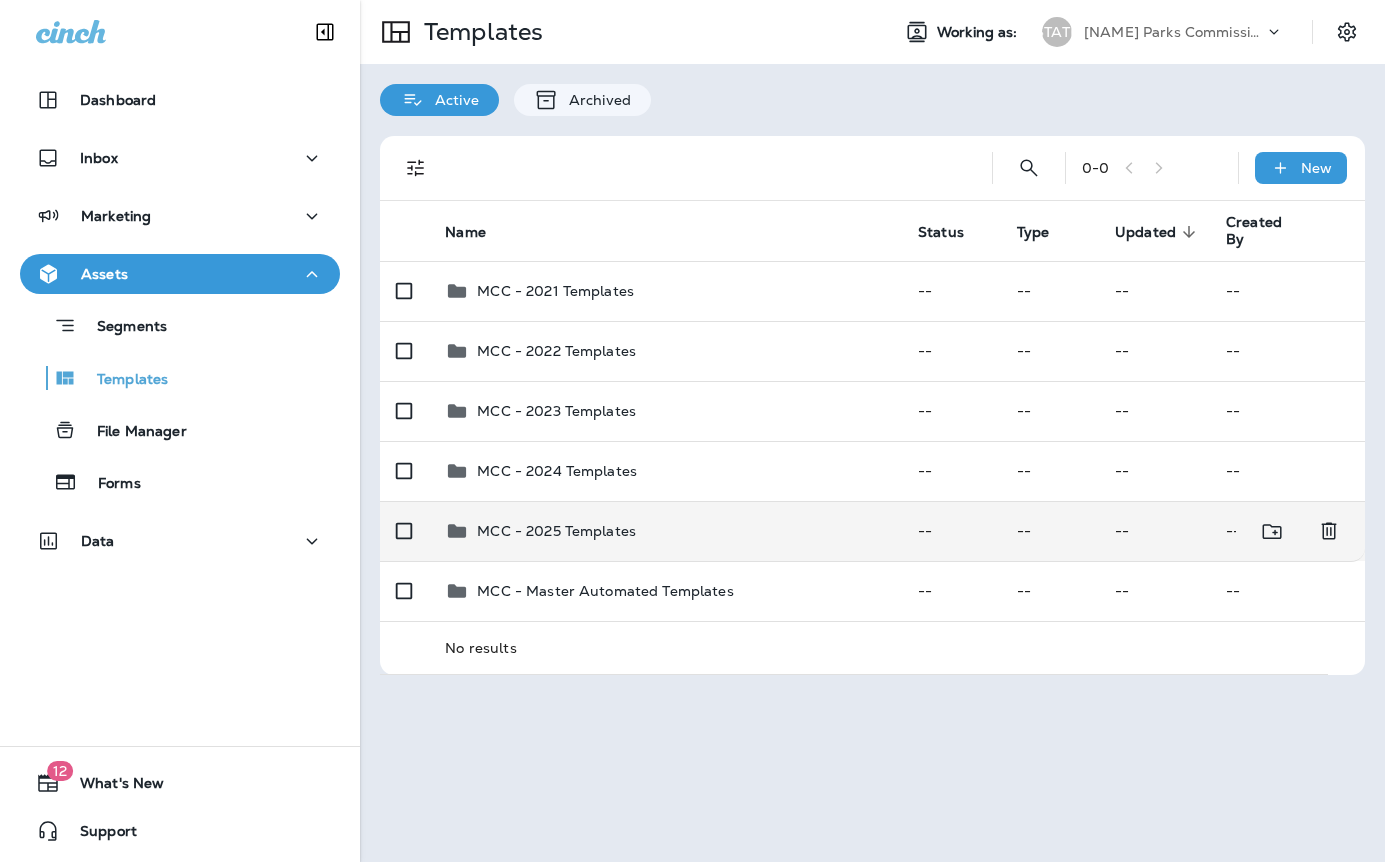 click on "MCC - 2025 Templates" at bounding box center [556, 531] 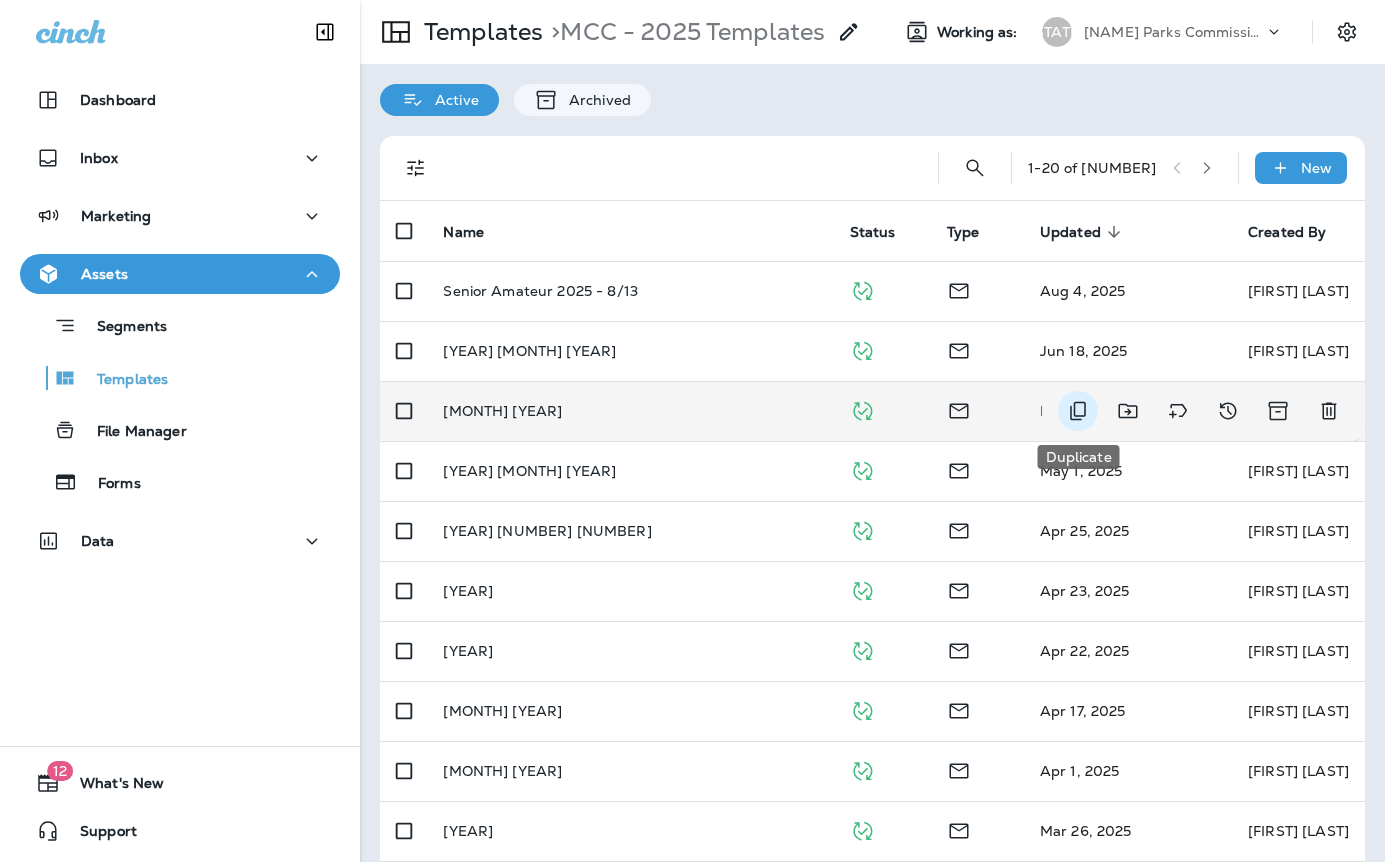 click 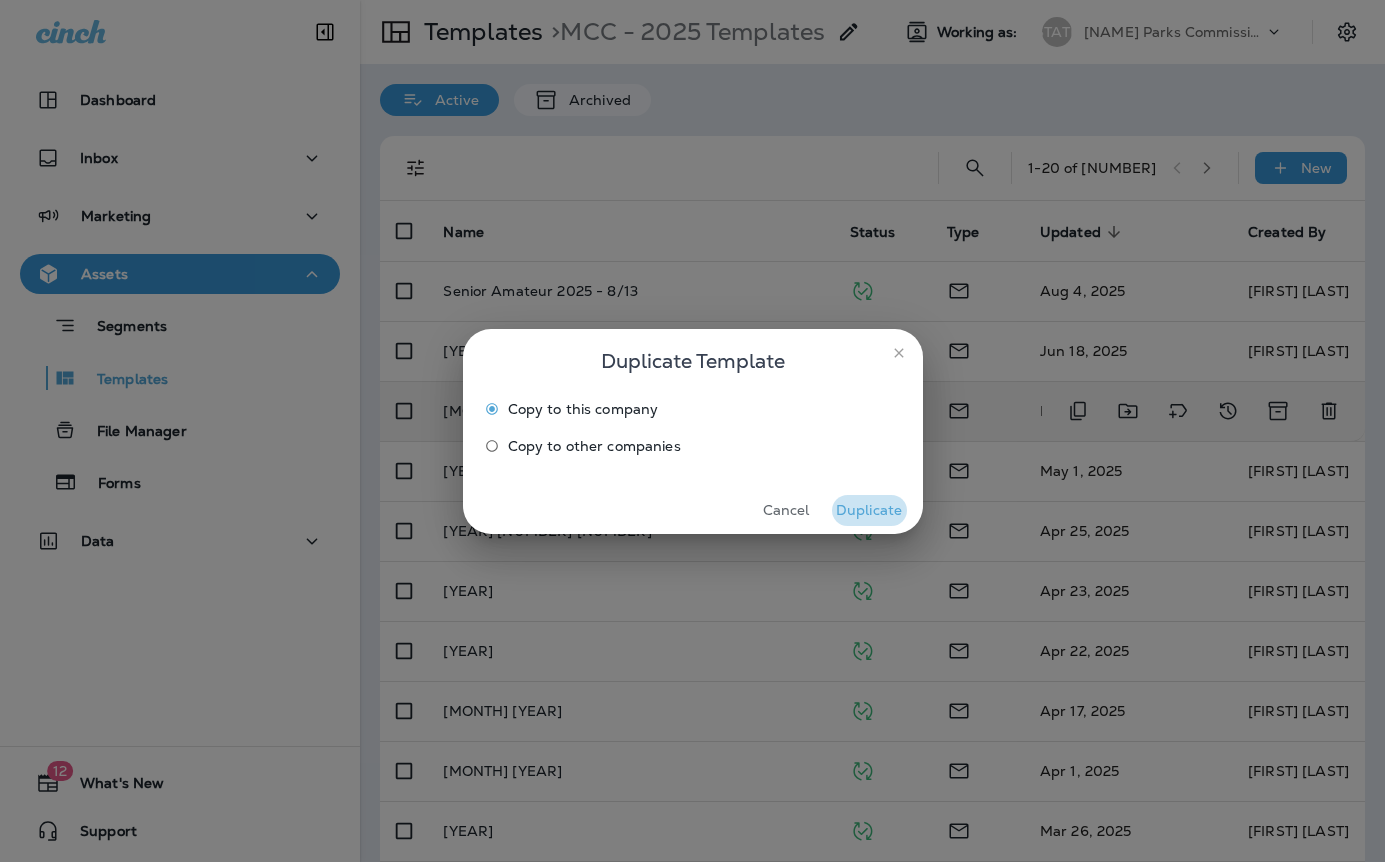 click on "Duplicate" at bounding box center [869, 510] 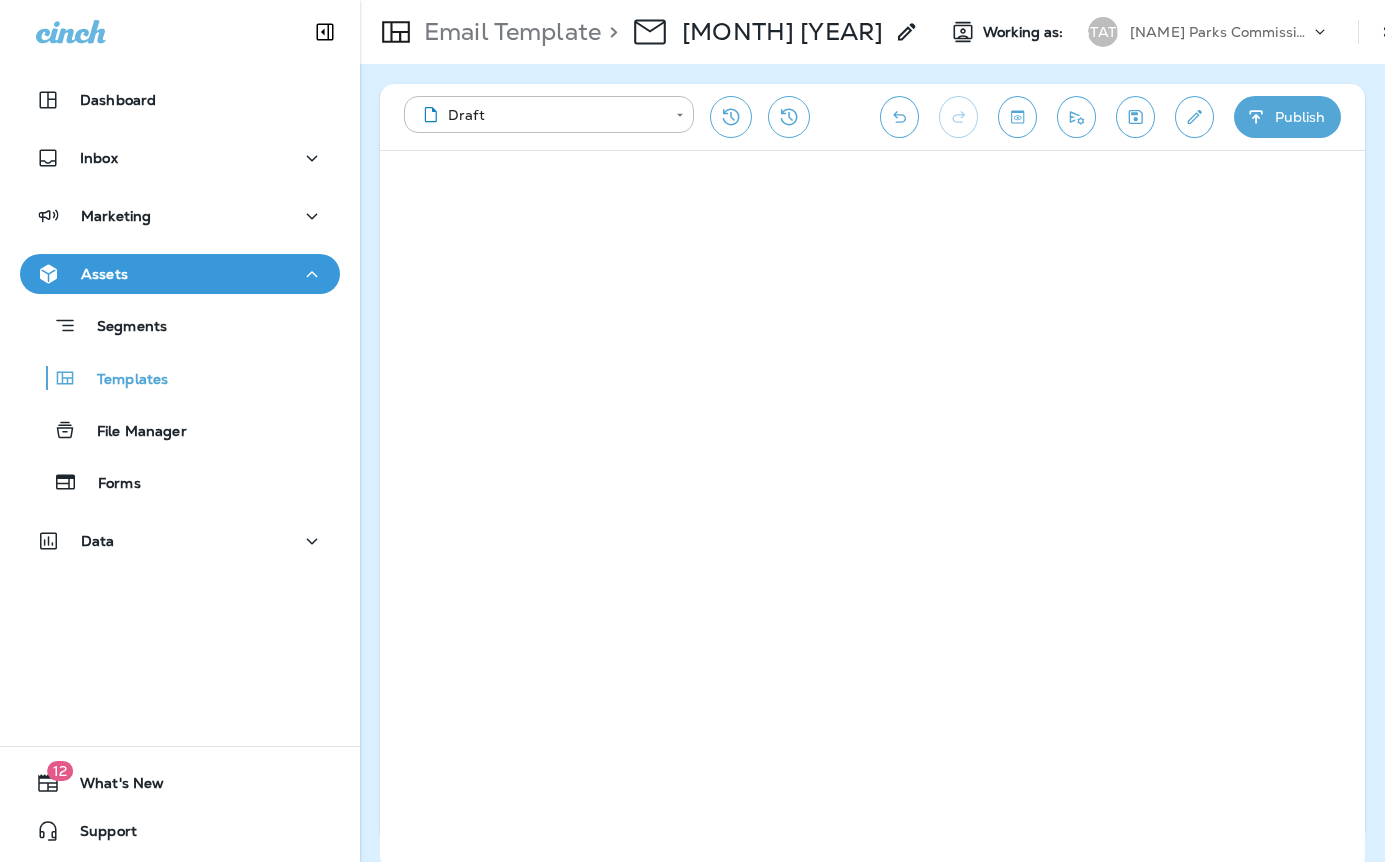 click 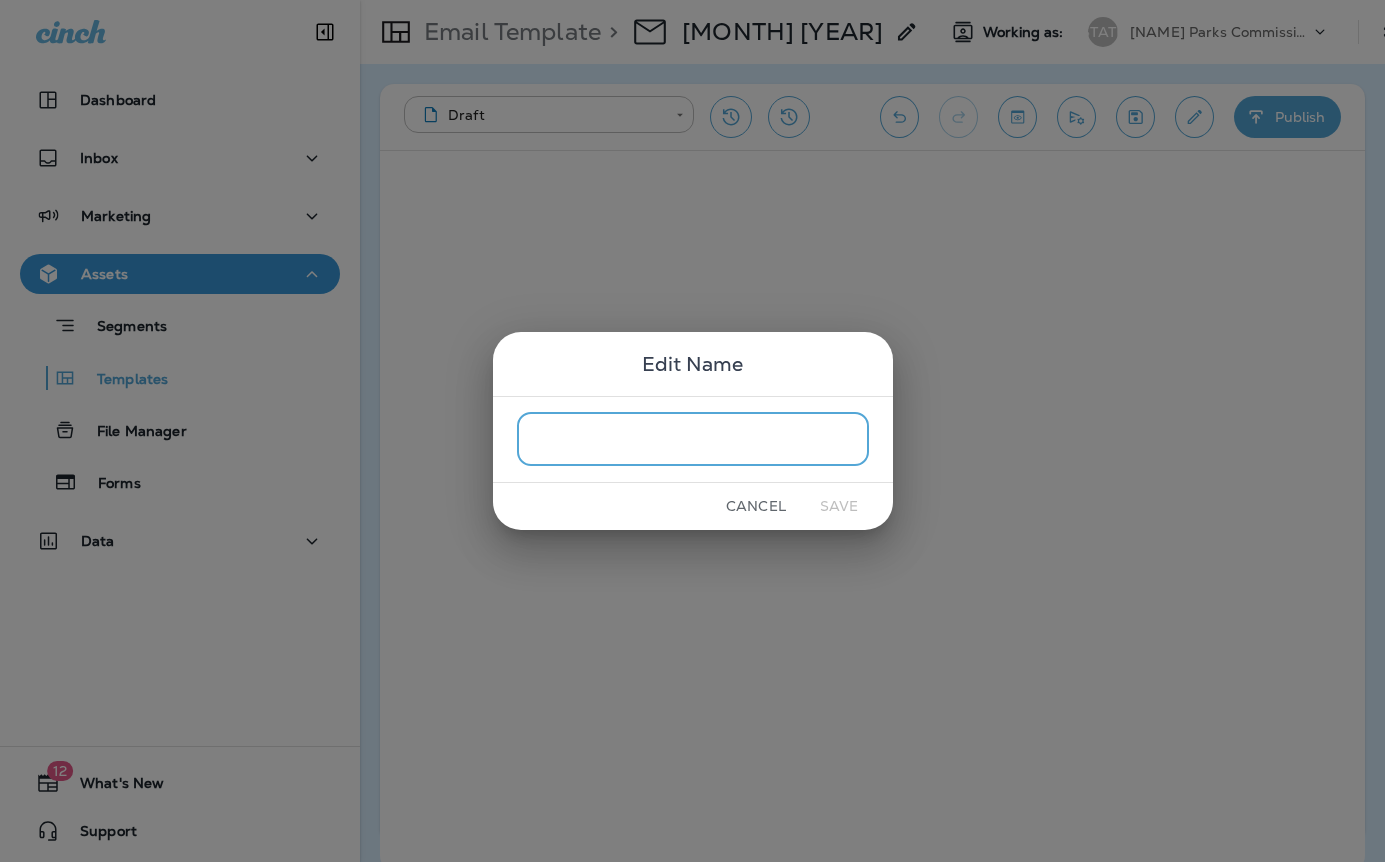 scroll, scrollTop: 0, scrollLeft: 0, axis: both 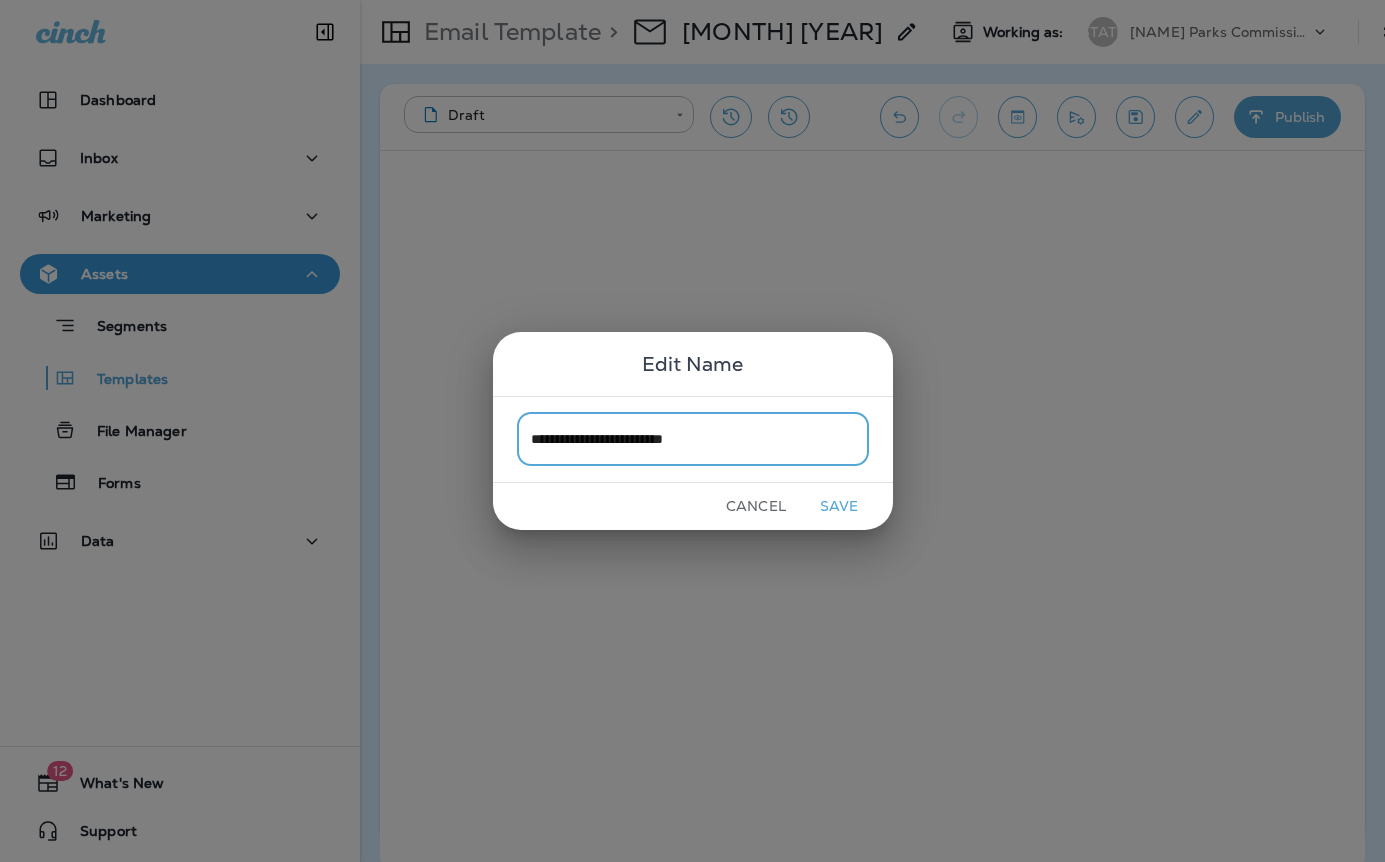 type on "**********" 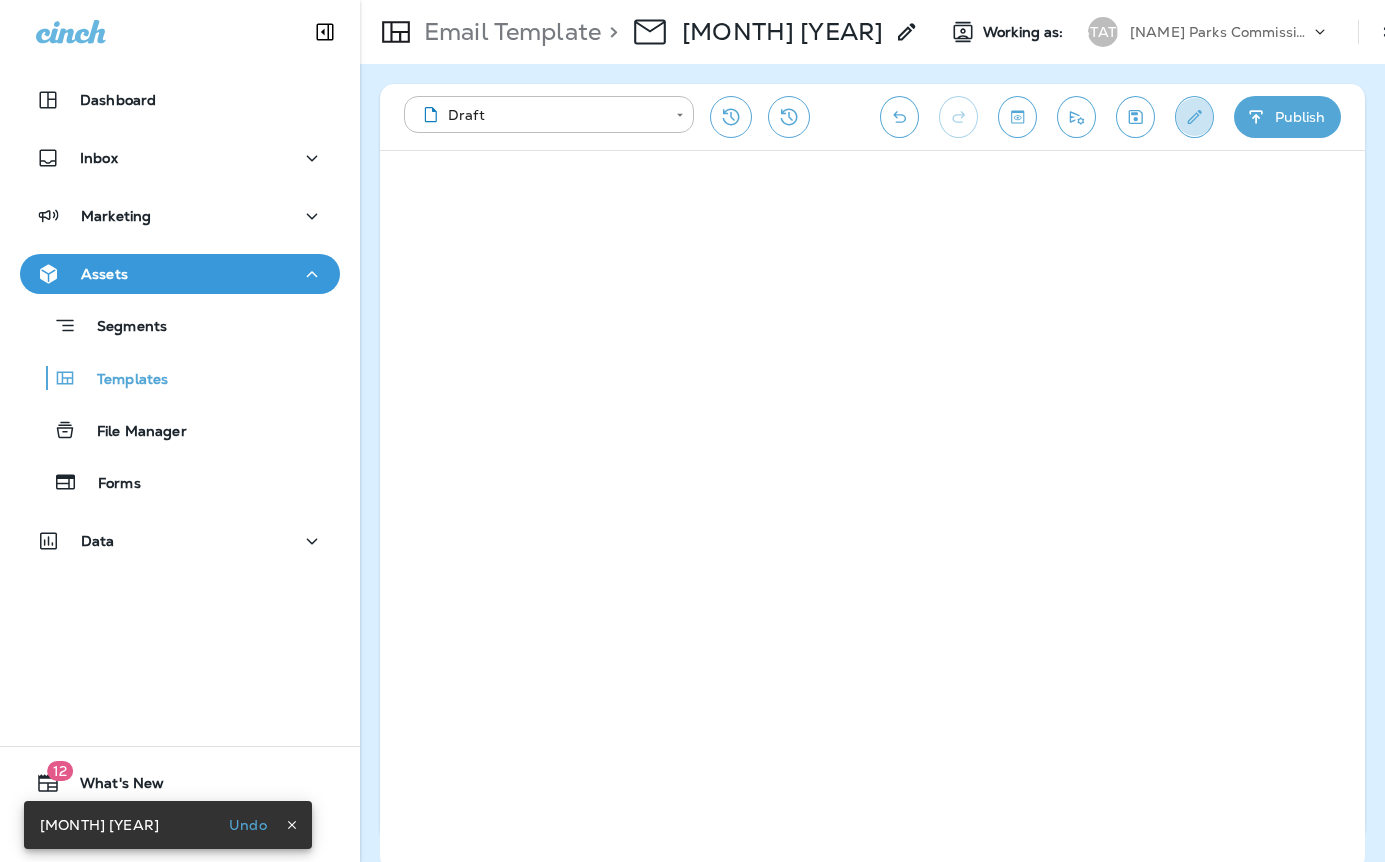 click 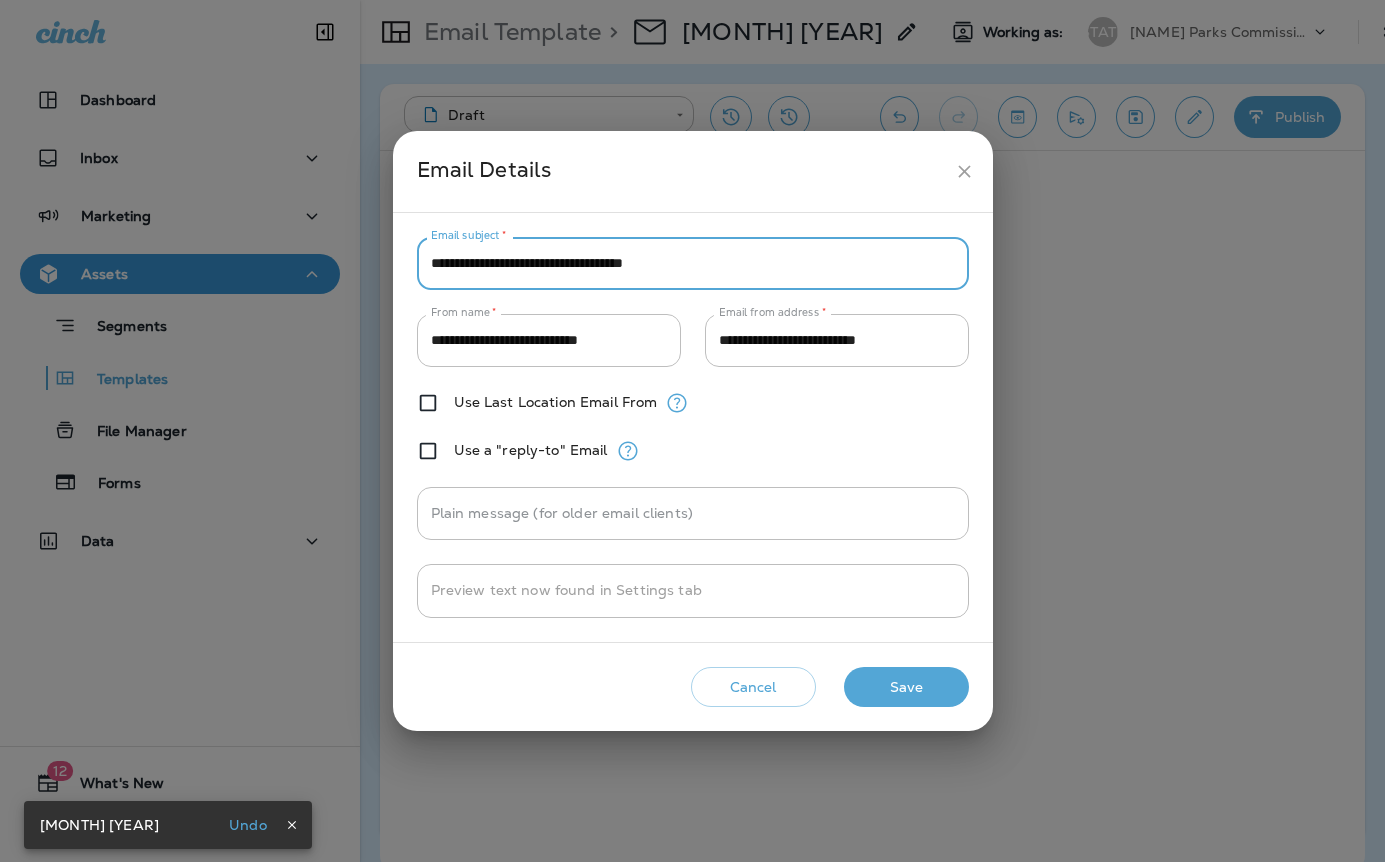 click on "**********" at bounding box center [693, 263] 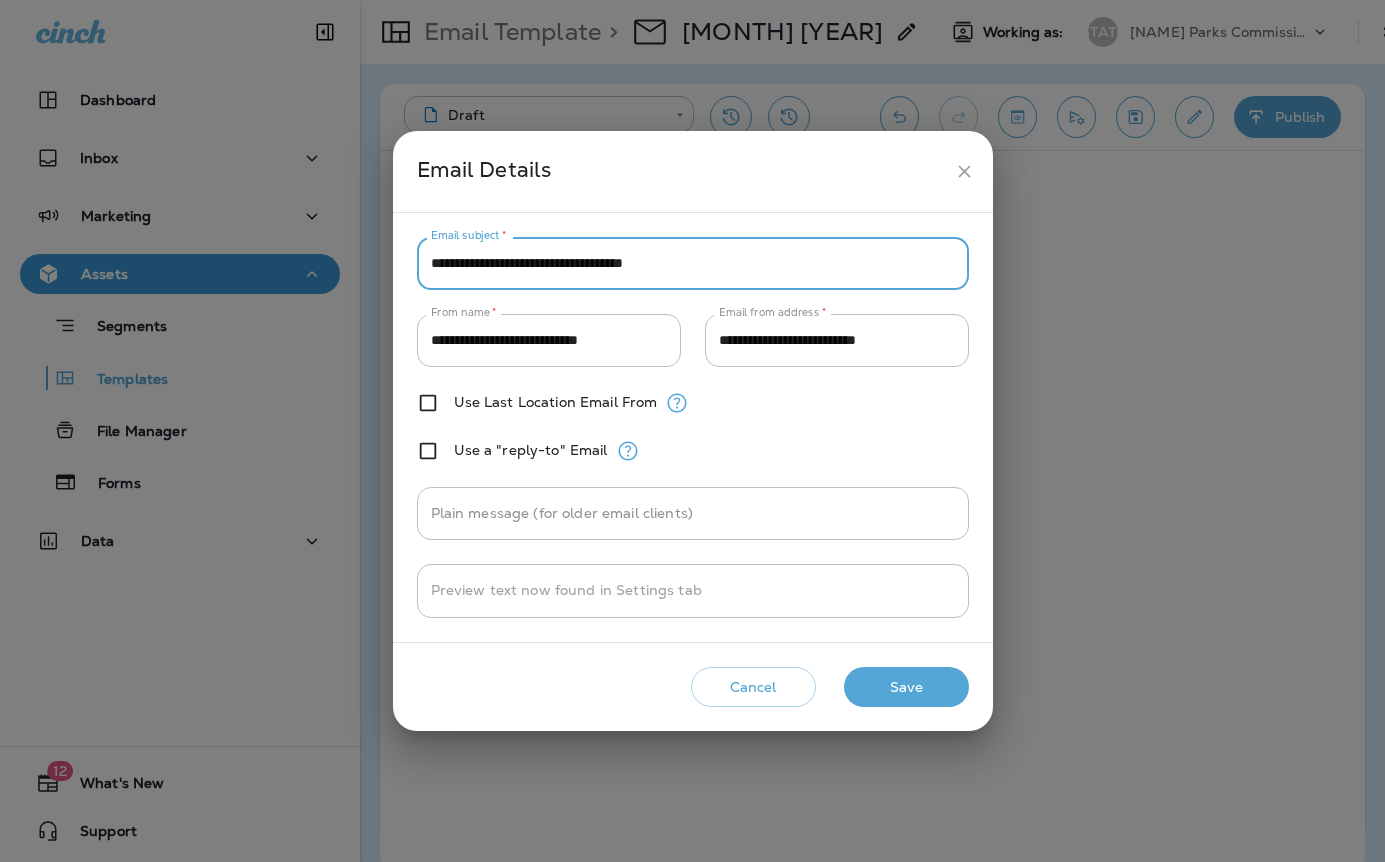 click on "**********" at bounding box center (693, 263) 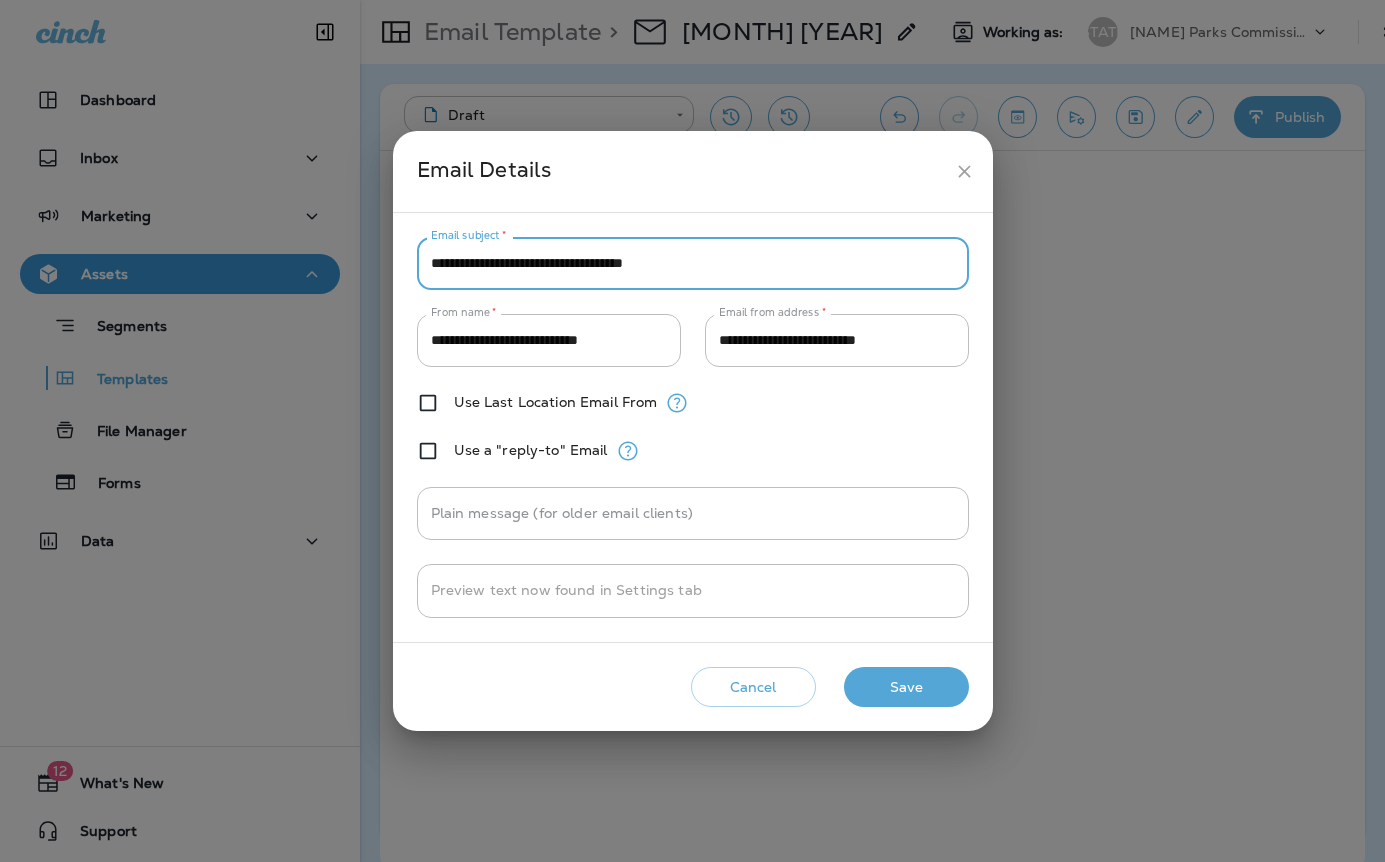 drag, startPoint x: 643, startPoint y: 265, endPoint x: 394, endPoint y: 266, distance: 249.00201 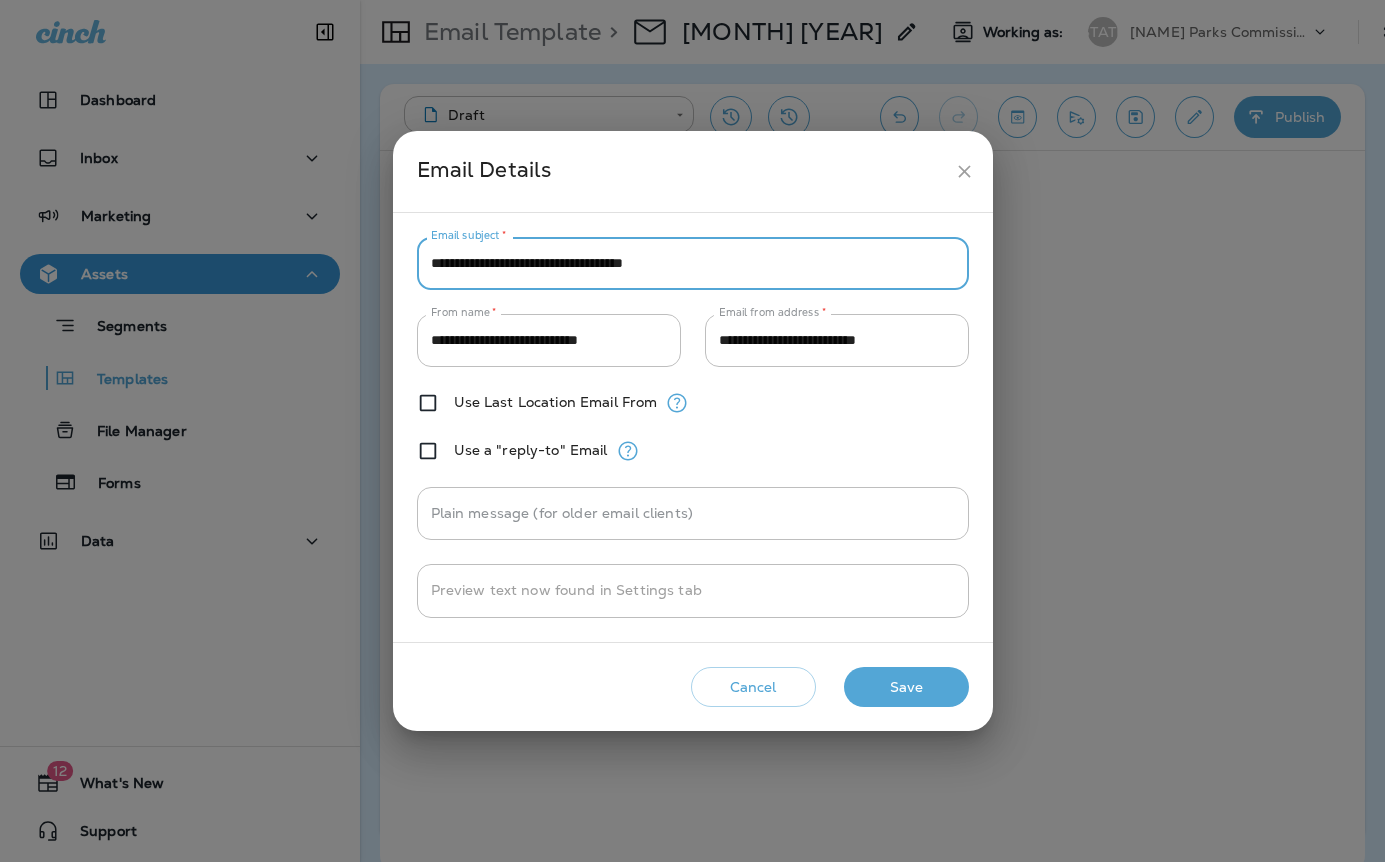 click on "**********" at bounding box center (693, 427) 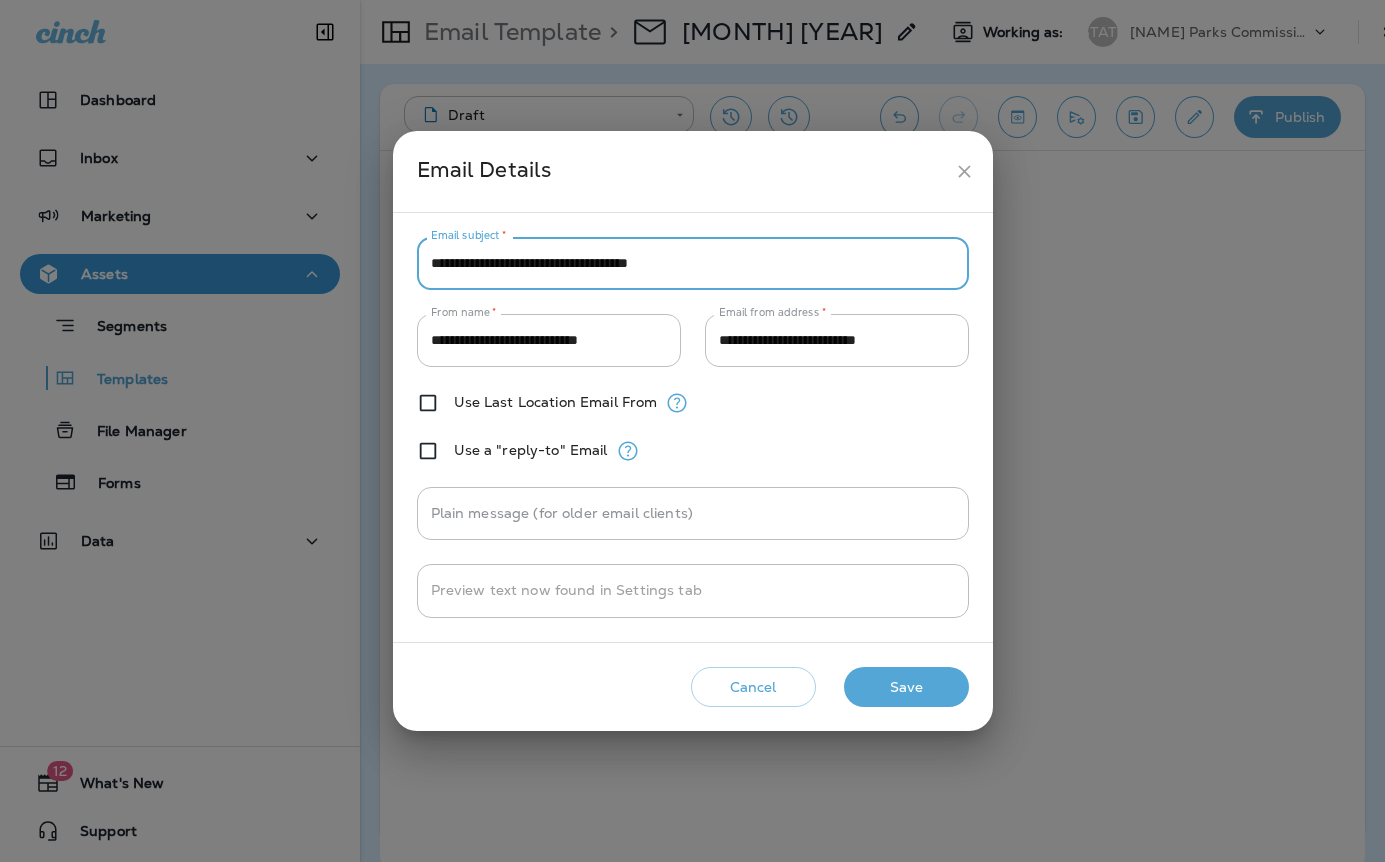 click on "**********" at bounding box center (693, 263) 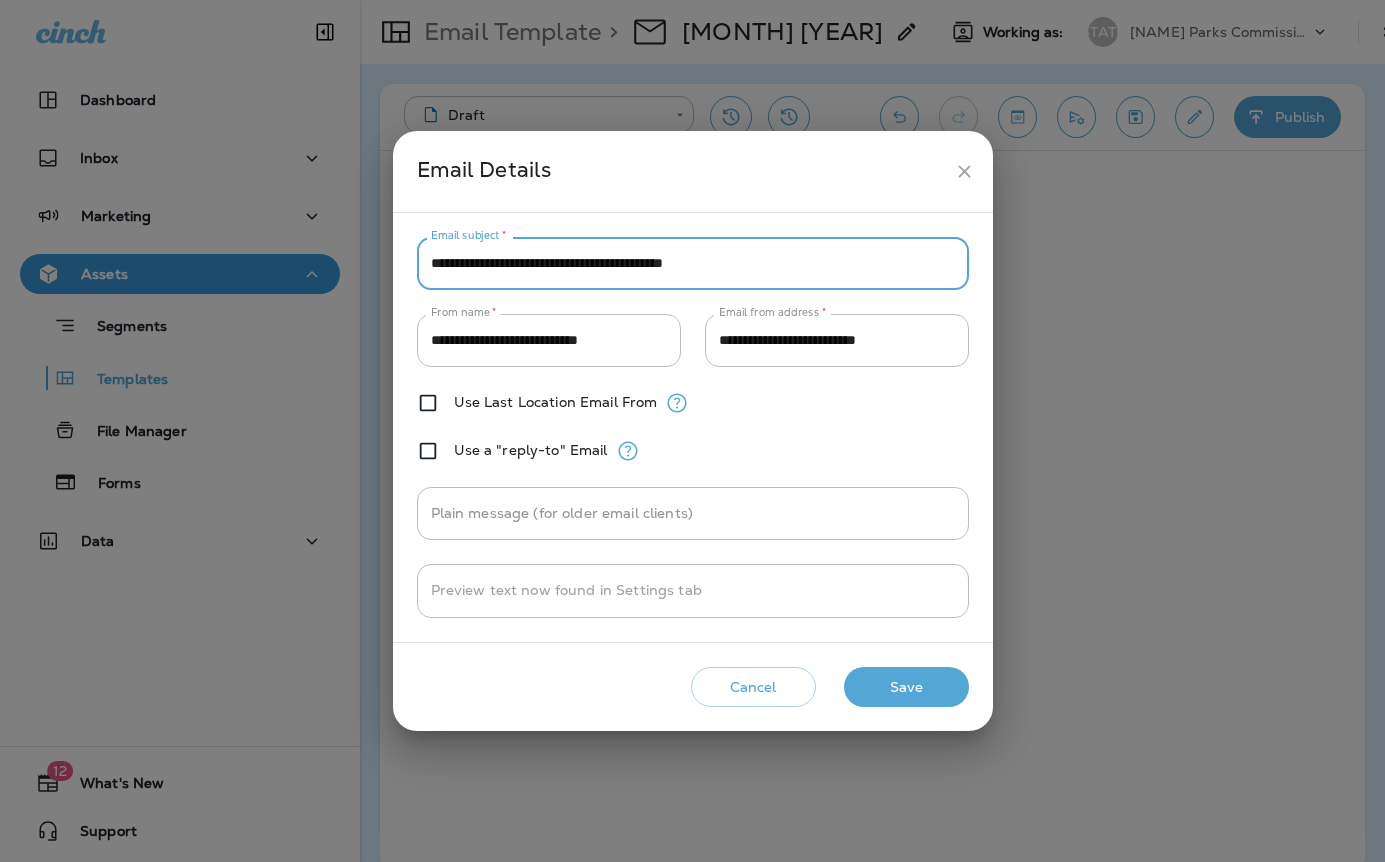 type on "**********" 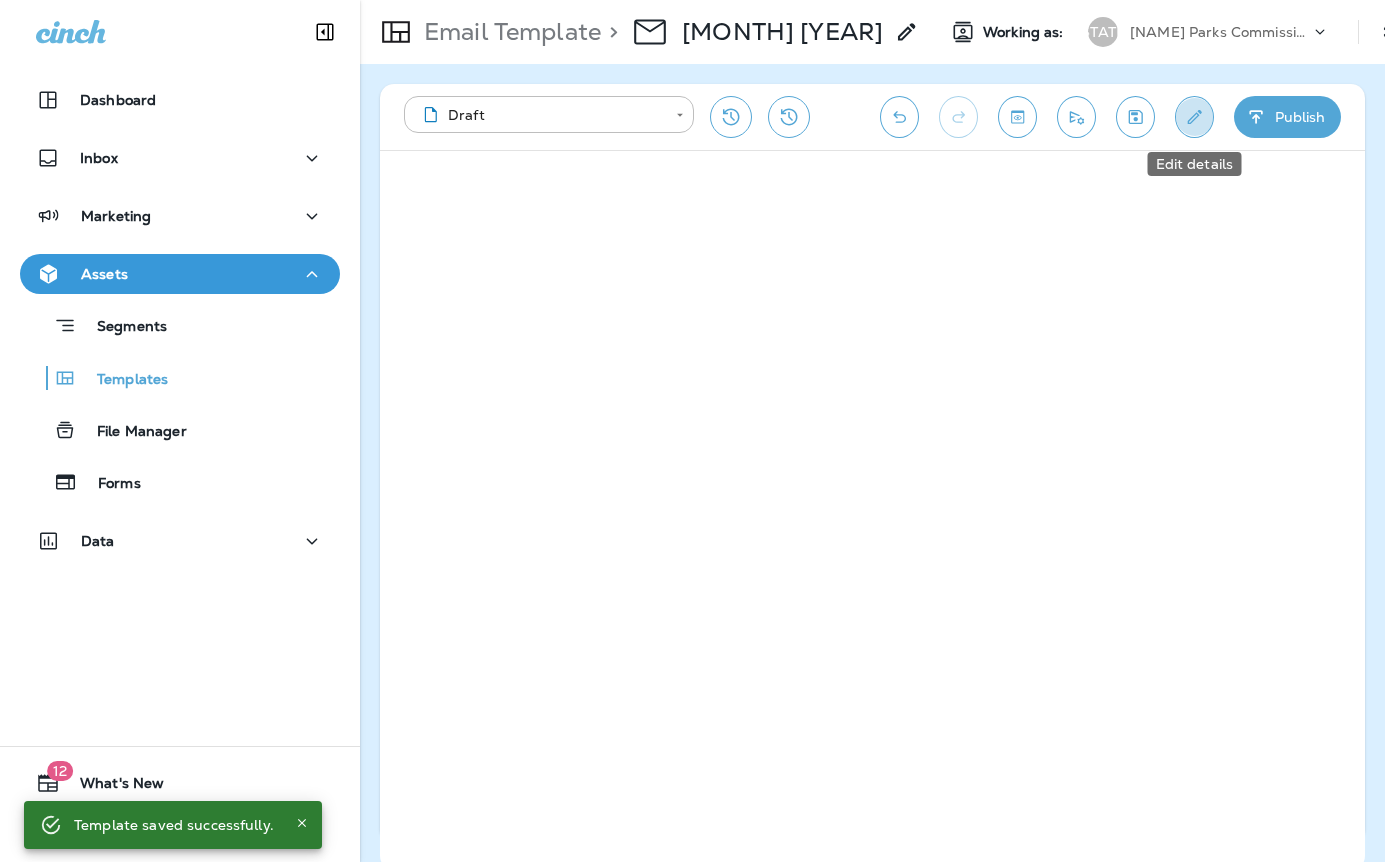 click 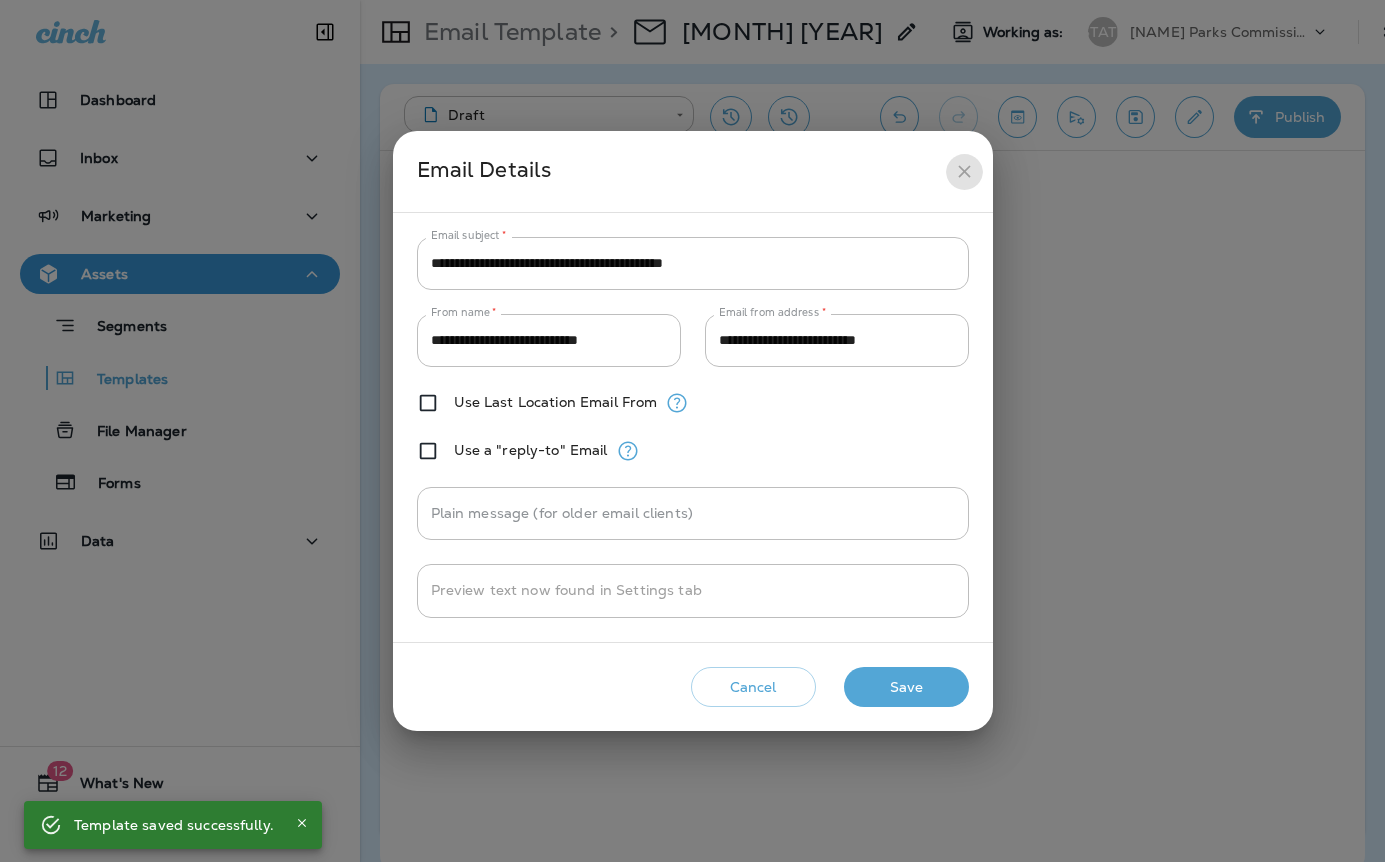 click 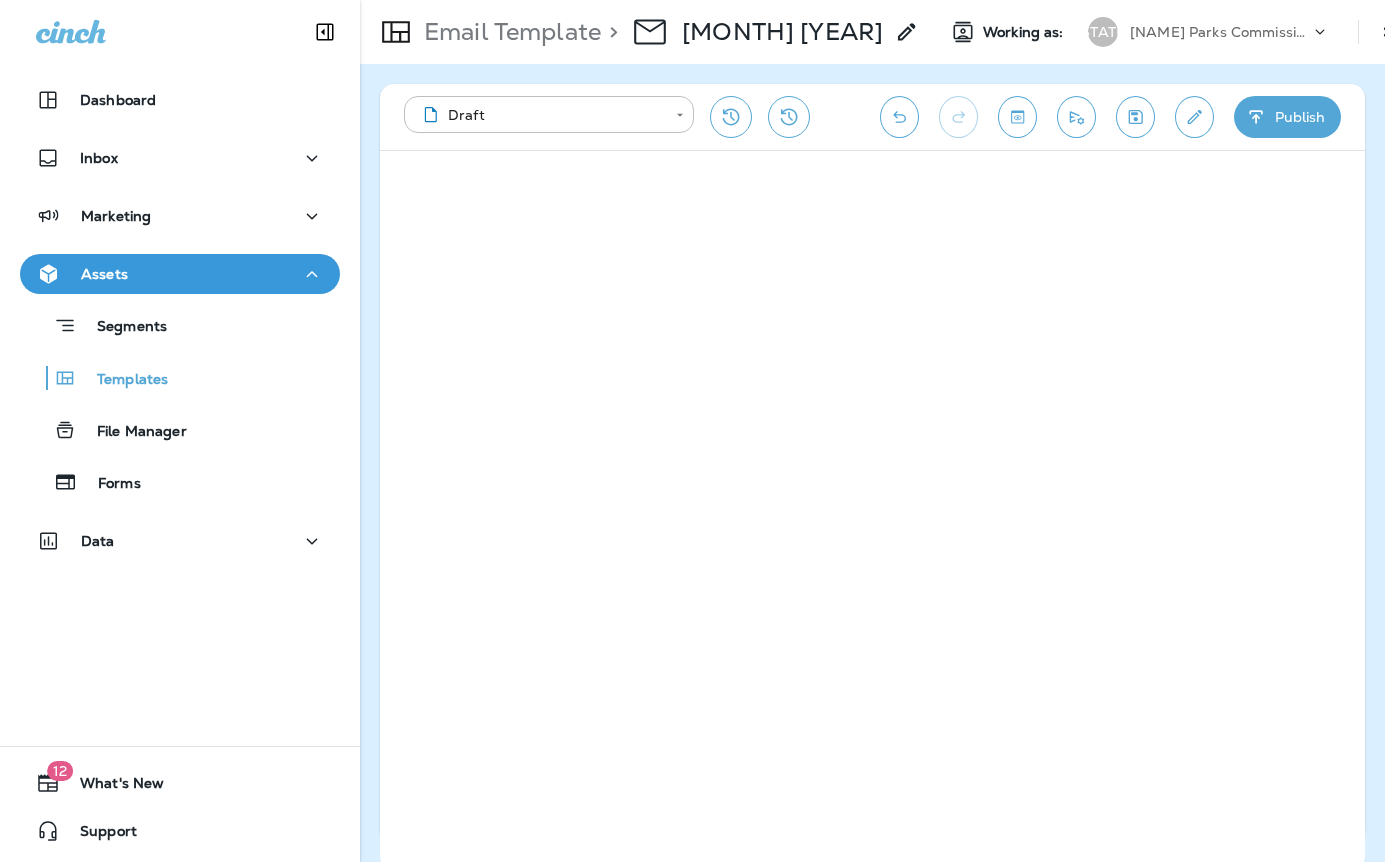 click on "**********" at bounding box center (872, 117) 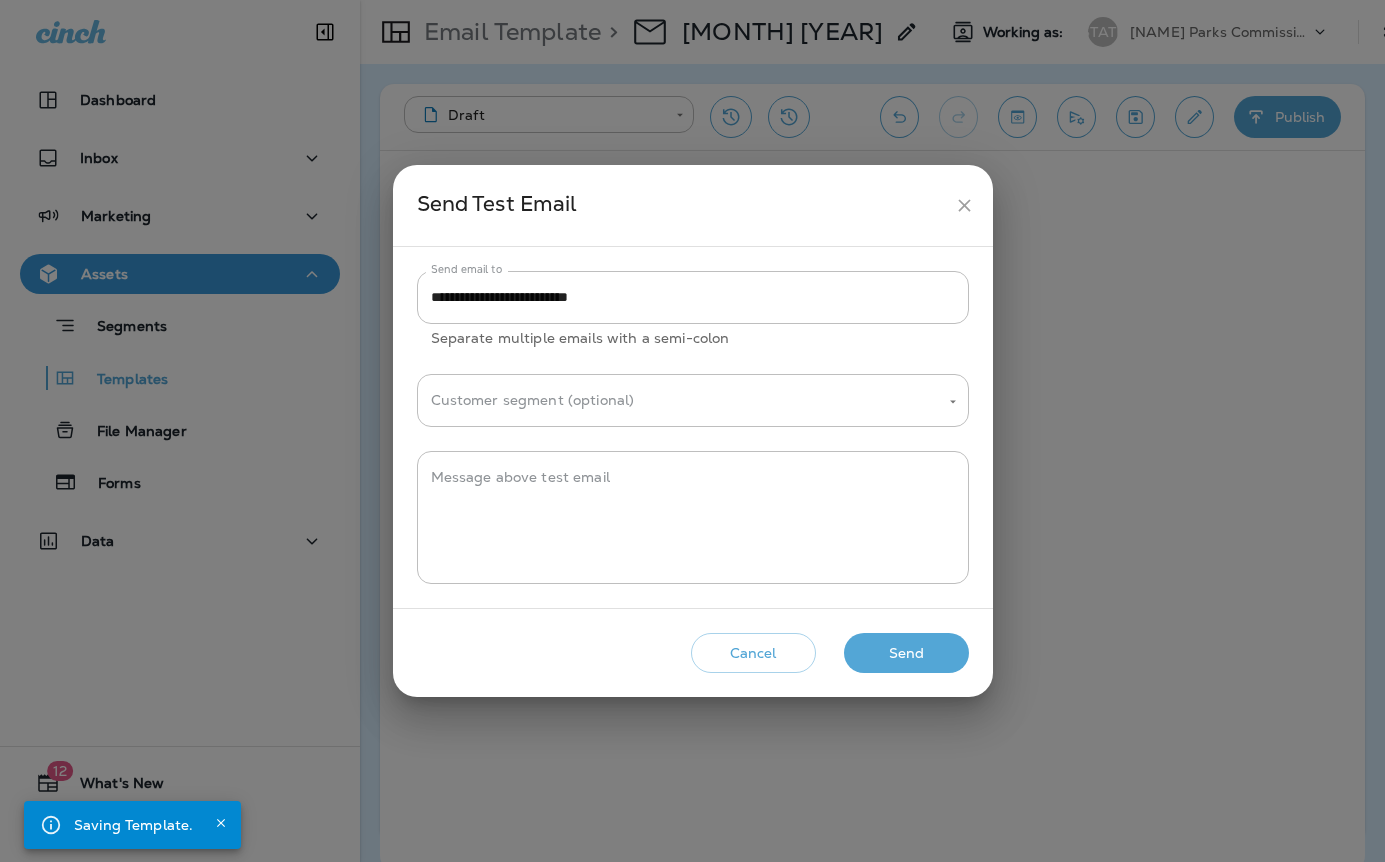 click on "Send" at bounding box center [906, 653] 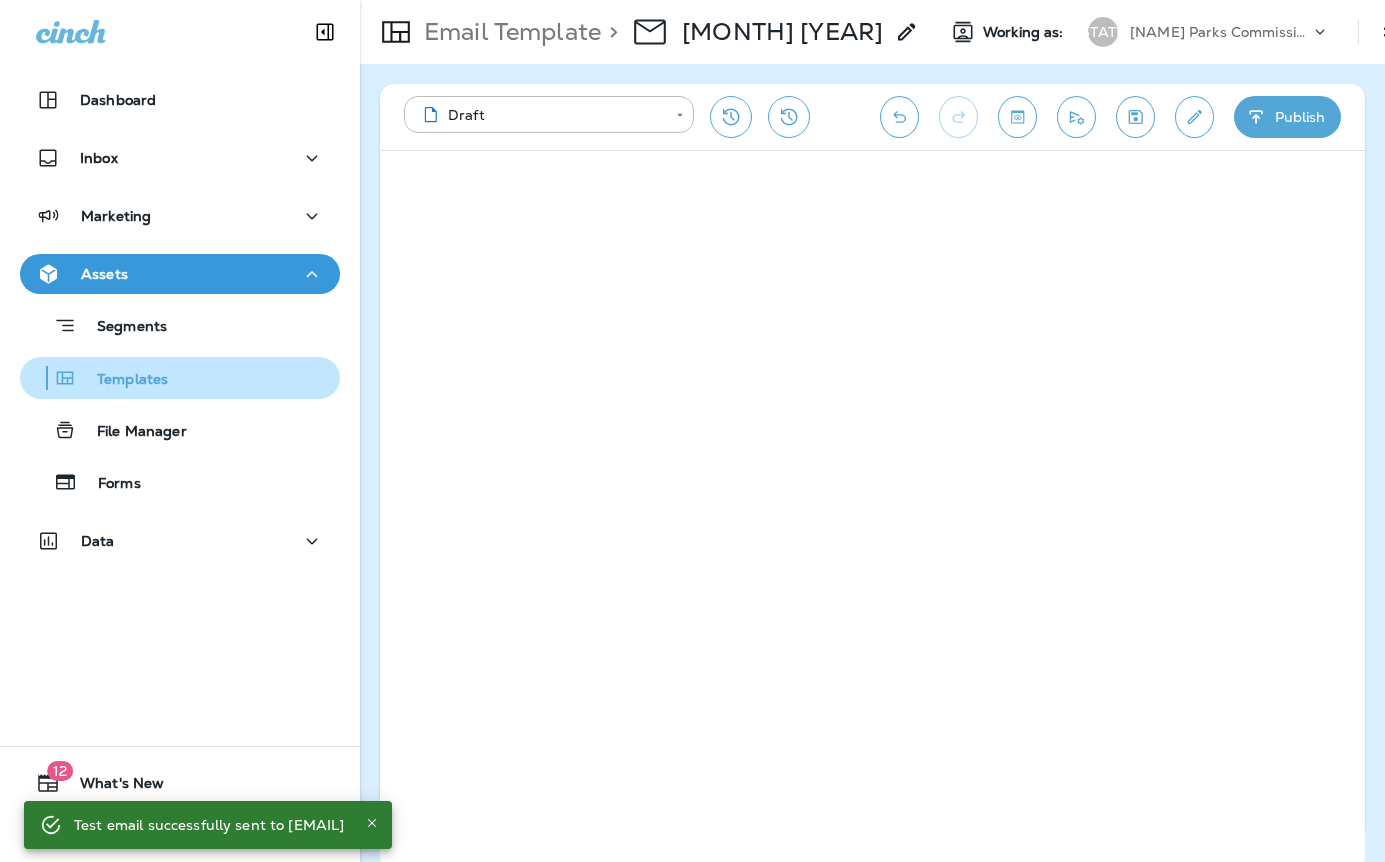 click on "Templates" at bounding box center (180, 378) 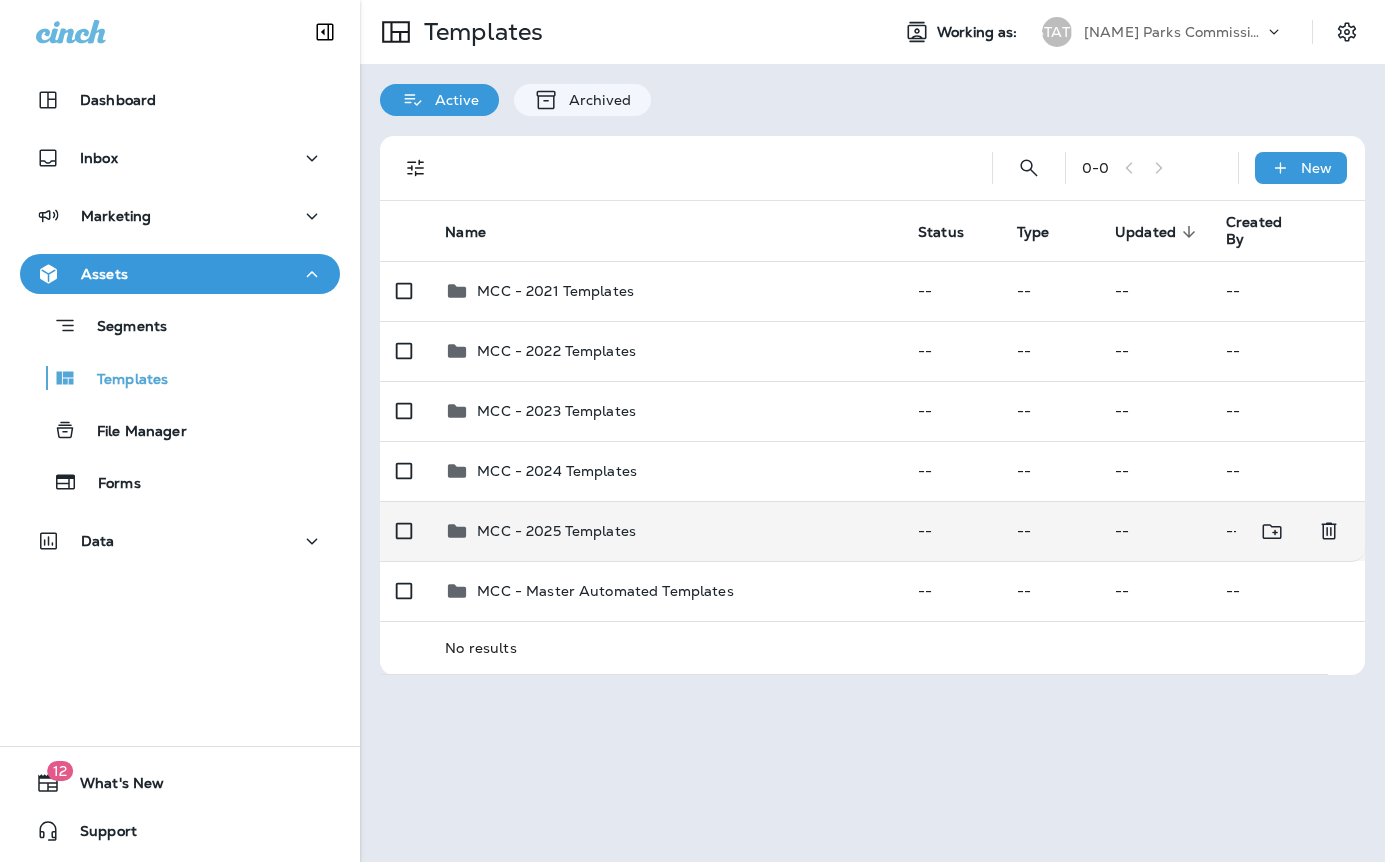 click on "MCC - 2025 Templates" at bounding box center [556, 531] 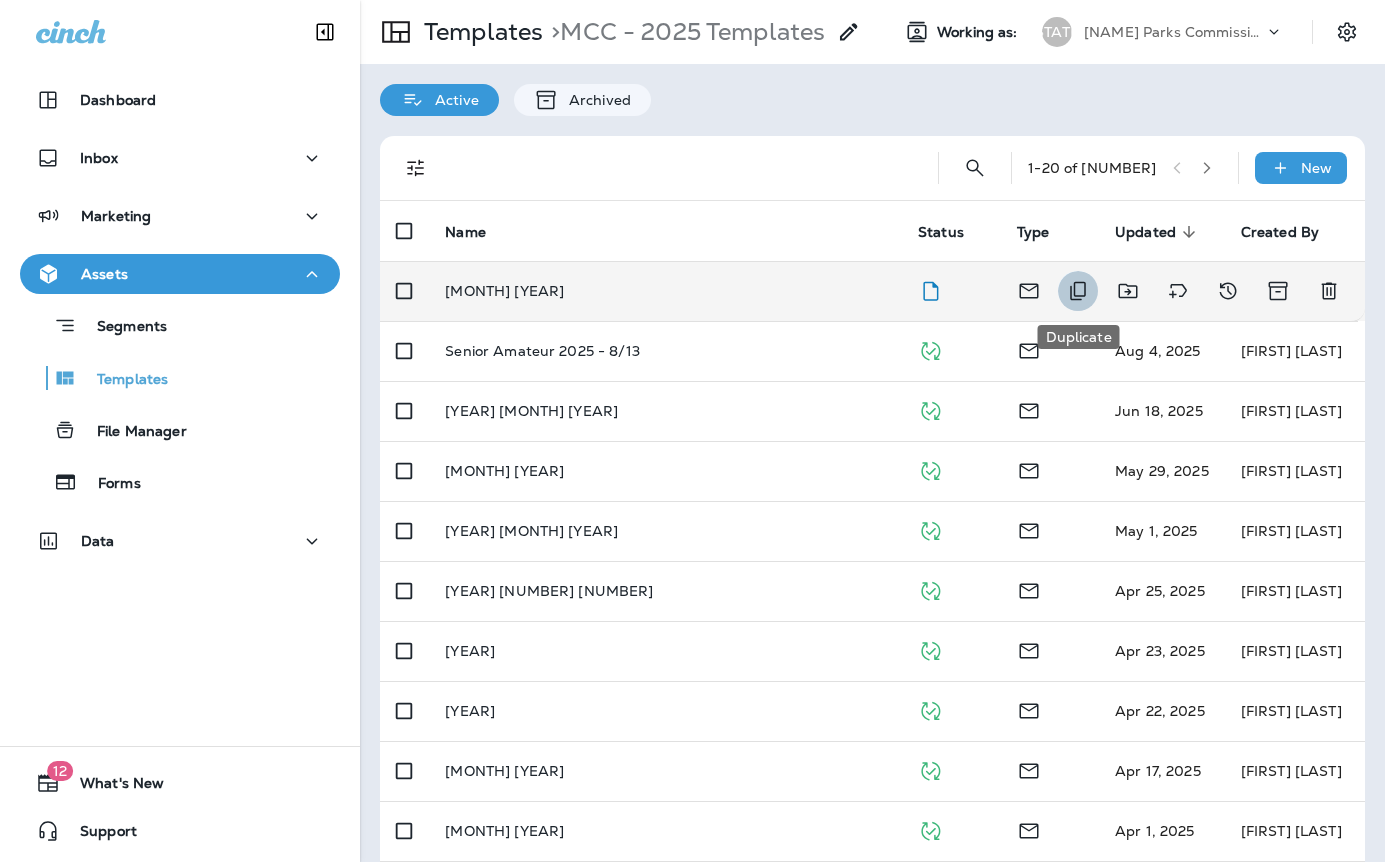 click 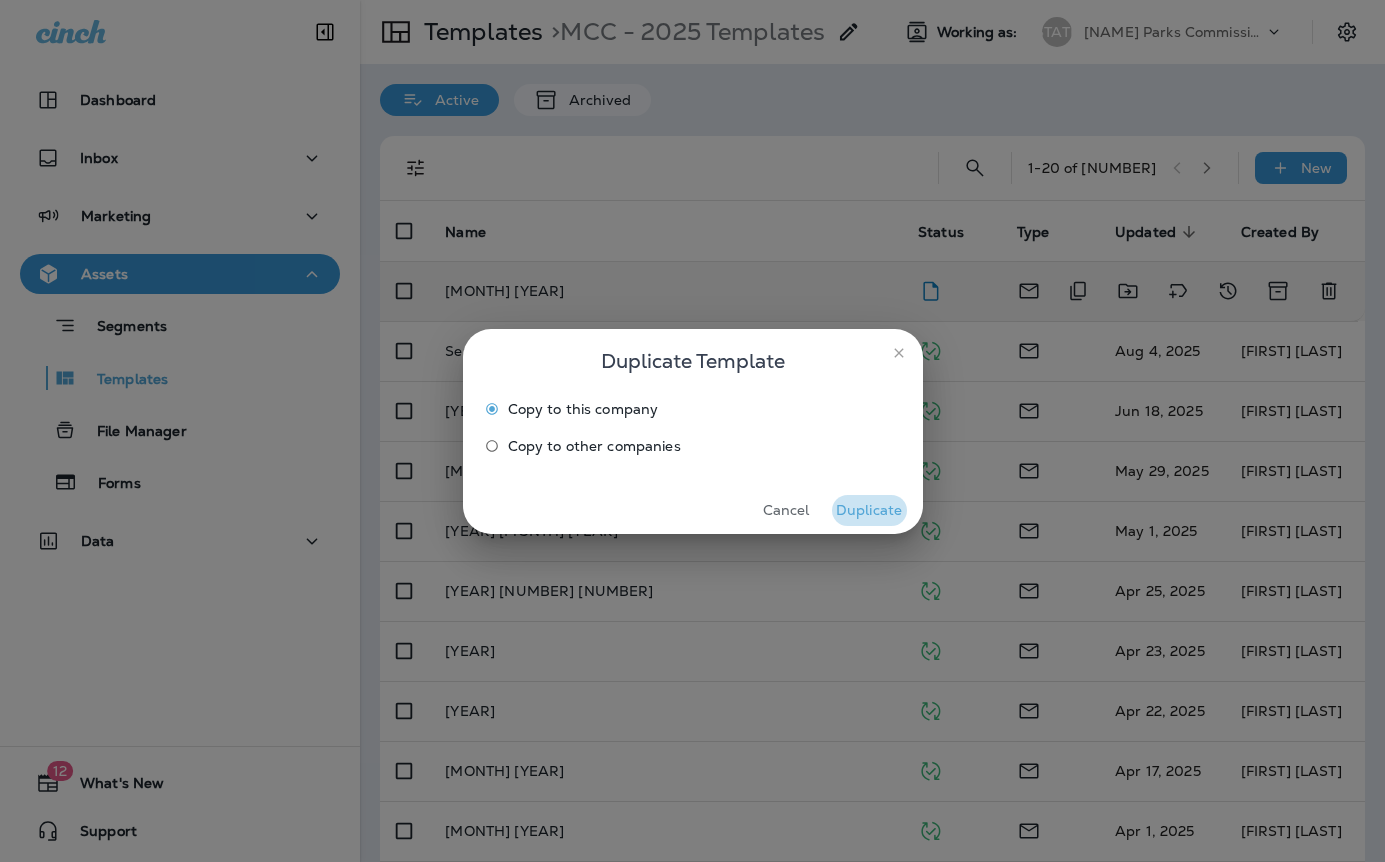click on "Duplicate" at bounding box center [869, 510] 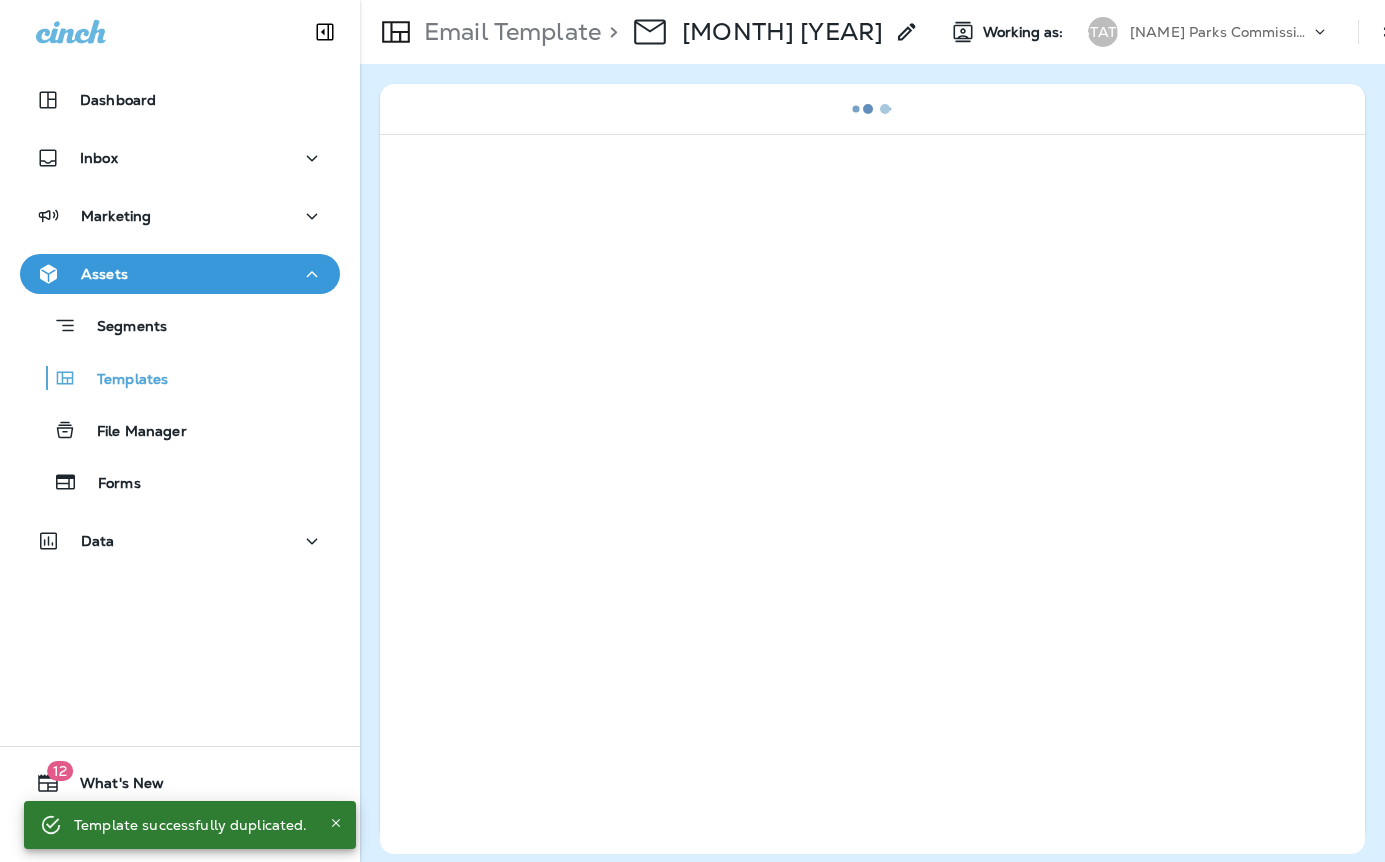 click 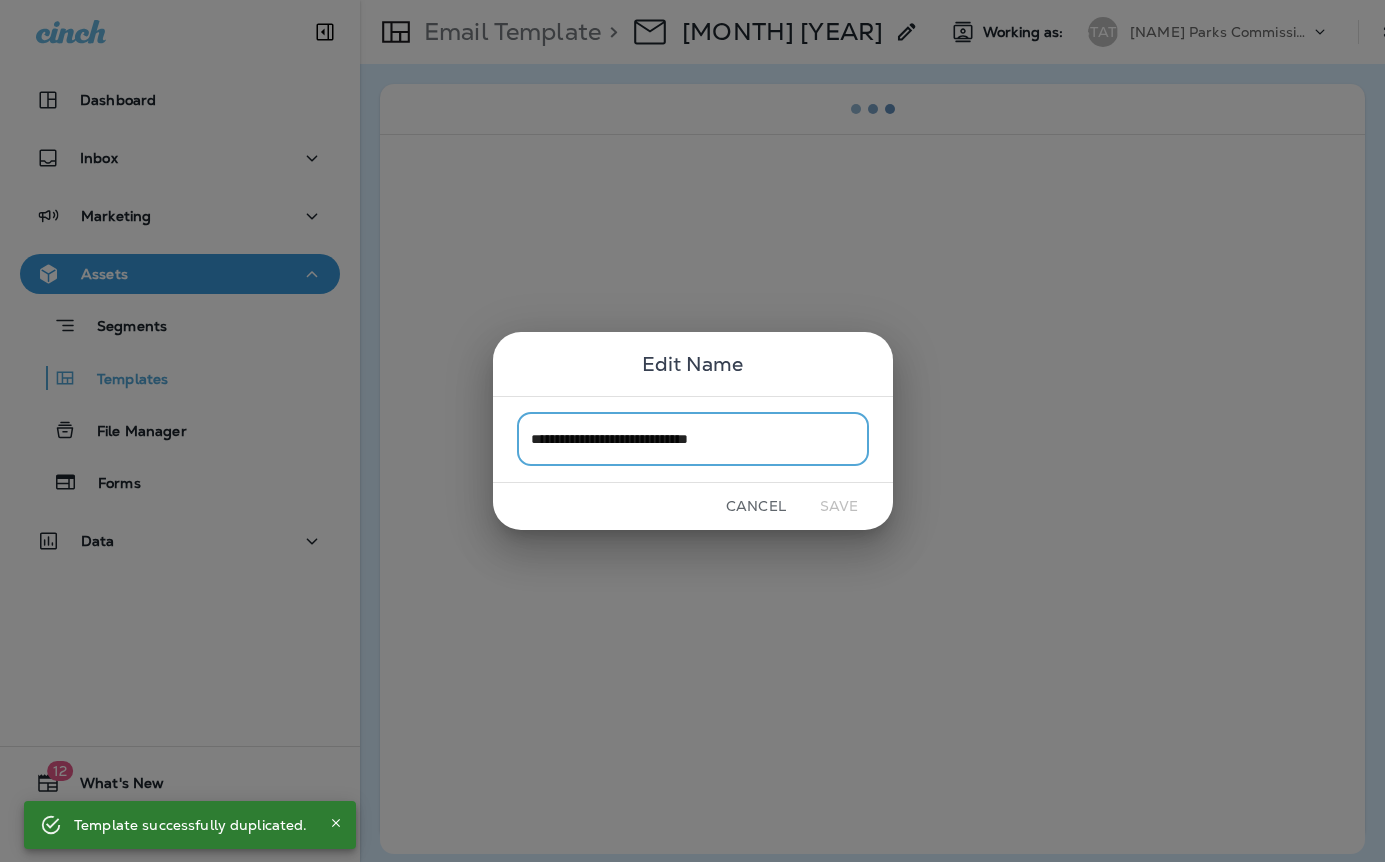click on "**********" at bounding box center (693, 439) 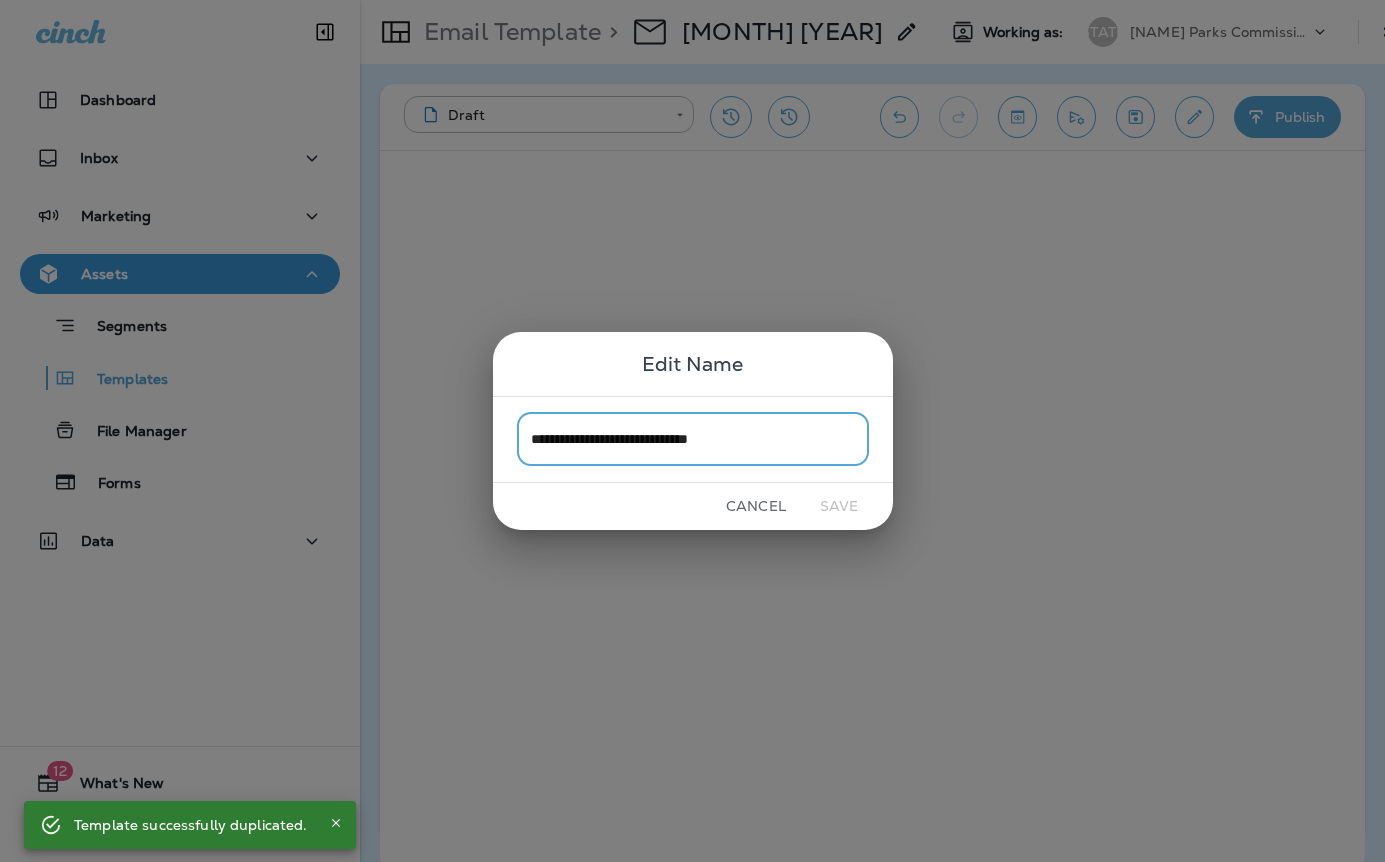 drag, startPoint x: 572, startPoint y: 441, endPoint x: 523, endPoint y: 440, distance: 49.010204 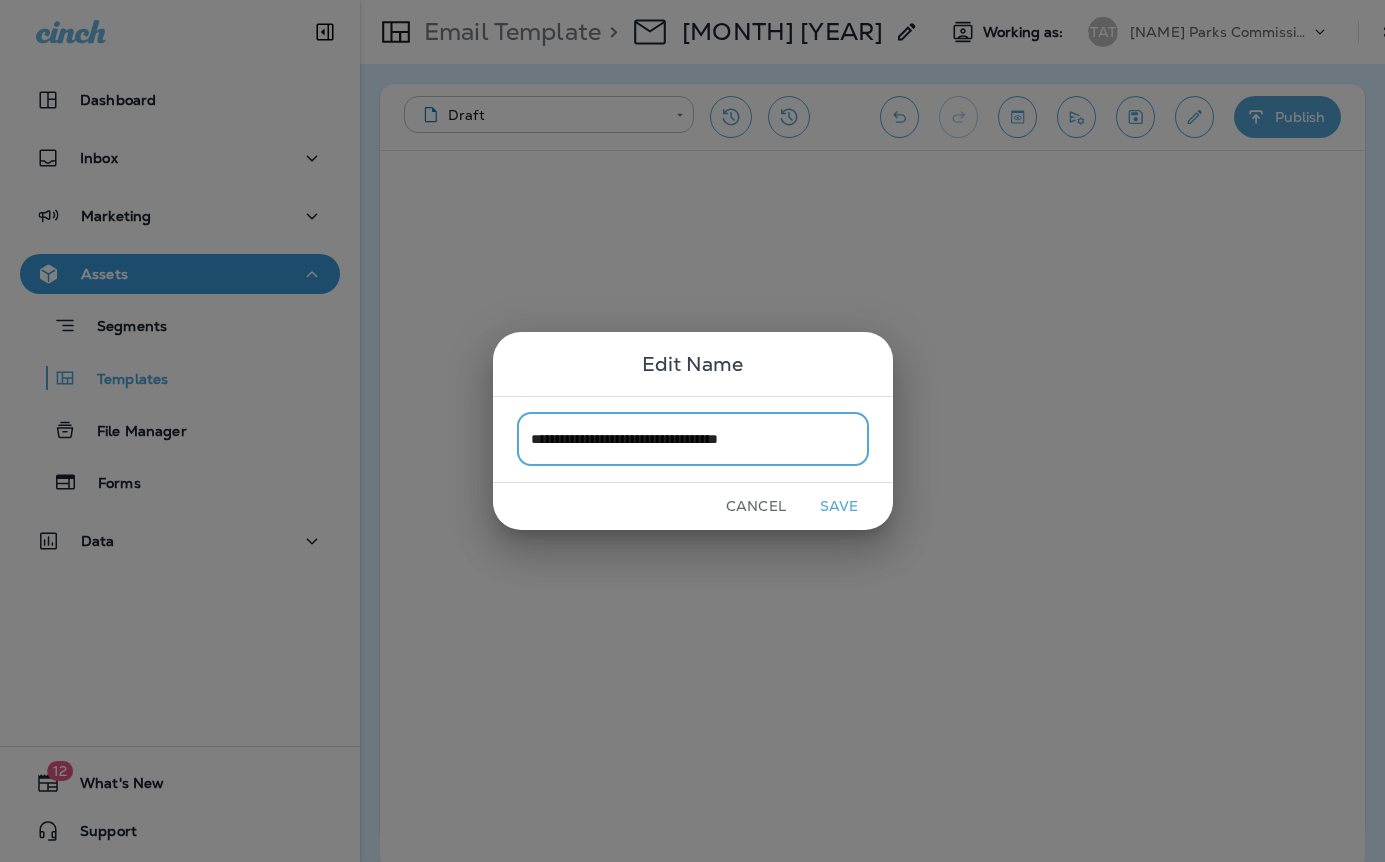 click on "**********" at bounding box center [693, 439] 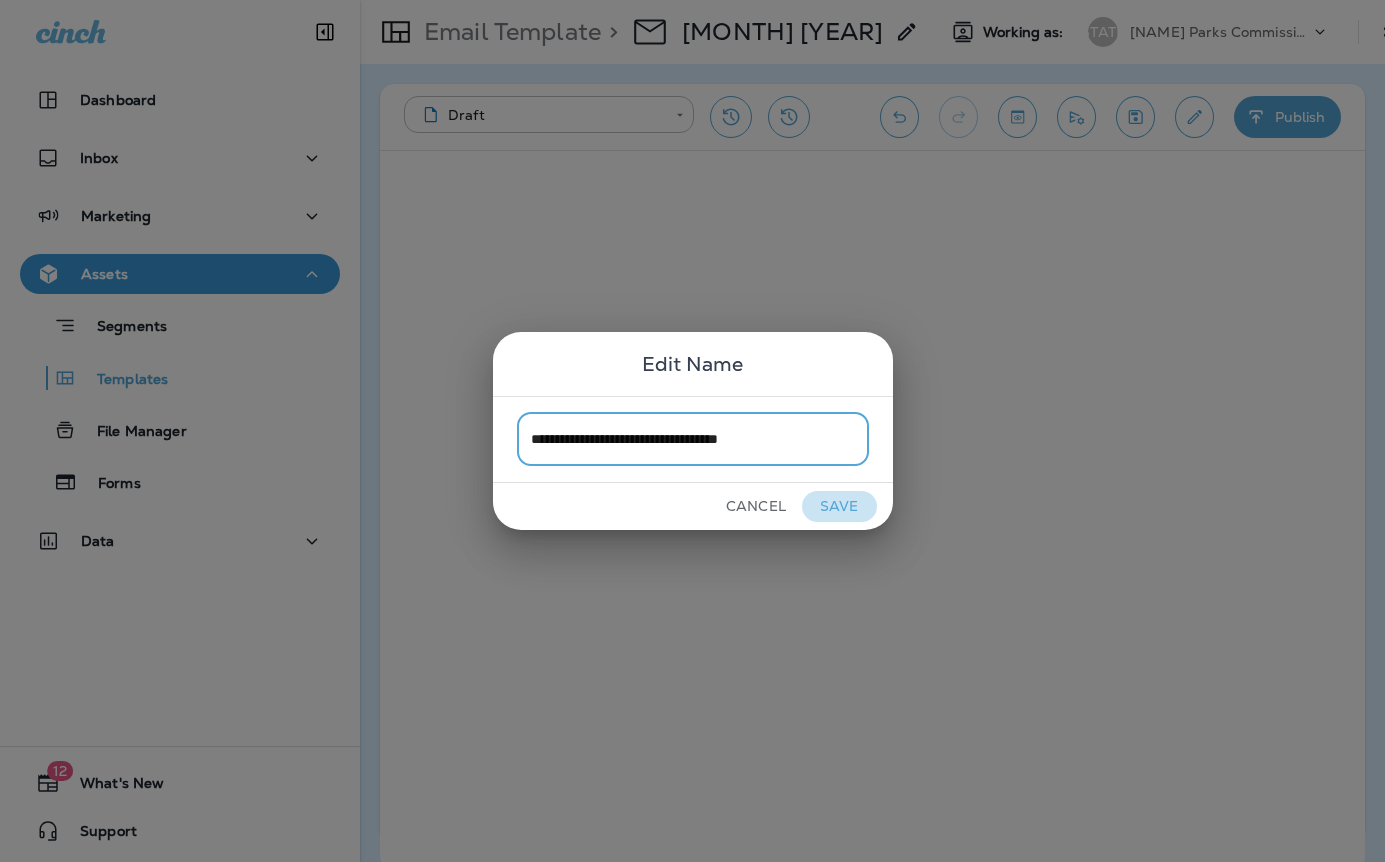 click on "Save" at bounding box center (839, 506) 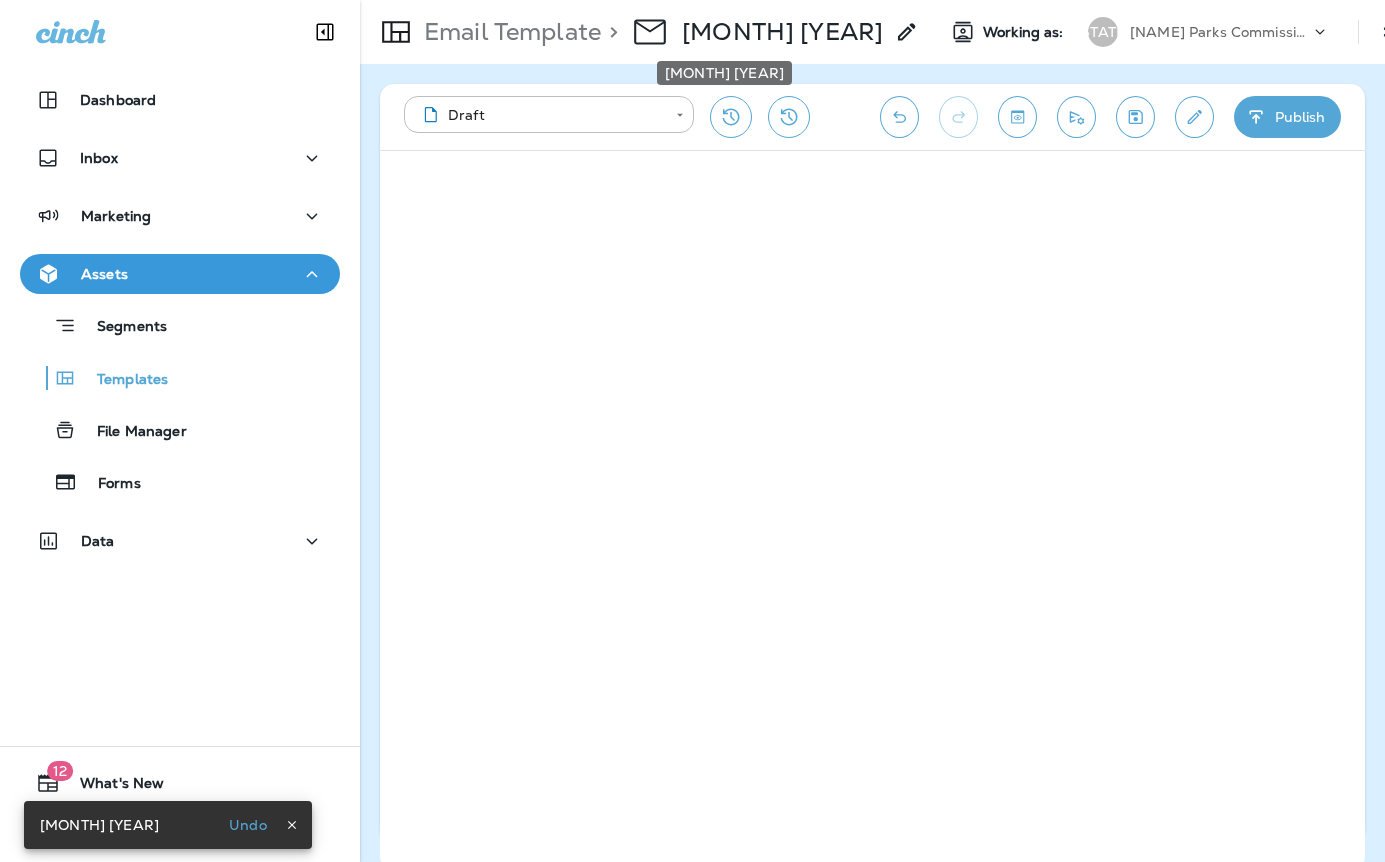 click on "Oktoberfest 9 & Dine 2025 - 9/19 Copy" at bounding box center (782, 32) 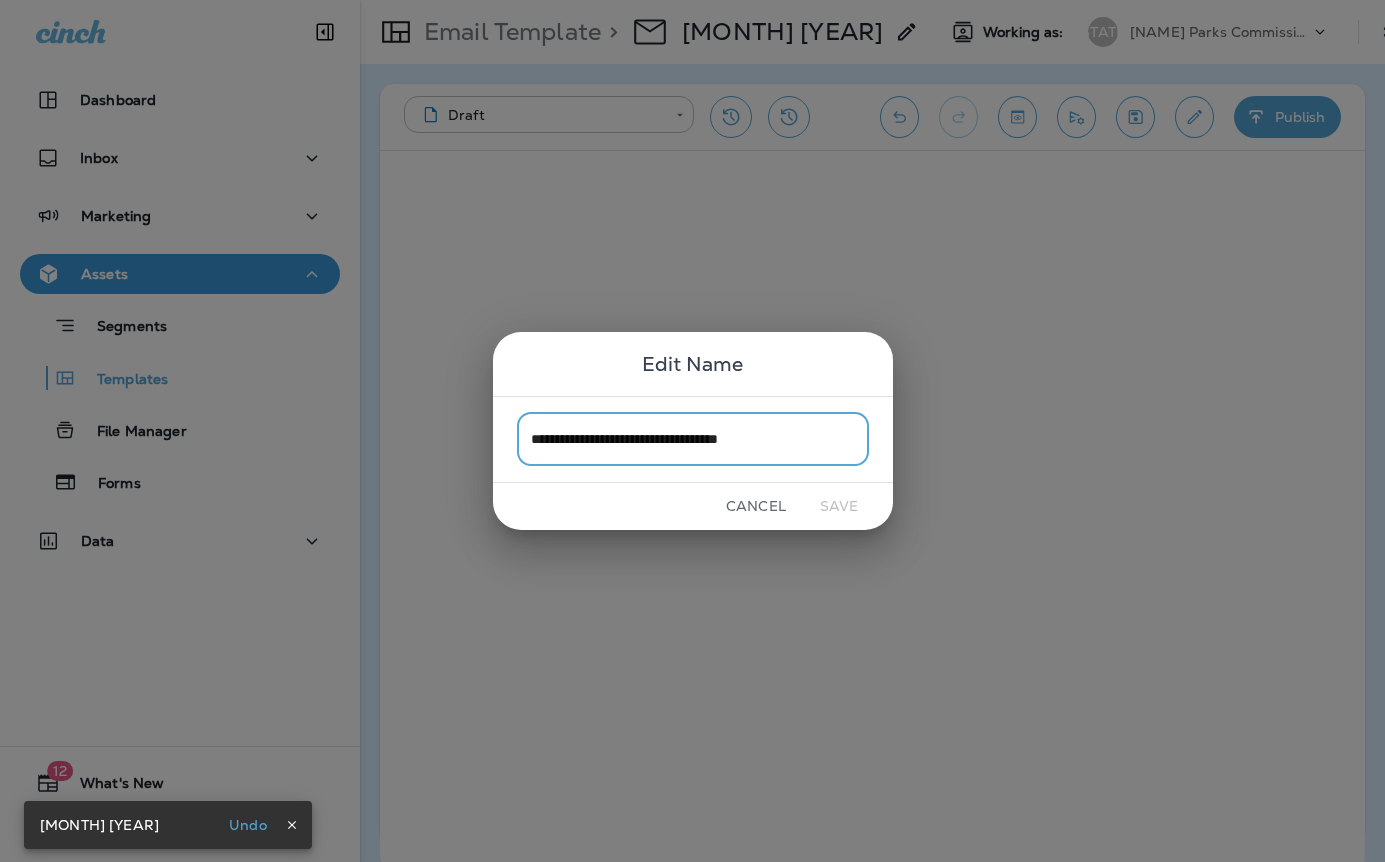 drag, startPoint x: 815, startPoint y: 444, endPoint x: 764, endPoint y: 444, distance: 51 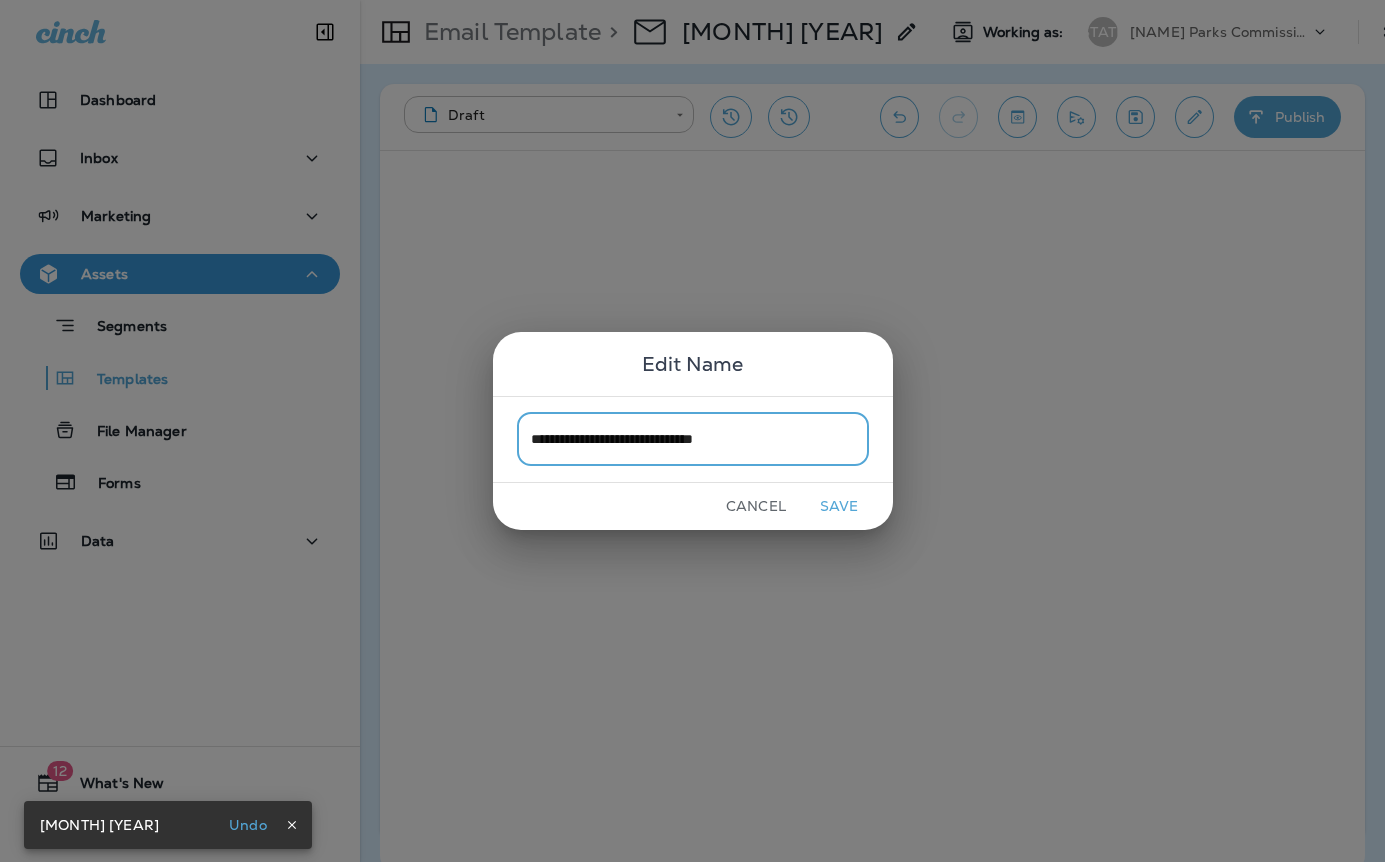 drag, startPoint x: 815, startPoint y: 438, endPoint x: 493, endPoint y: 435, distance: 322.01398 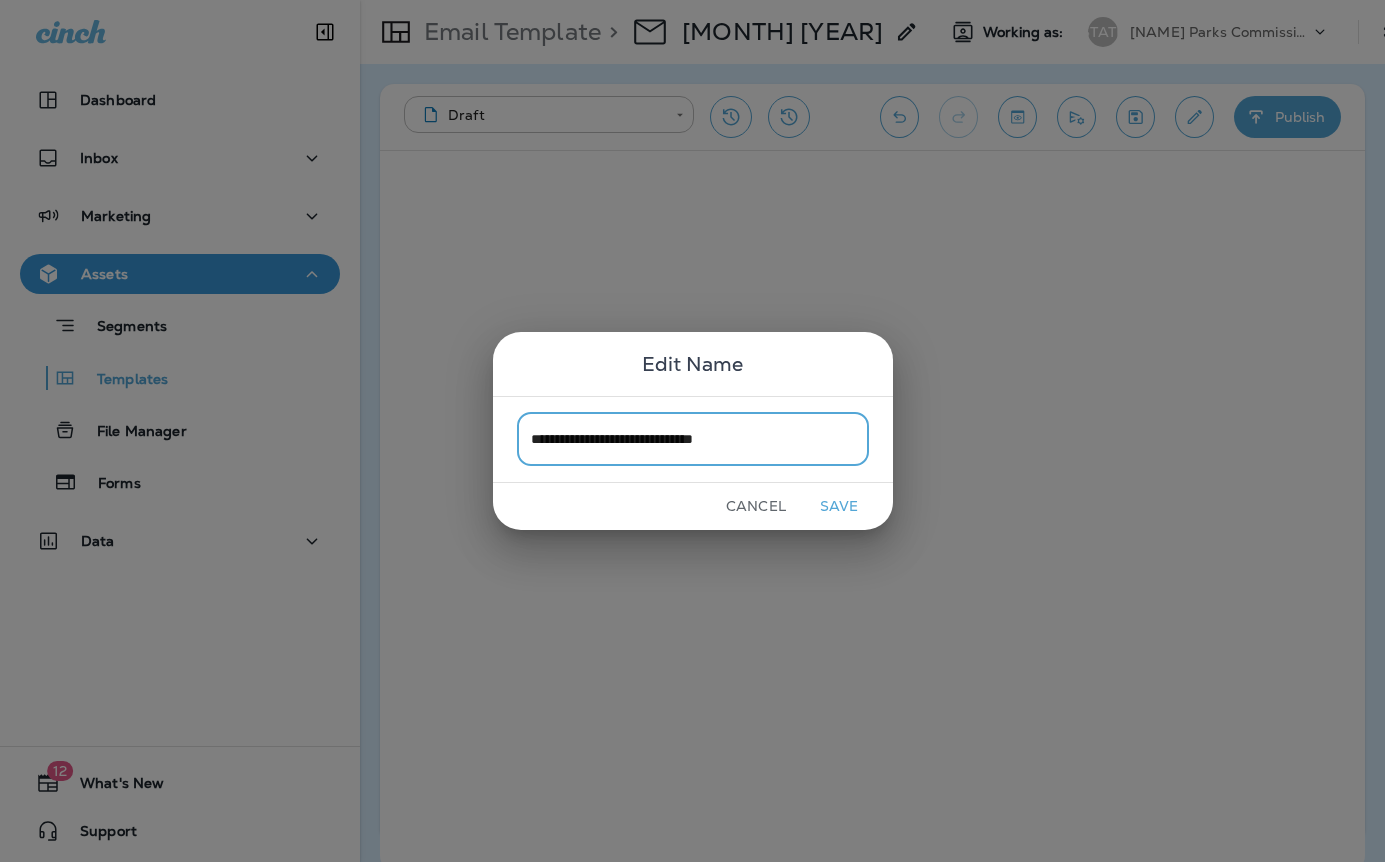 type on "**********" 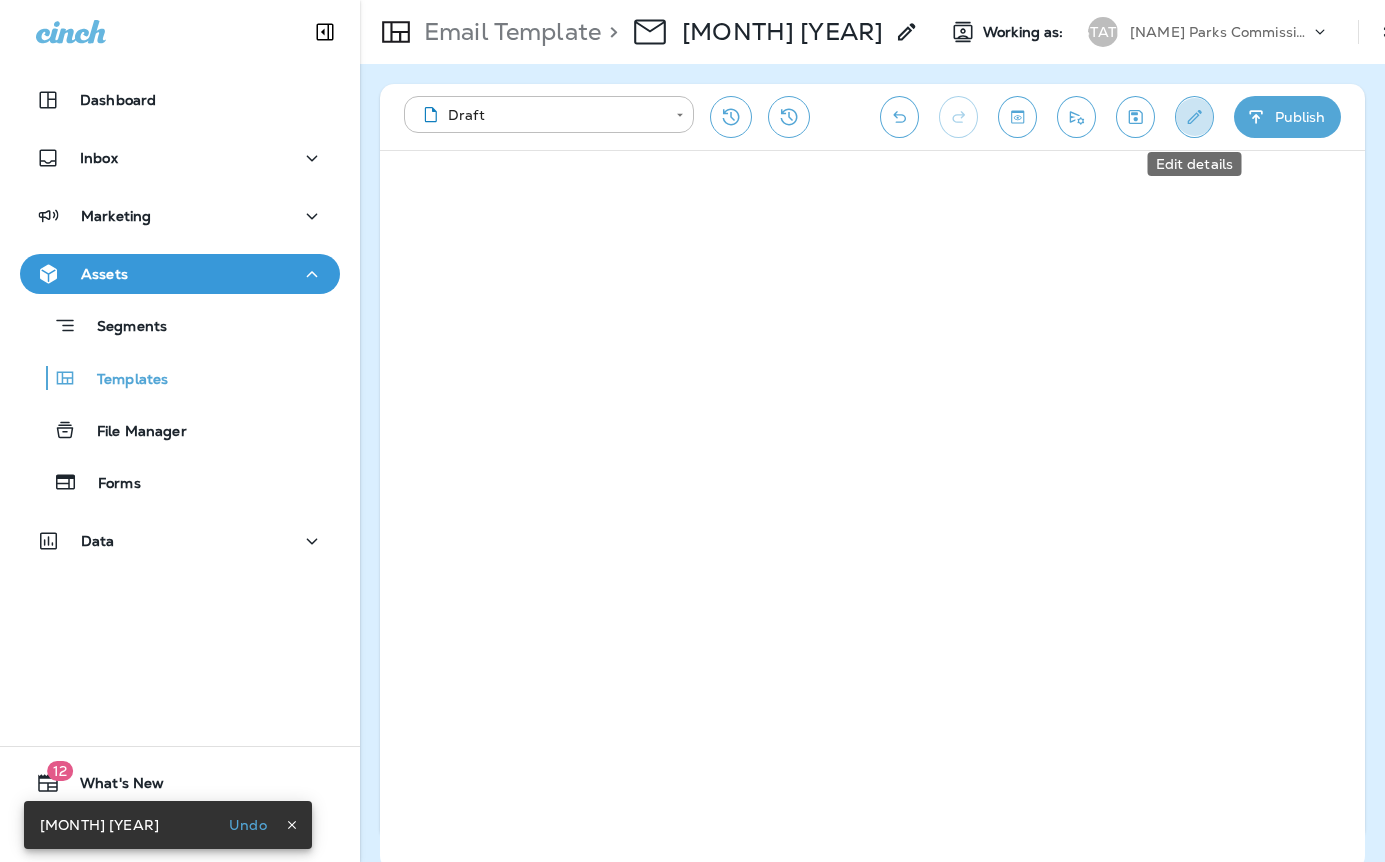click 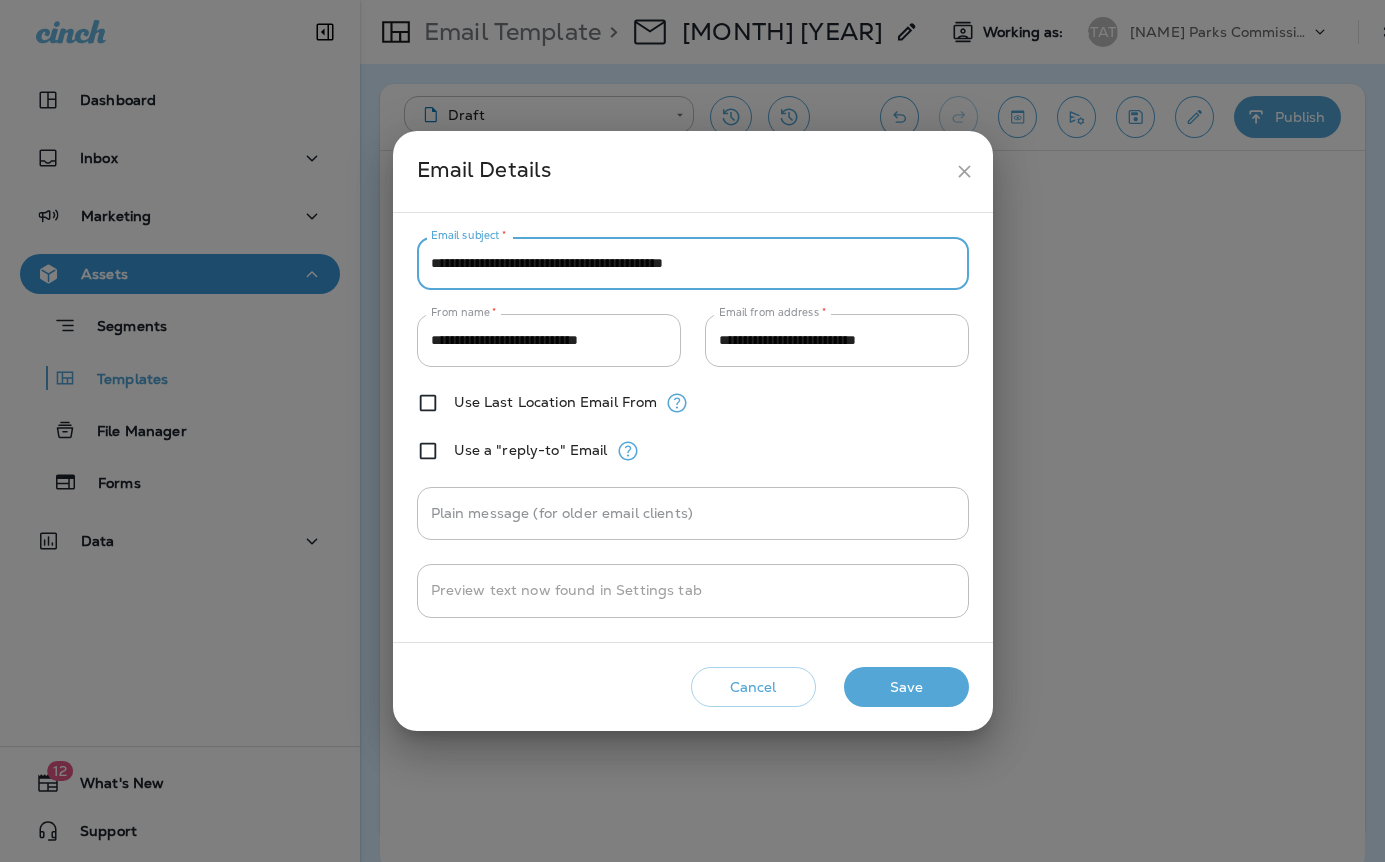 drag, startPoint x: 535, startPoint y: 264, endPoint x: 657, endPoint y: 265, distance: 122.0041 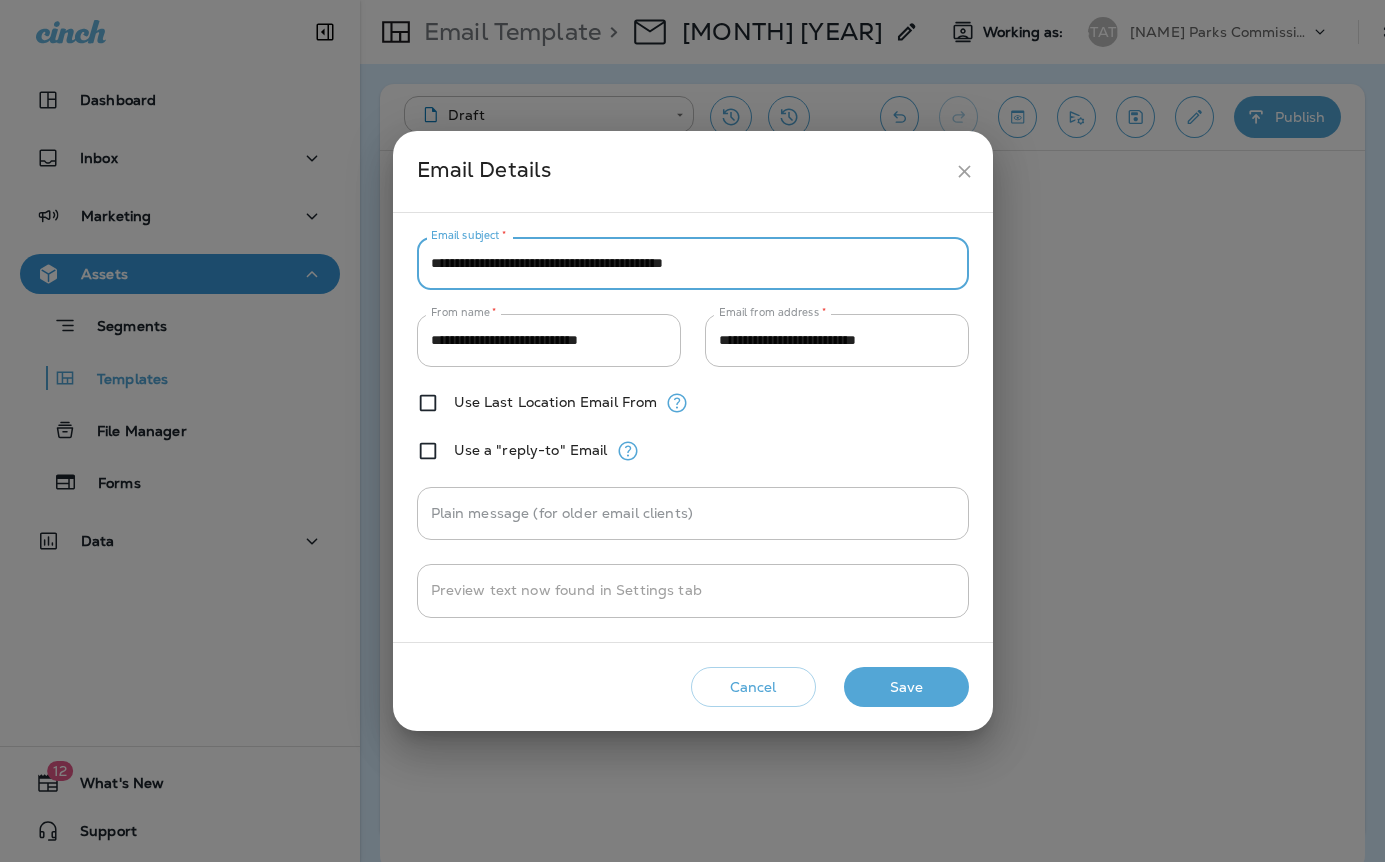 click on "**********" at bounding box center (693, 263) 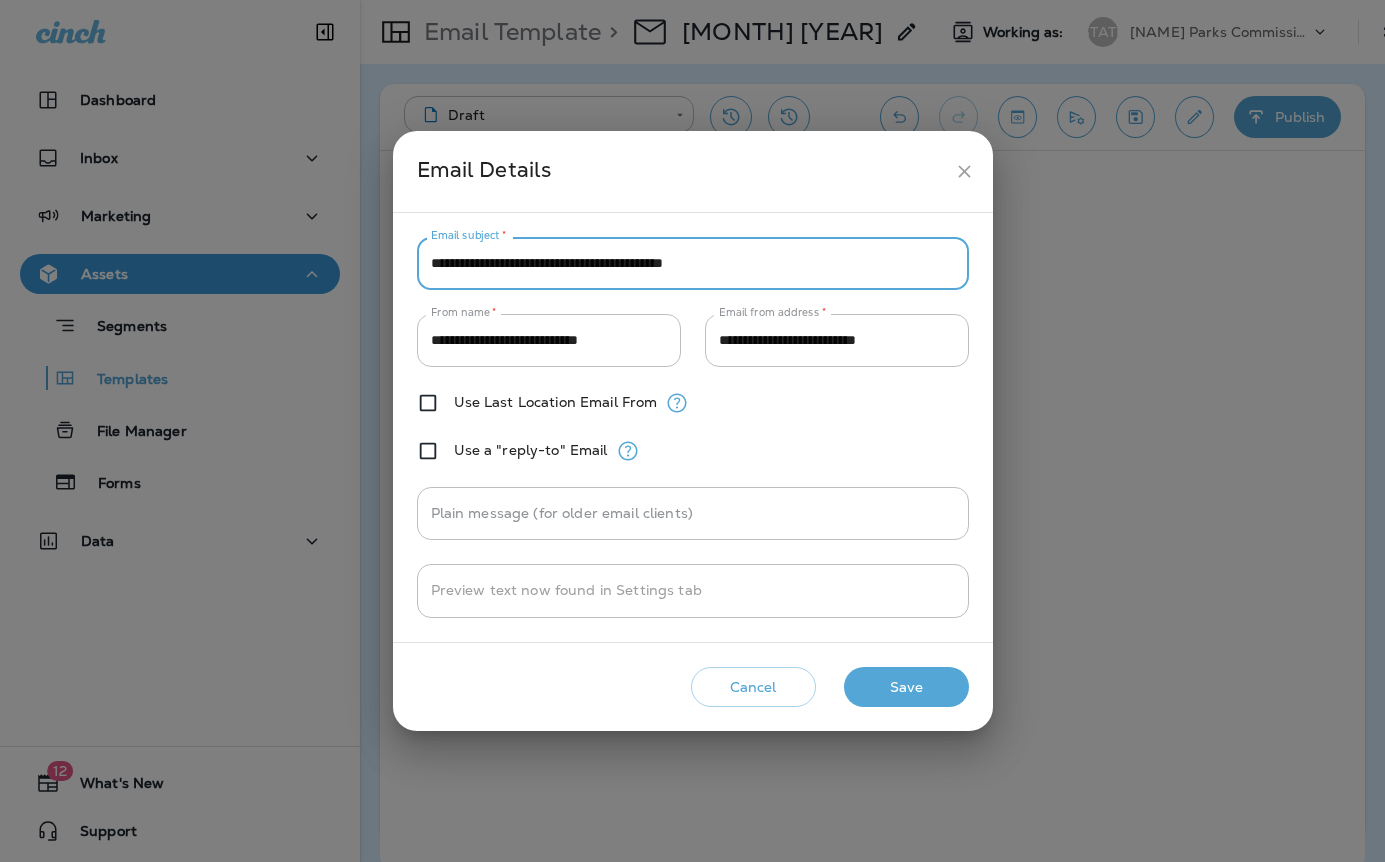 drag, startPoint x: 637, startPoint y: 267, endPoint x: 537, endPoint y: 268, distance: 100.005 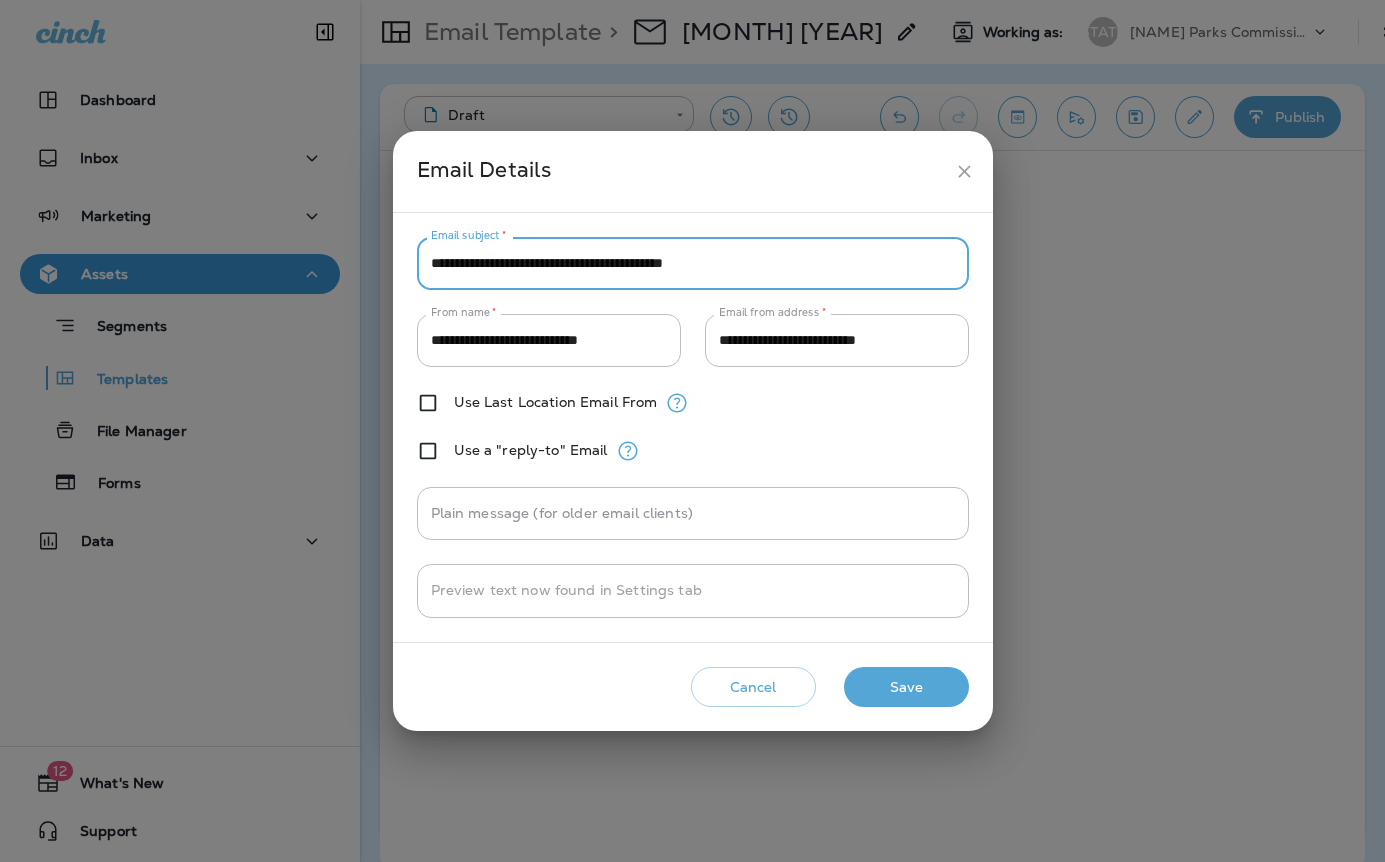 click on "**********" at bounding box center [693, 263] 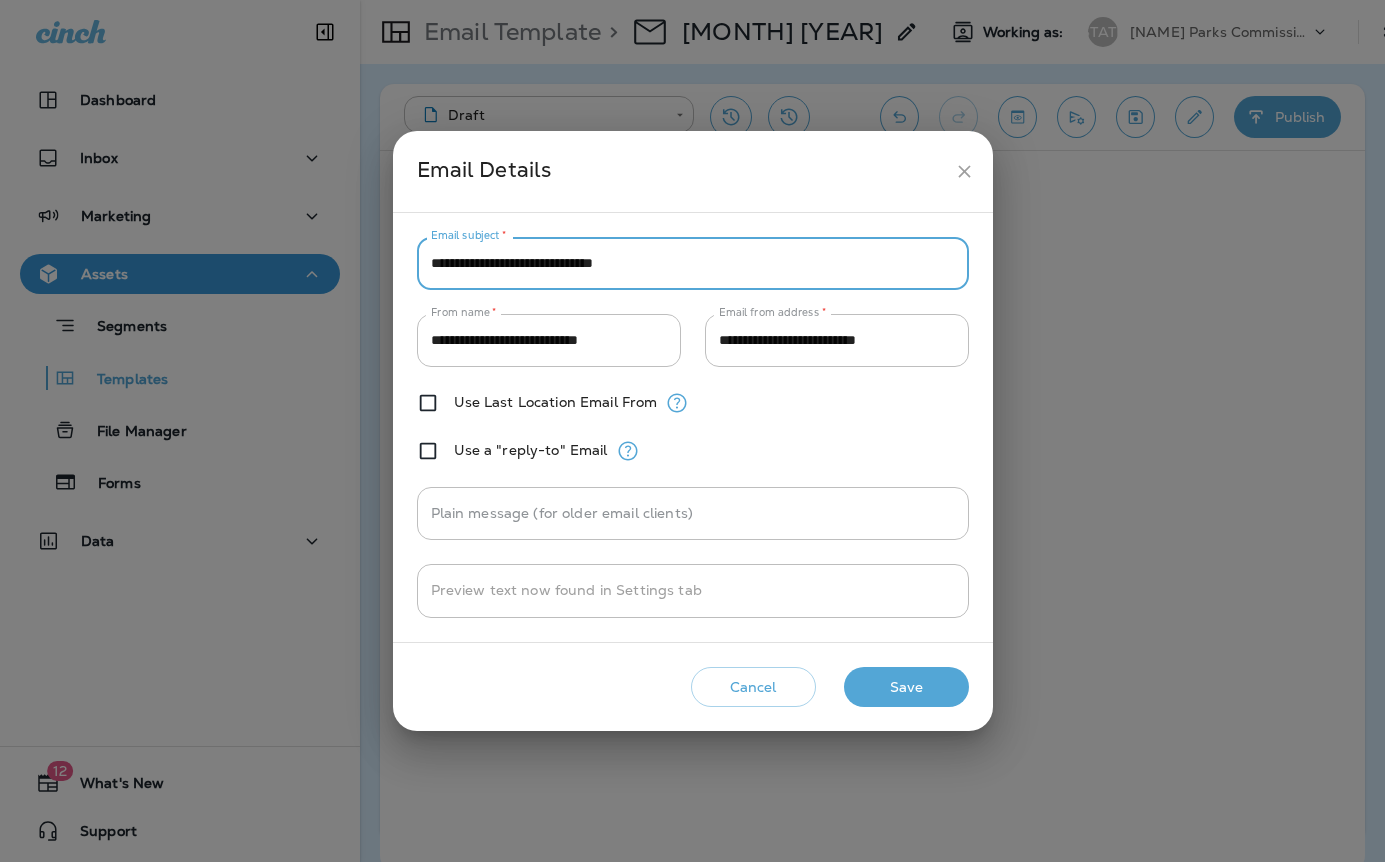 paste on "**********" 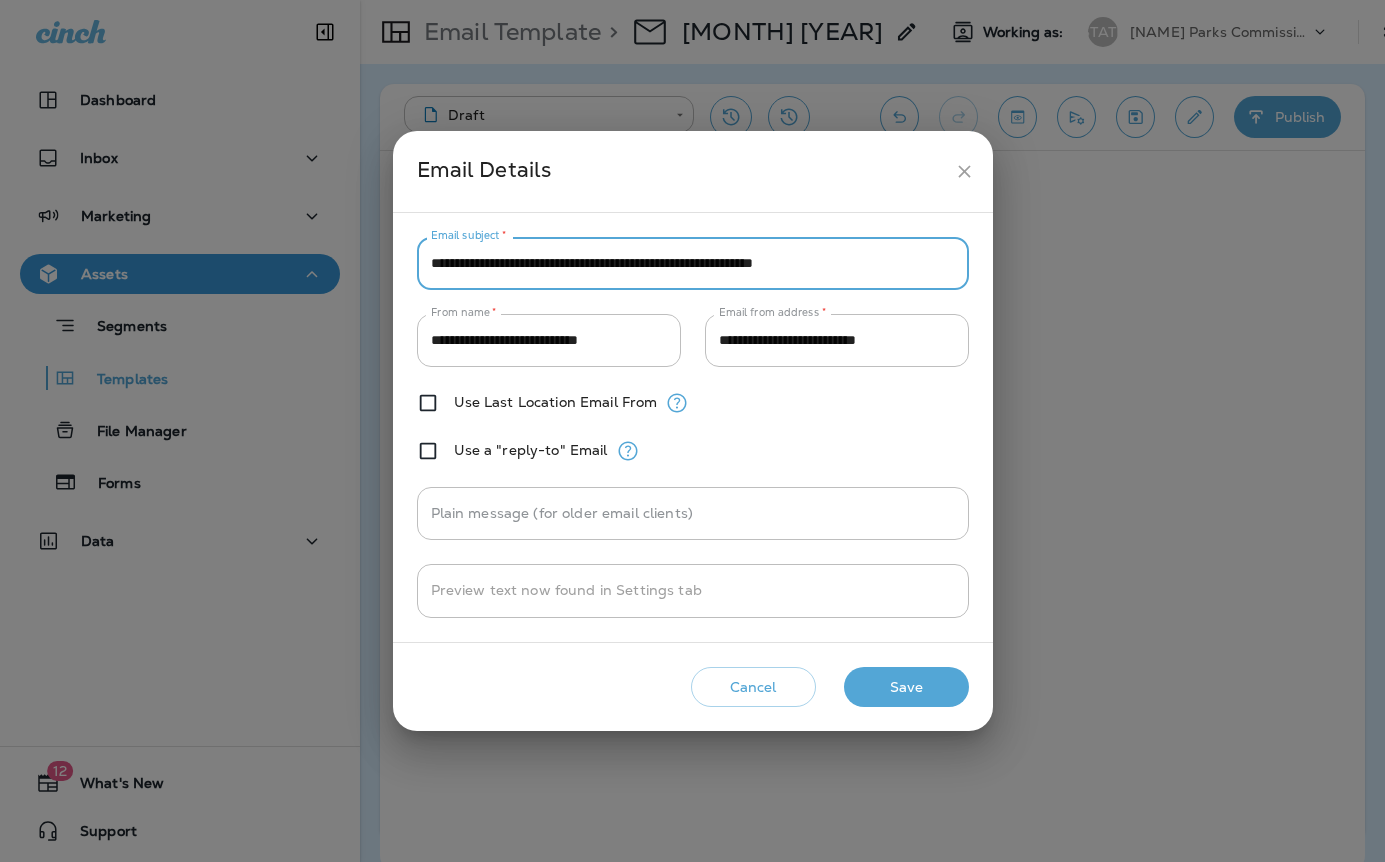 drag, startPoint x: 680, startPoint y: 263, endPoint x: 763, endPoint y: 262, distance: 83.00603 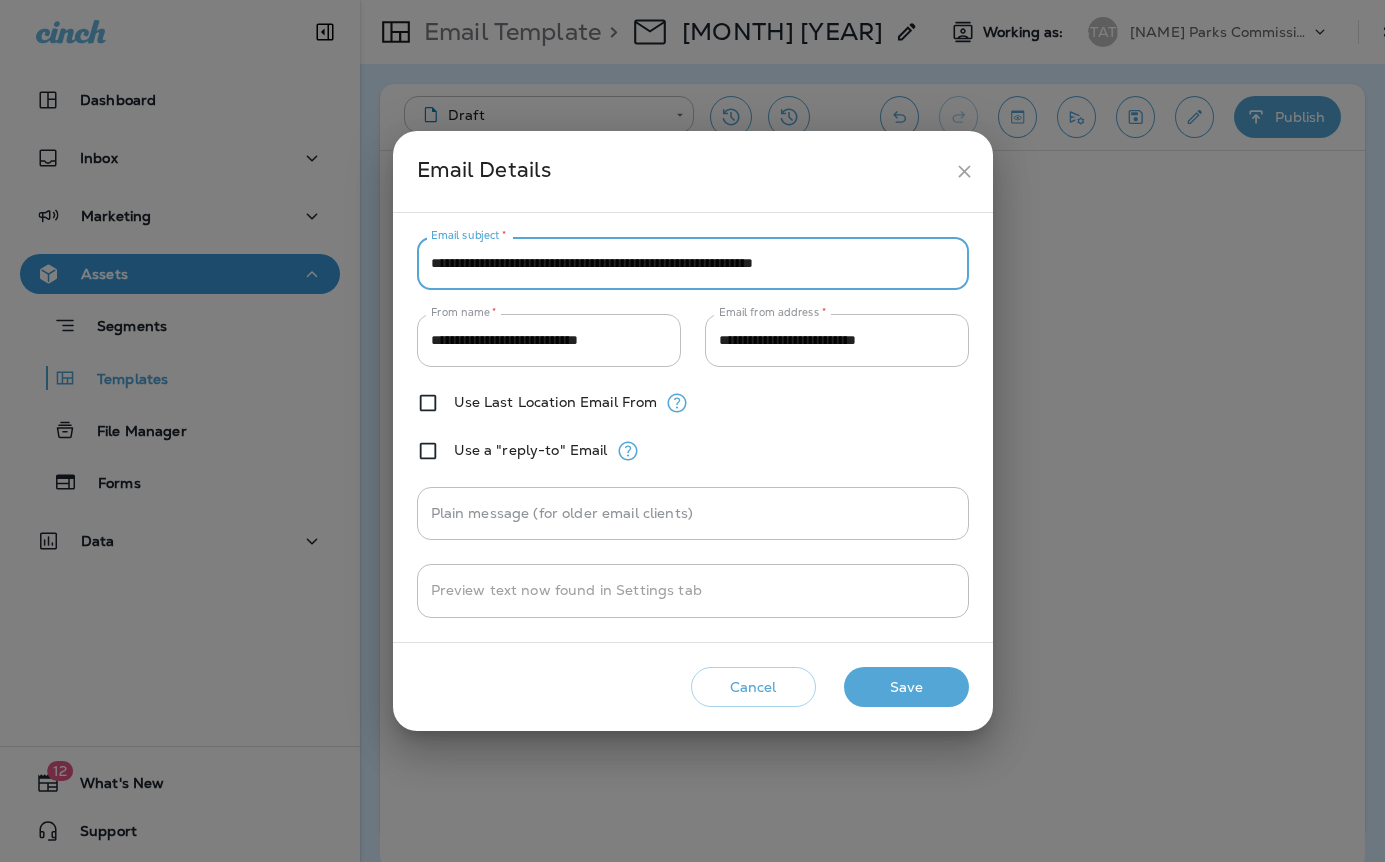 click on "**********" at bounding box center (693, 263) 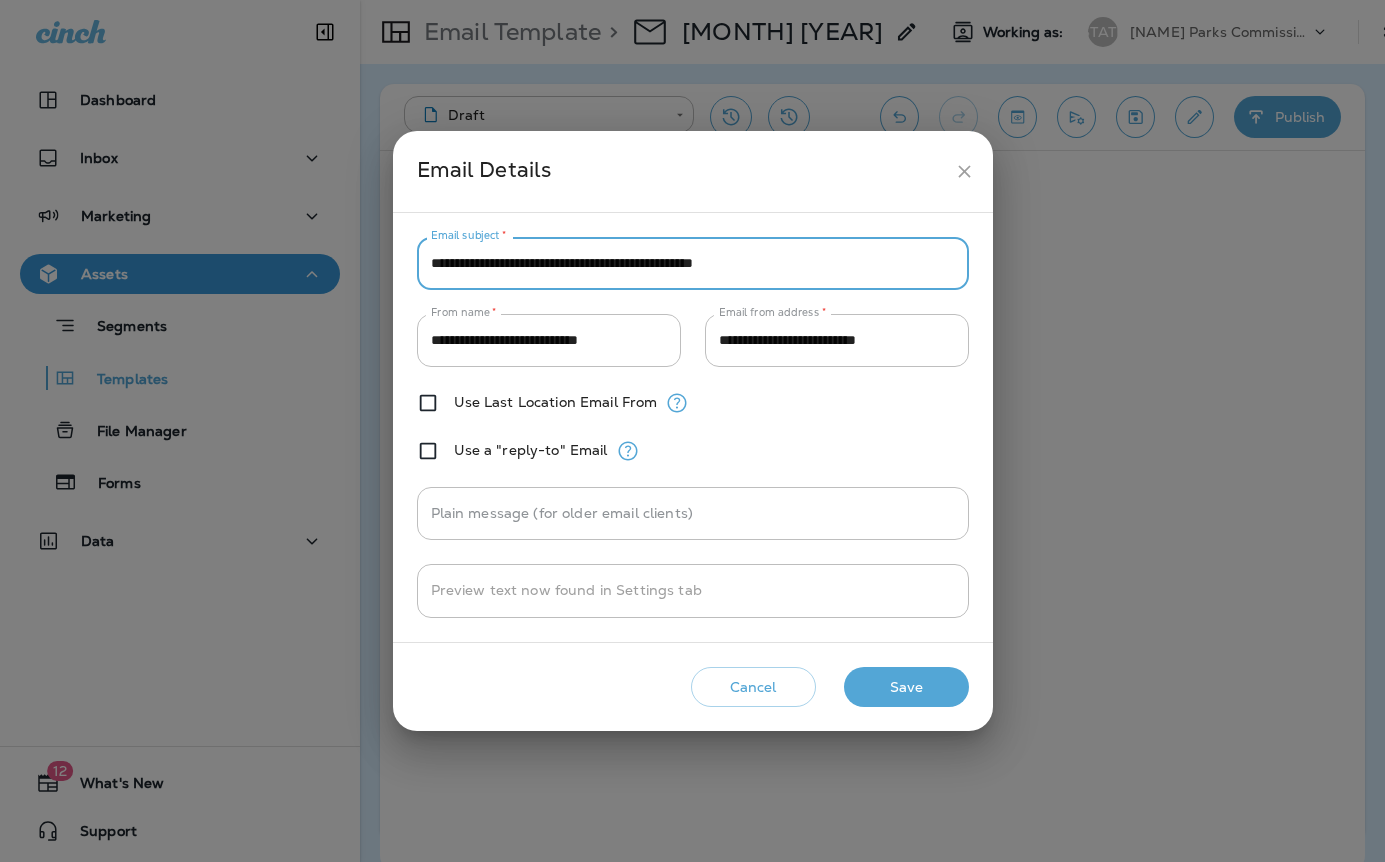 click on "**********" at bounding box center [693, 263] 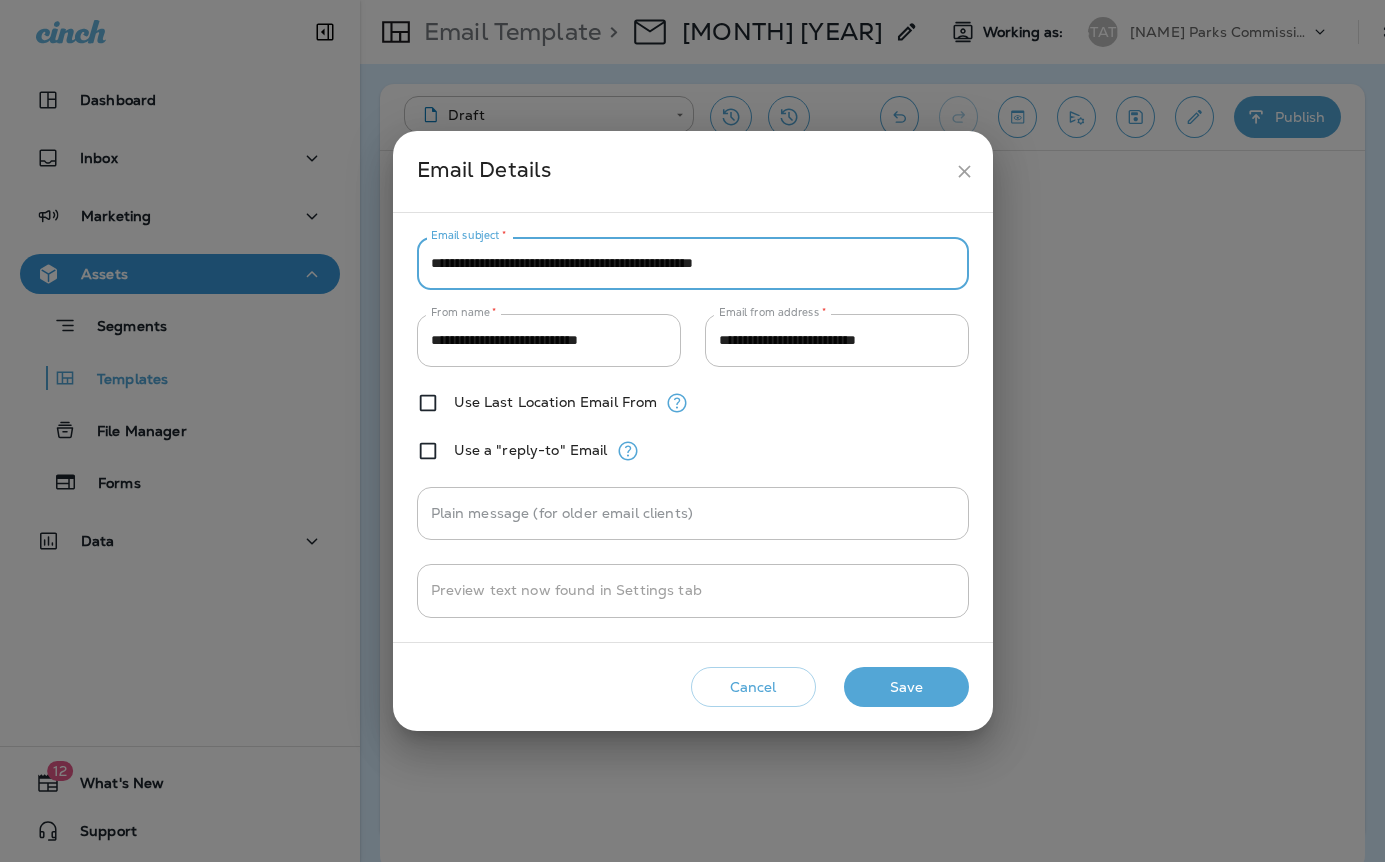 click on "Save" at bounding box center [906, 687] 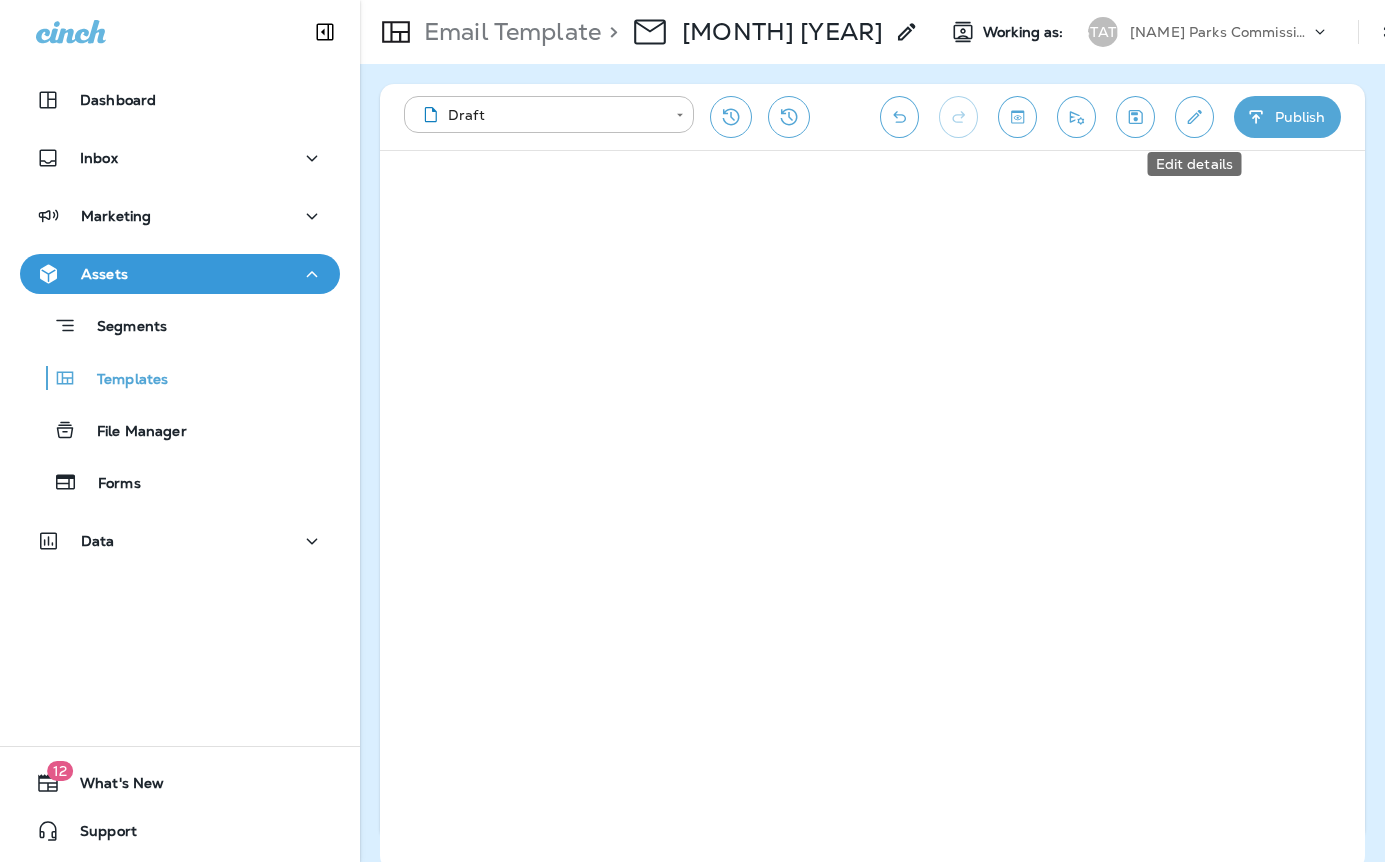 click 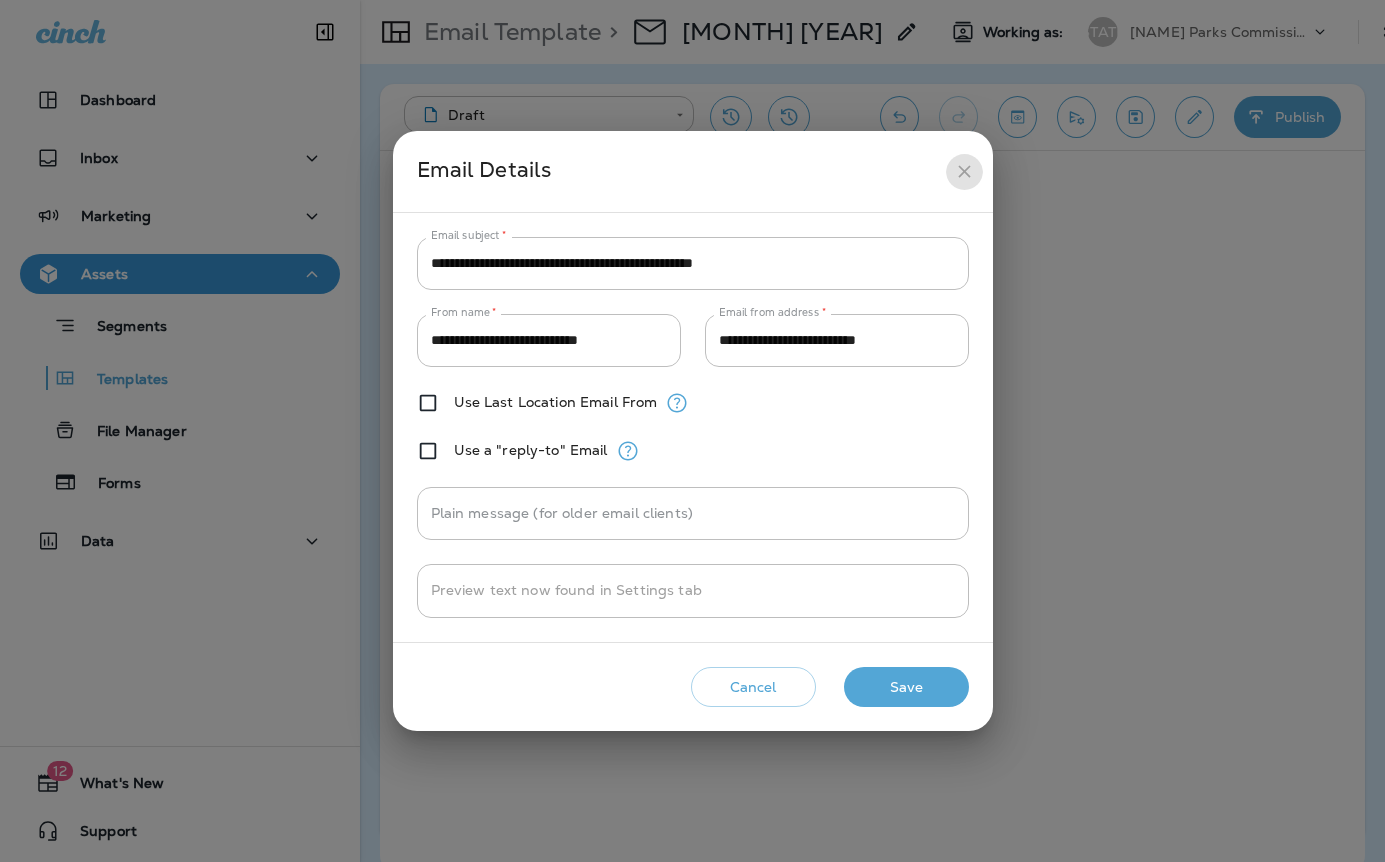 click 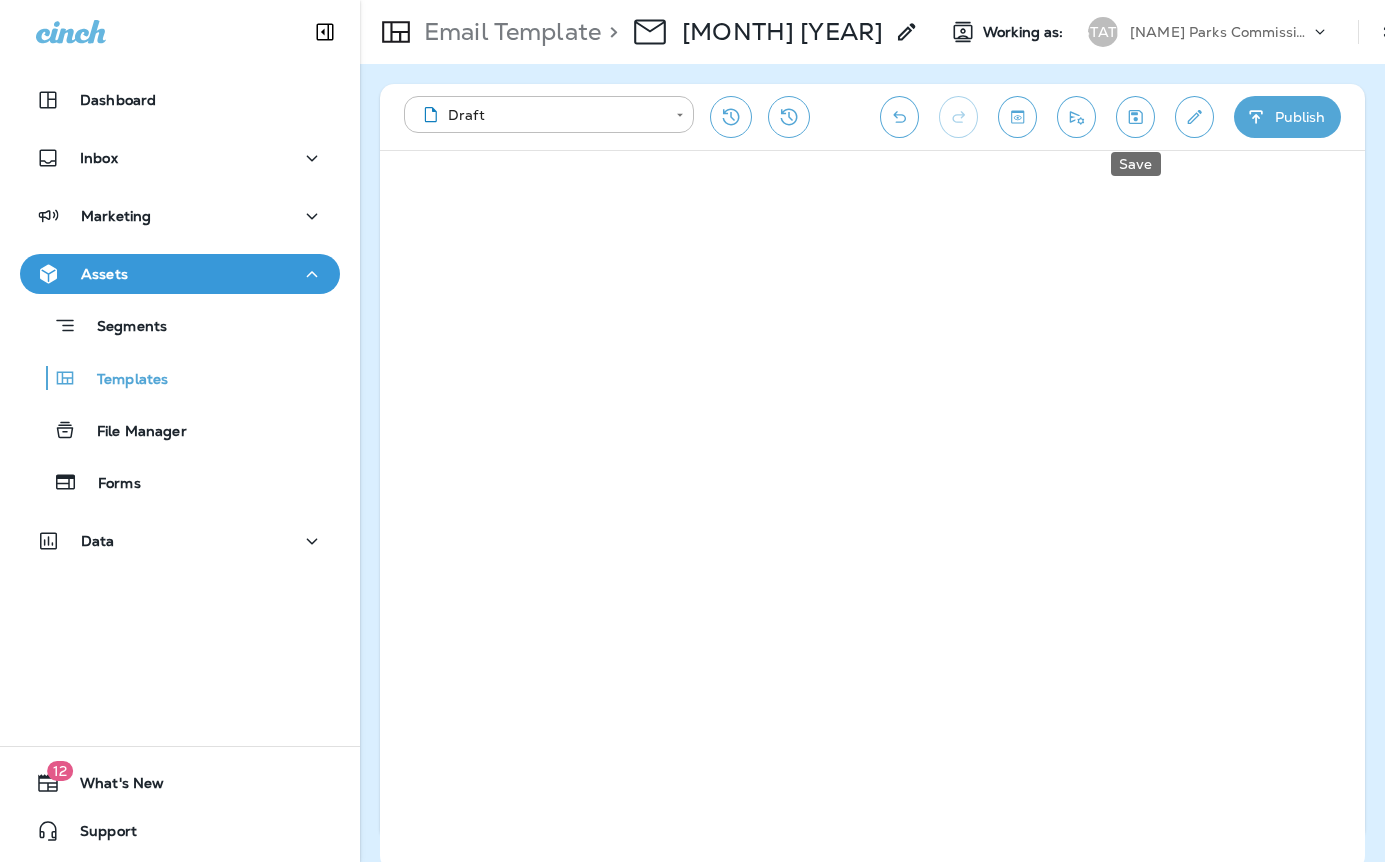 click 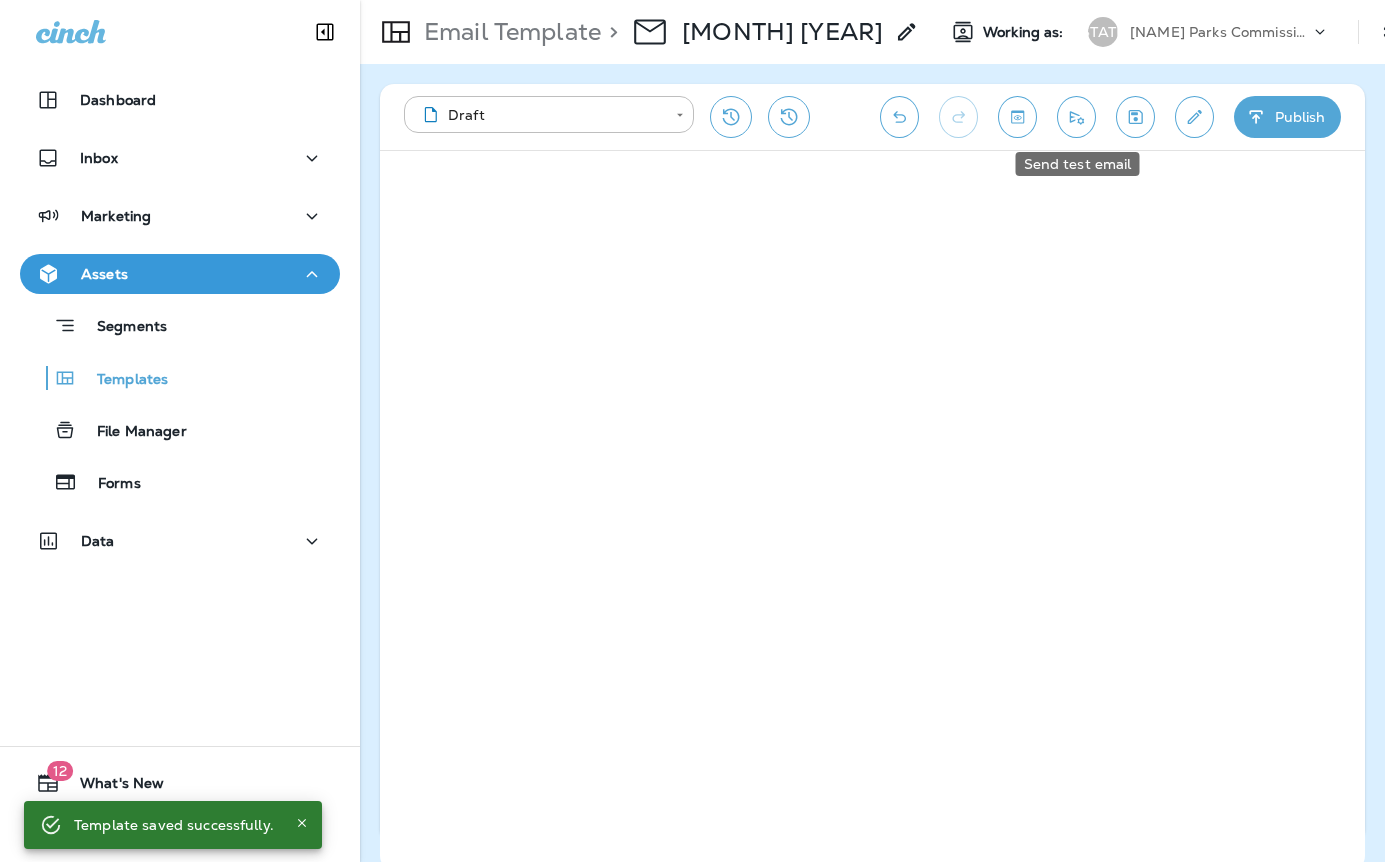 click 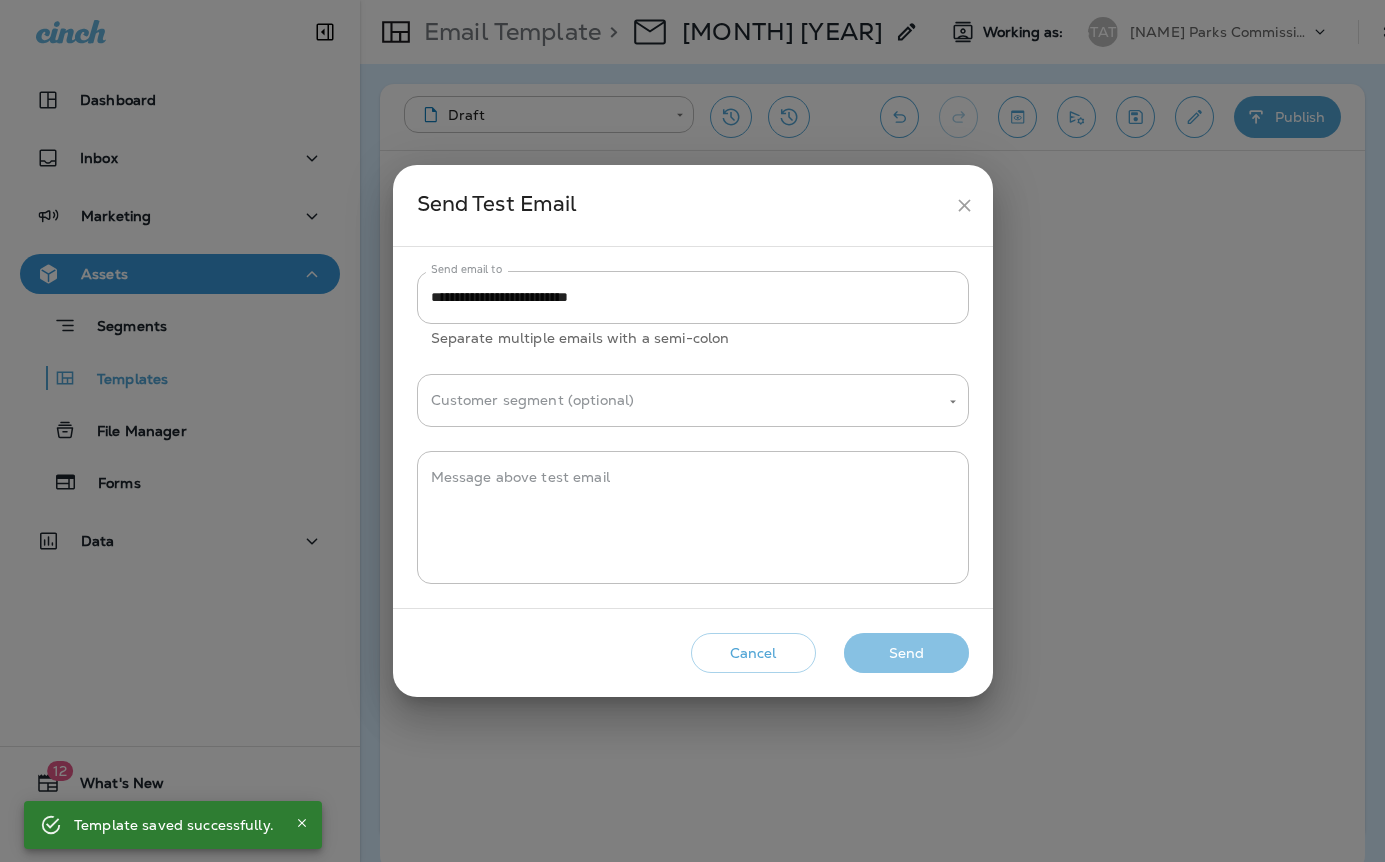 click on "Send" at bounding box center (906, 653) 